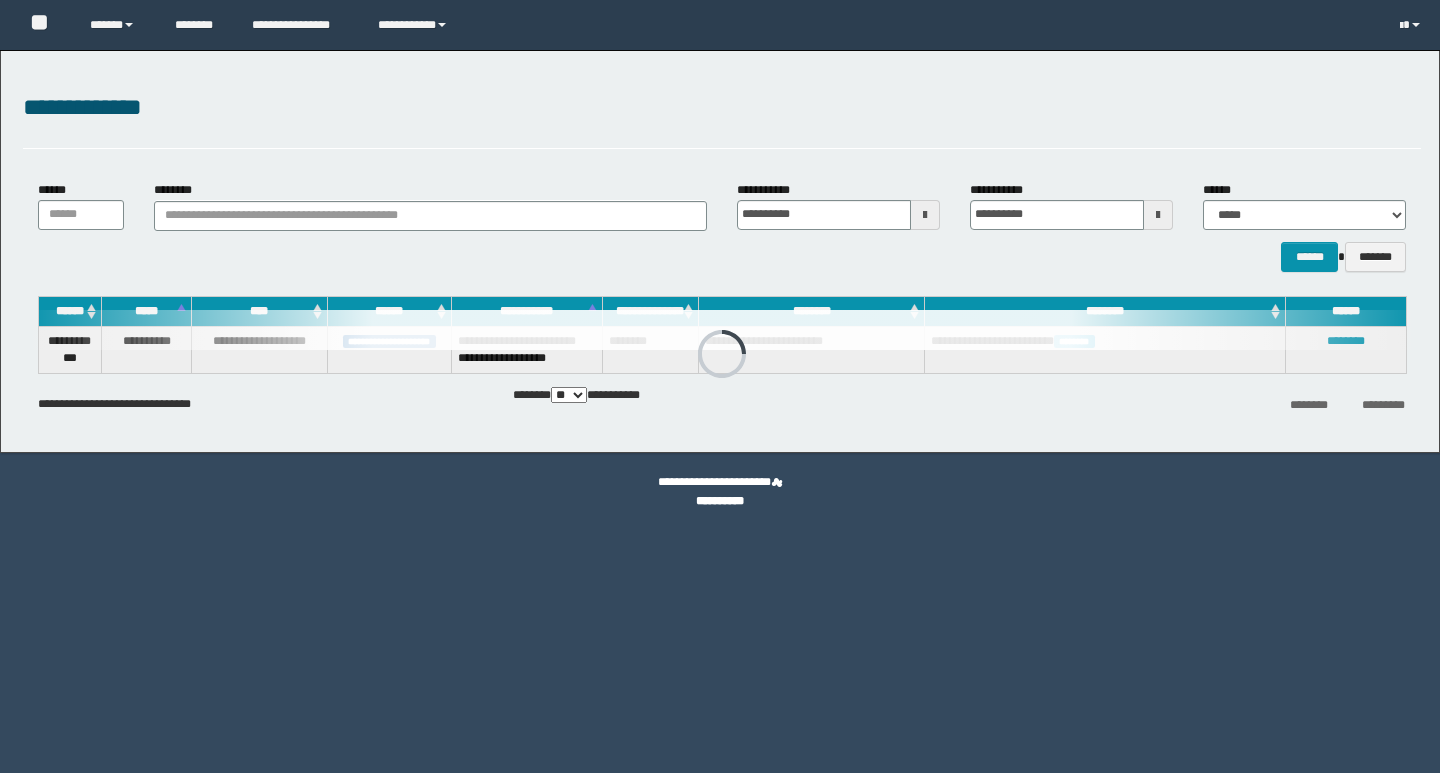 scroll, scrollTop: 0, scrollLeft: 0, axis: both 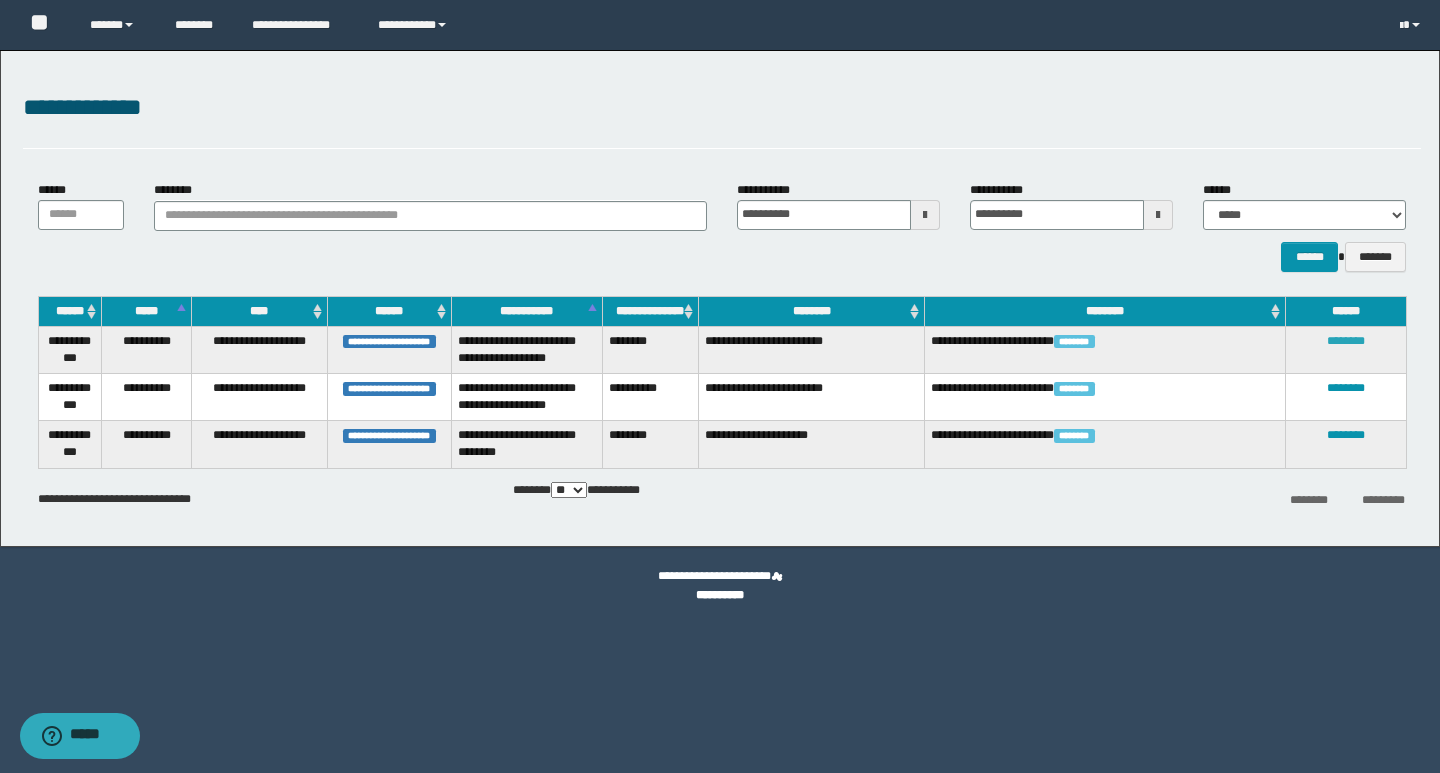 click on "********" at bounding box center (1346, 341) 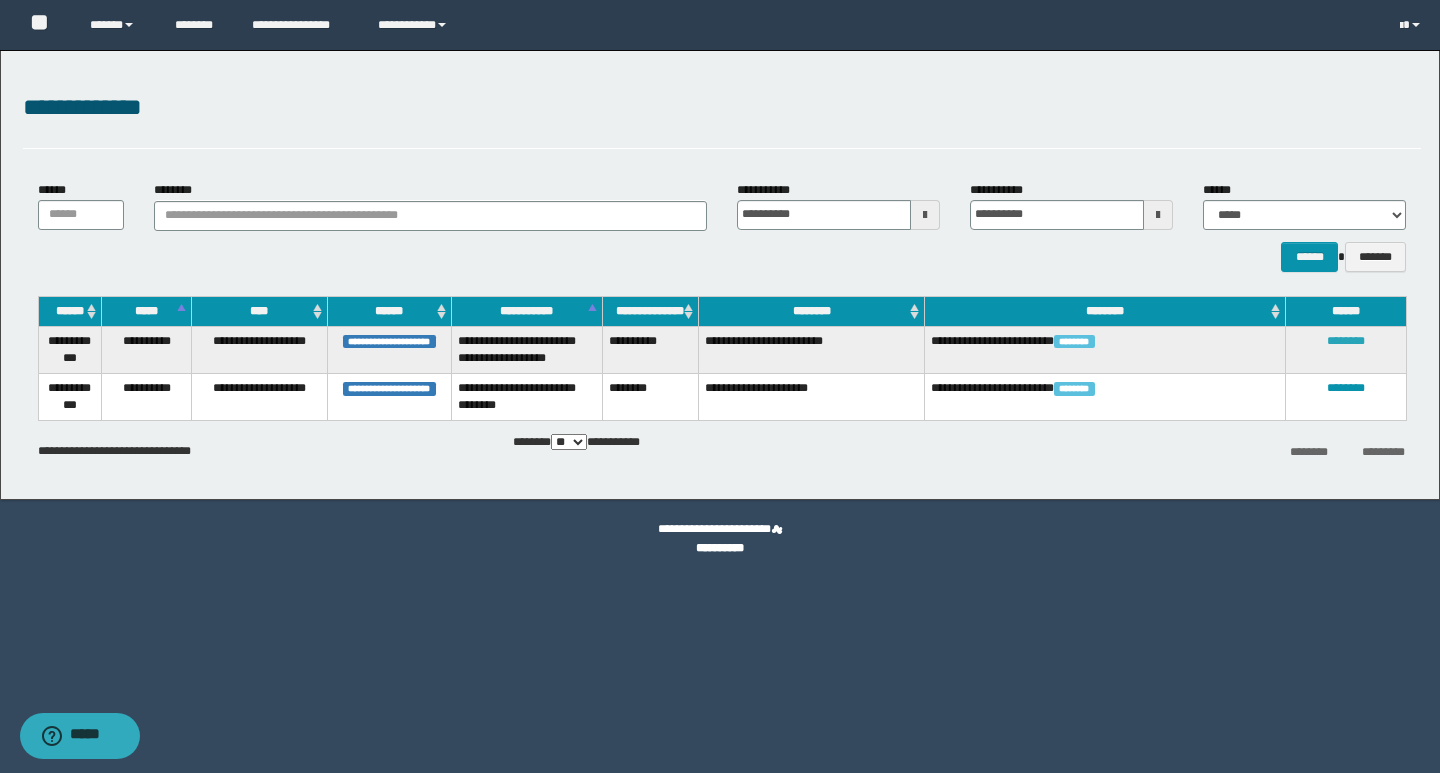 click on "********" at bounding box center (1346, 341) 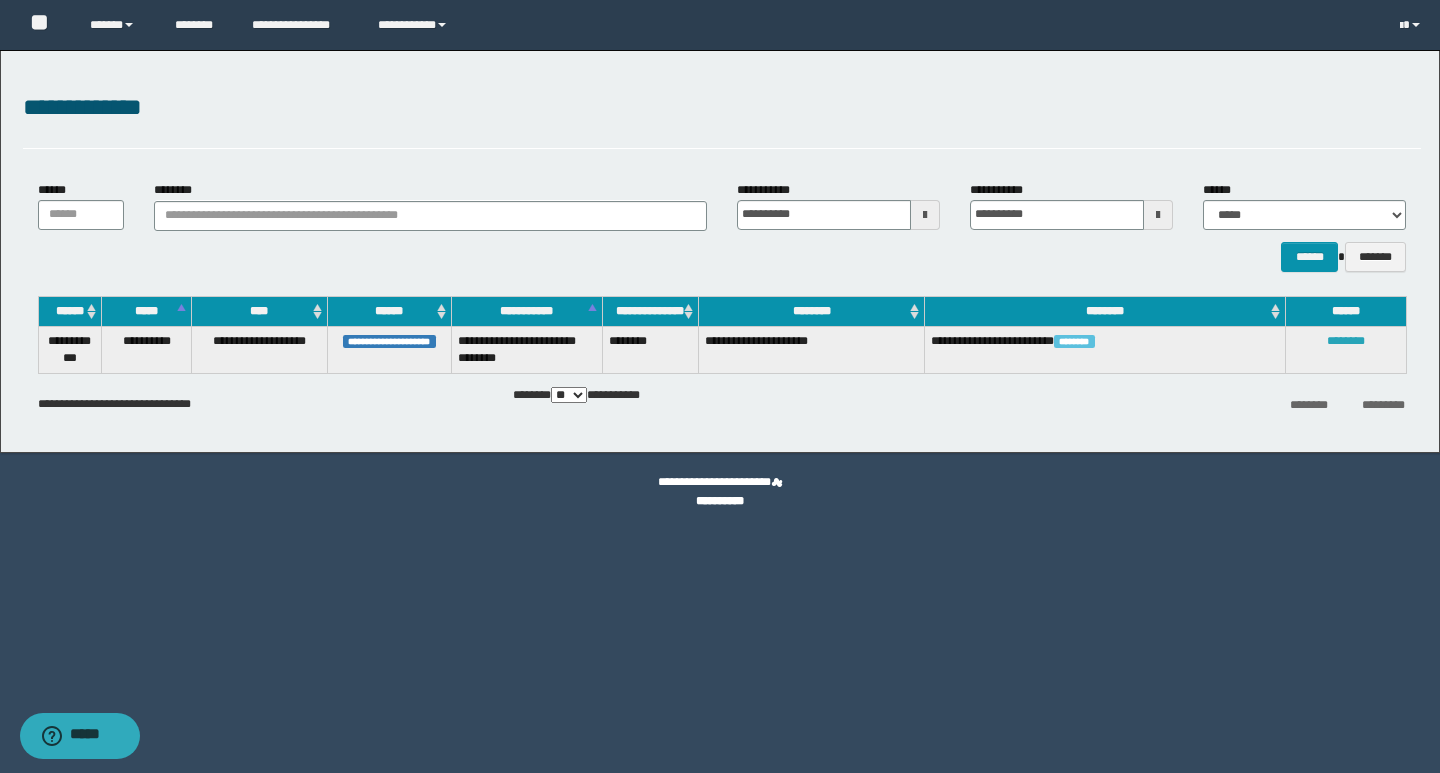 click on "********" at bounding box center [1346, 341] 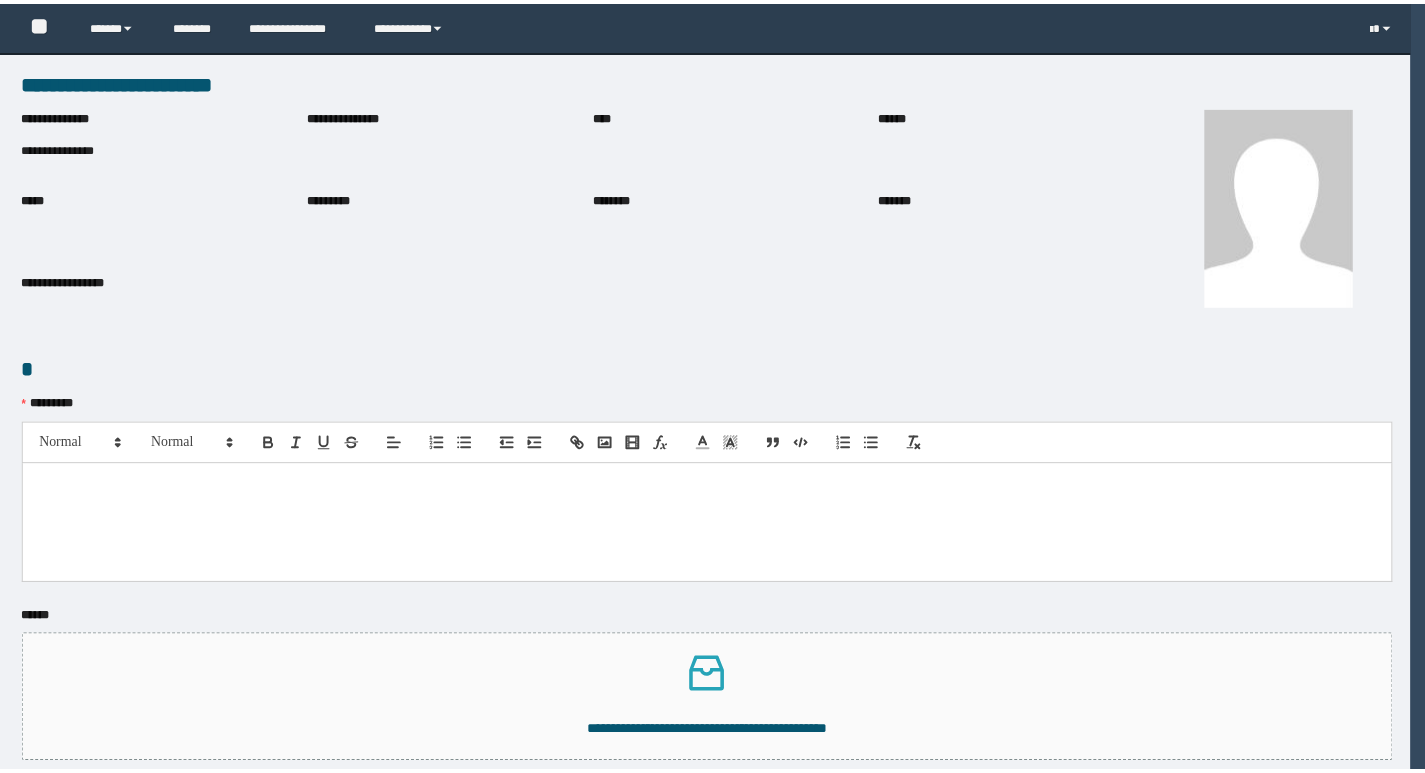 scroll, scrollTop: 0, scrollLeft: 0, axis: both 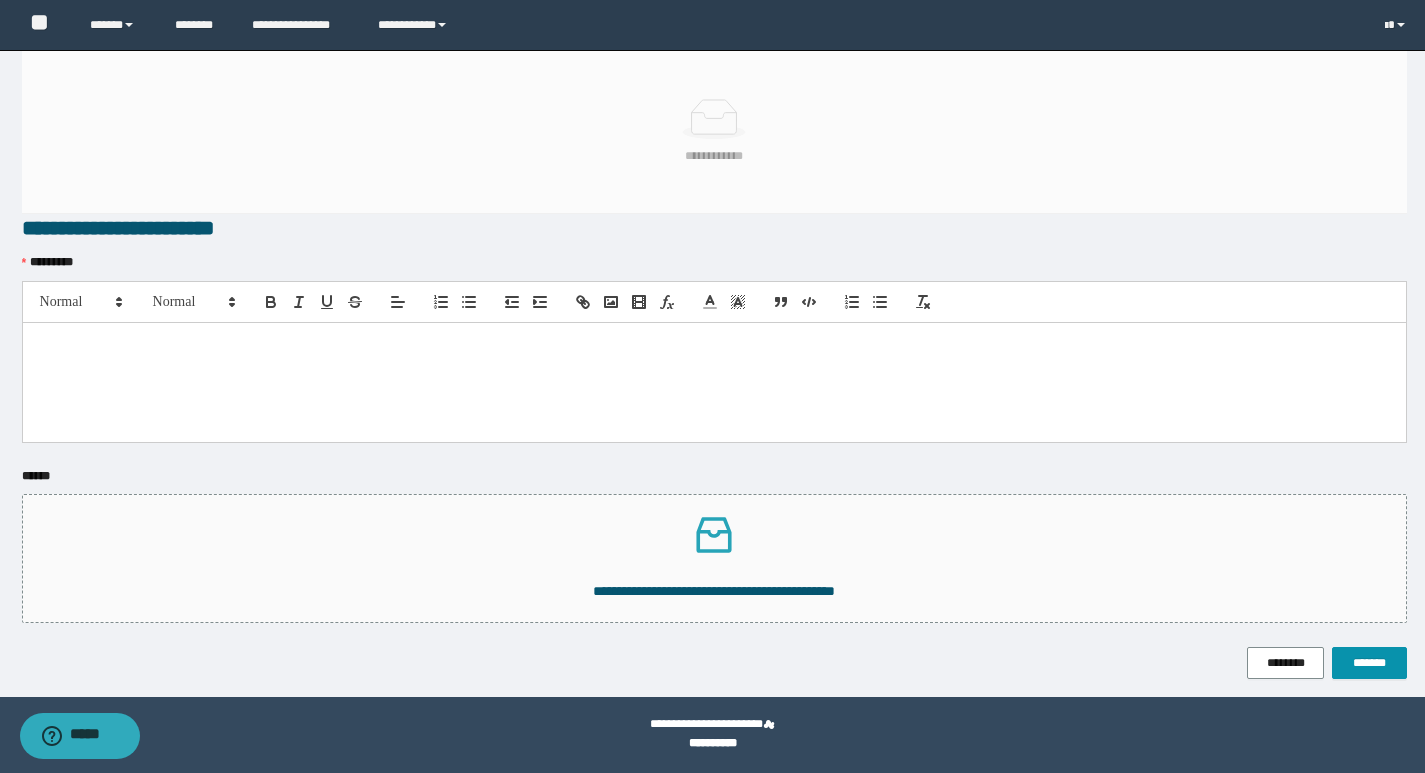 click at bounding box center (714, 382) 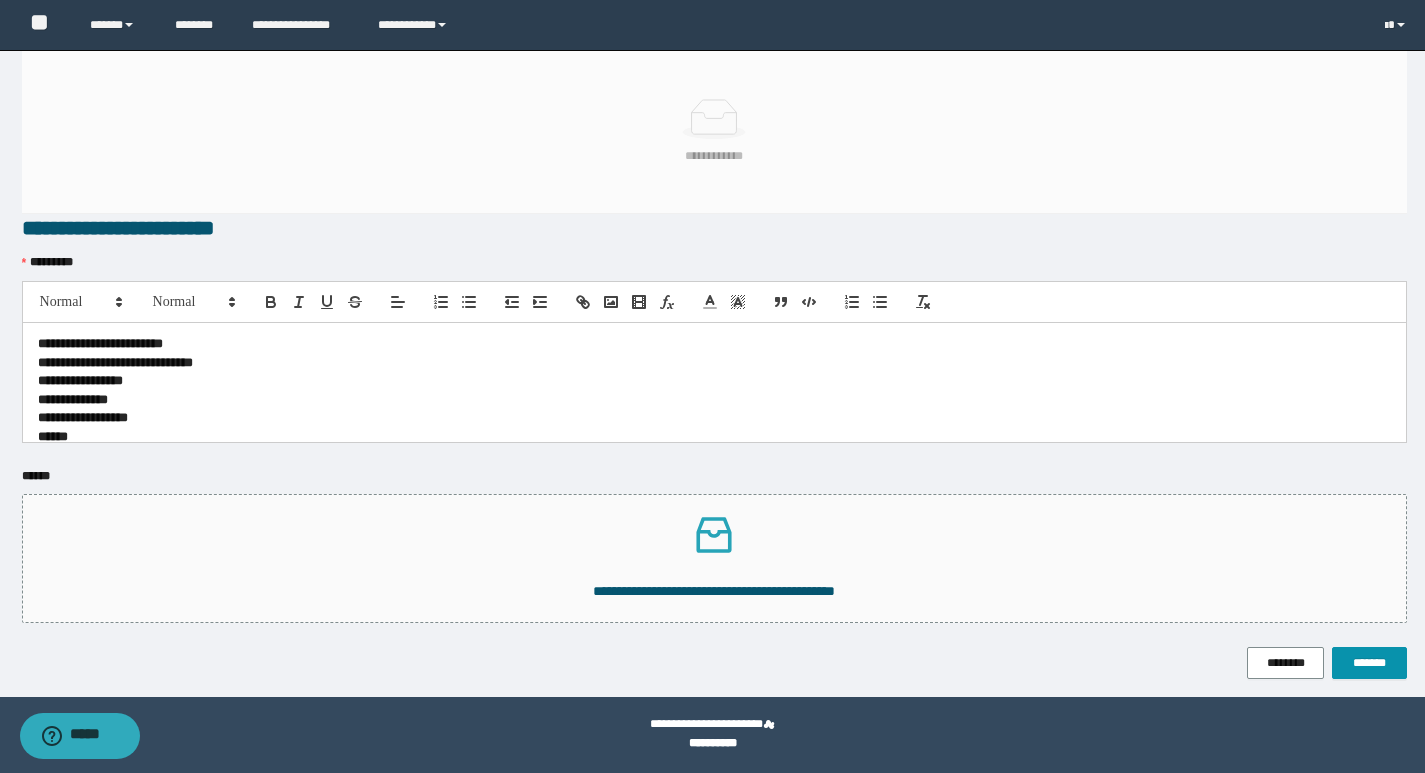 scroll, scrollTop: 0, scrollLeft: 0, axis: both 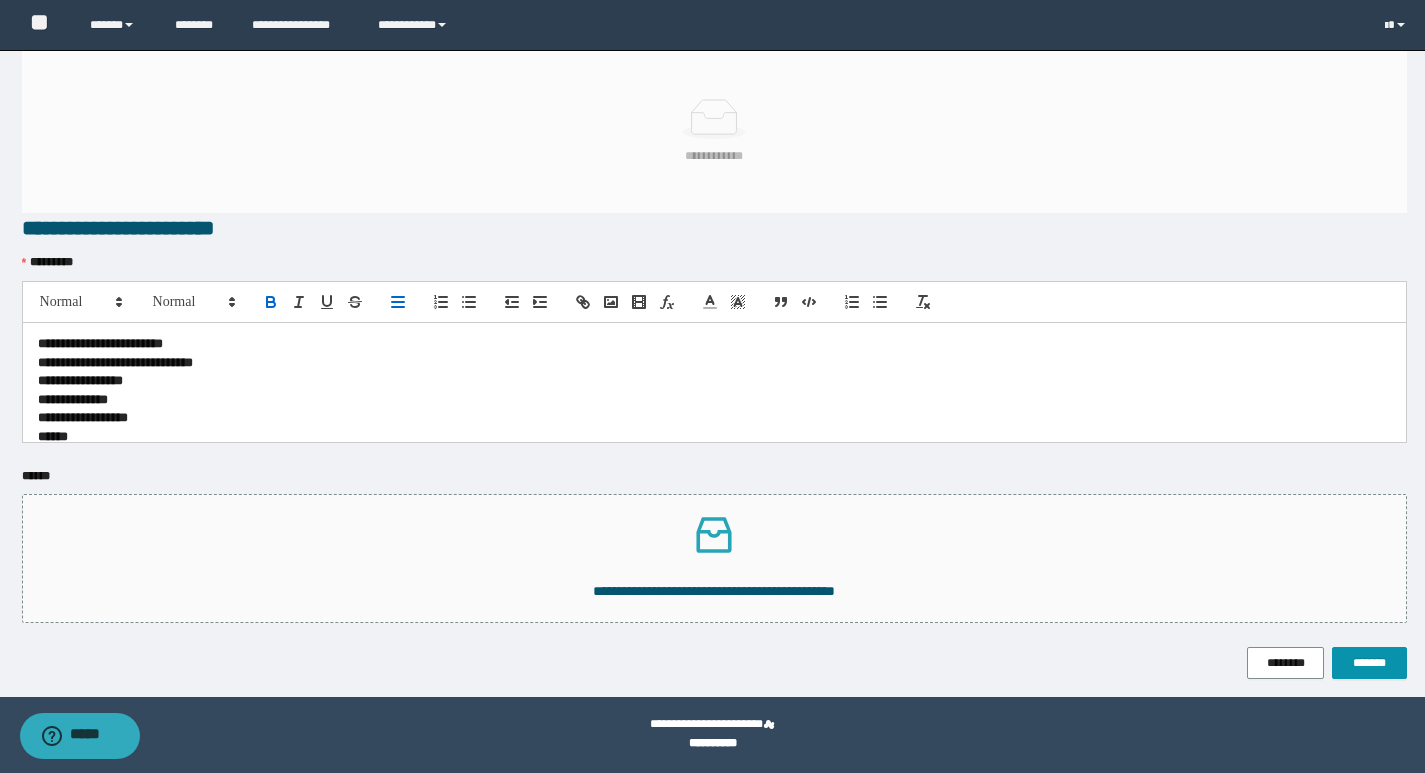 type 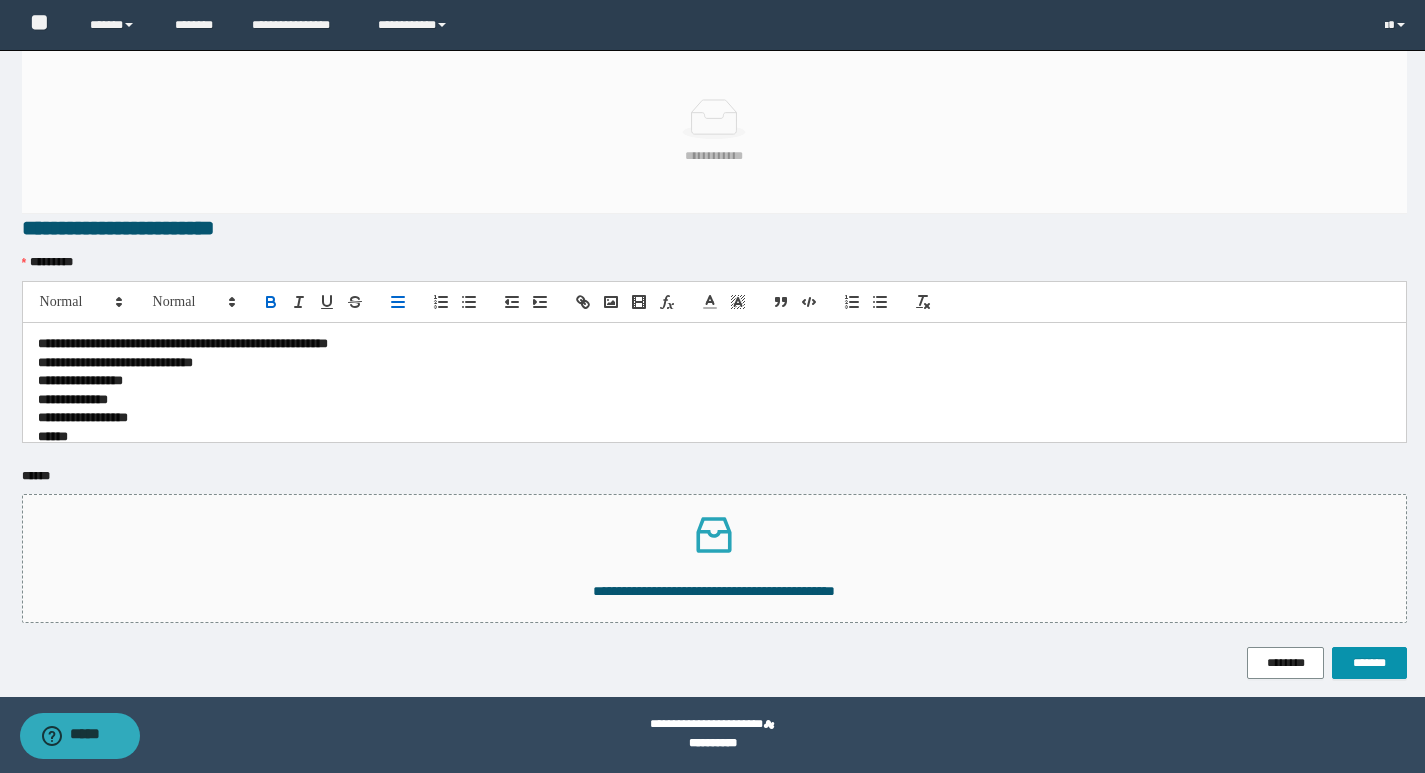 click on "**********" at bounding box center (80, 380) 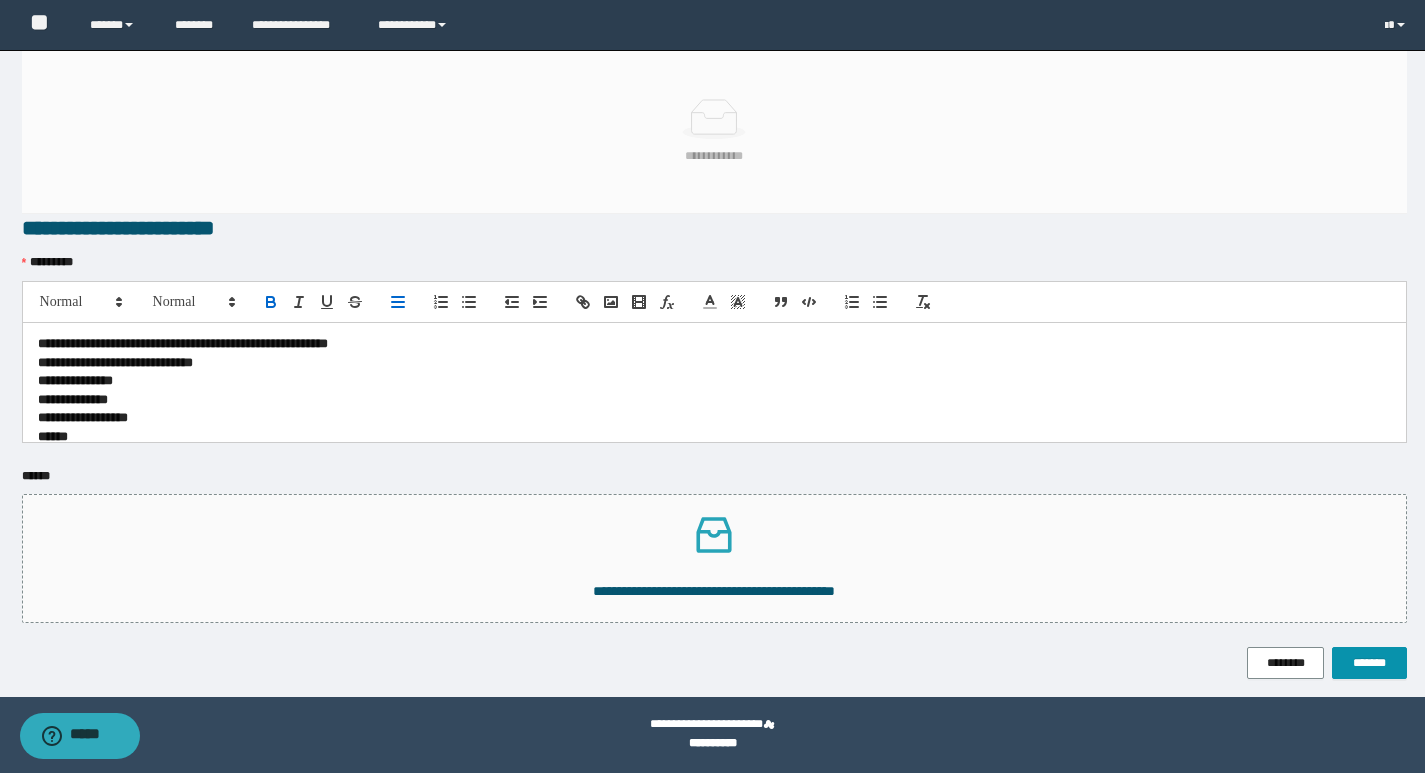click on "**********" at bounding box center (714, 418) 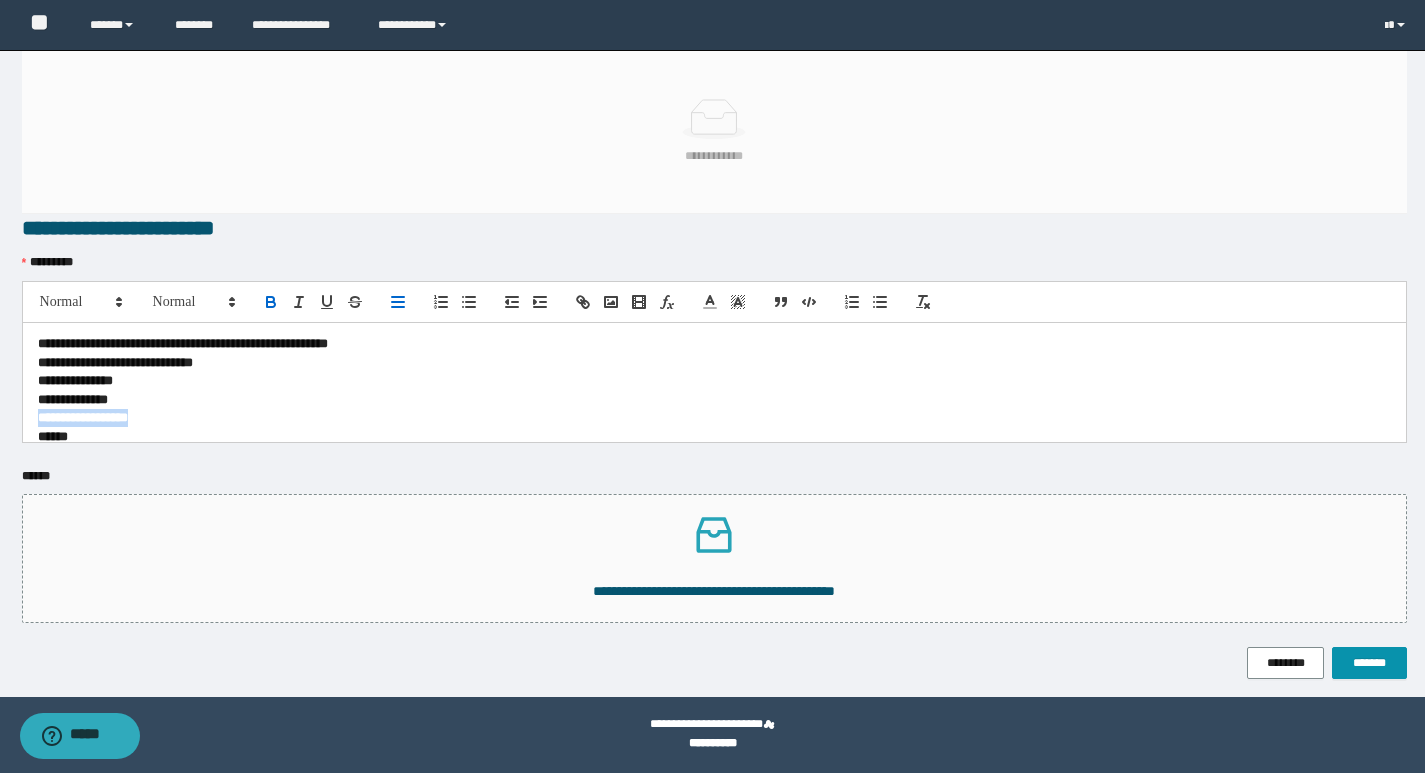 drag, startPoint x: 176, startPoint y: 415, endPoint x: 31, endPoint y: 416, distance: 145.00345 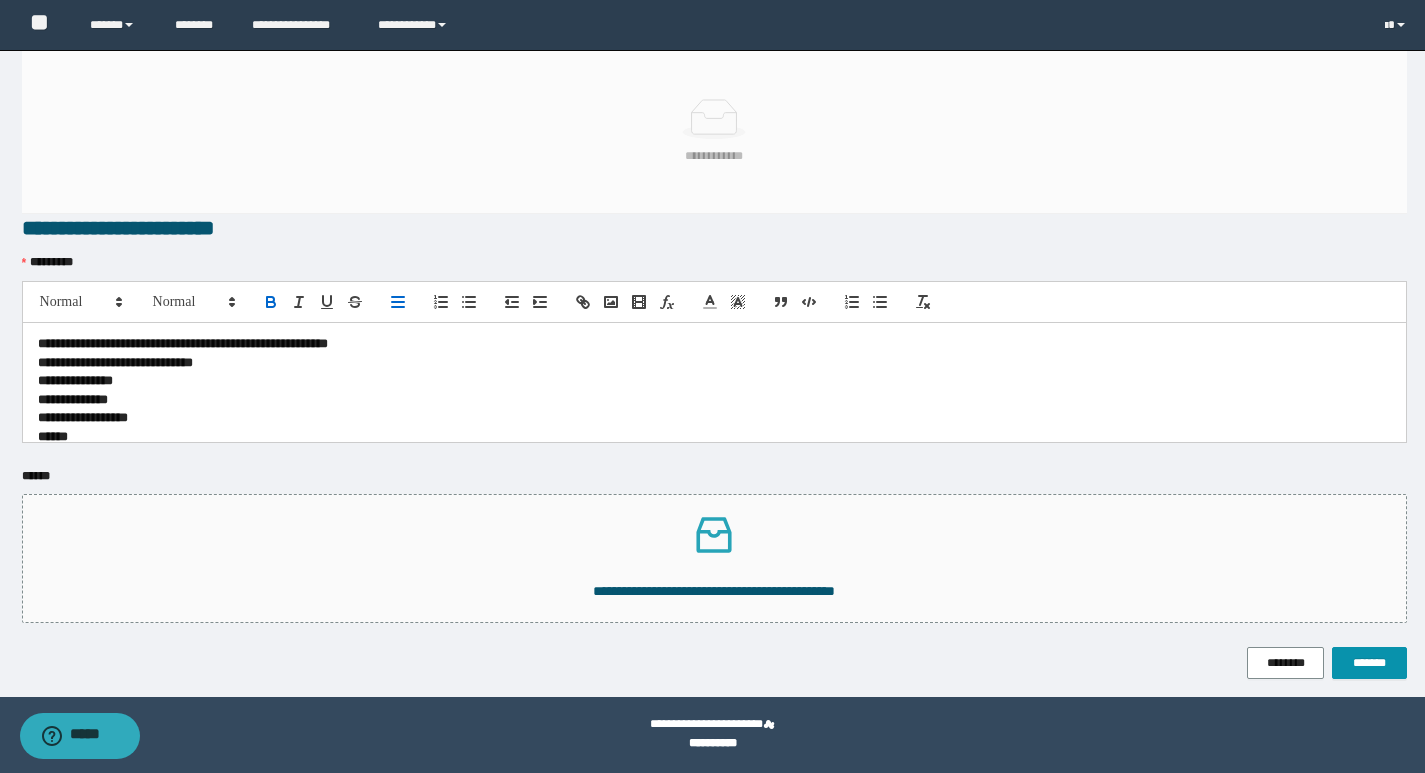 scroll, scrollTop: 0, scrollLeft: 0, axis: both 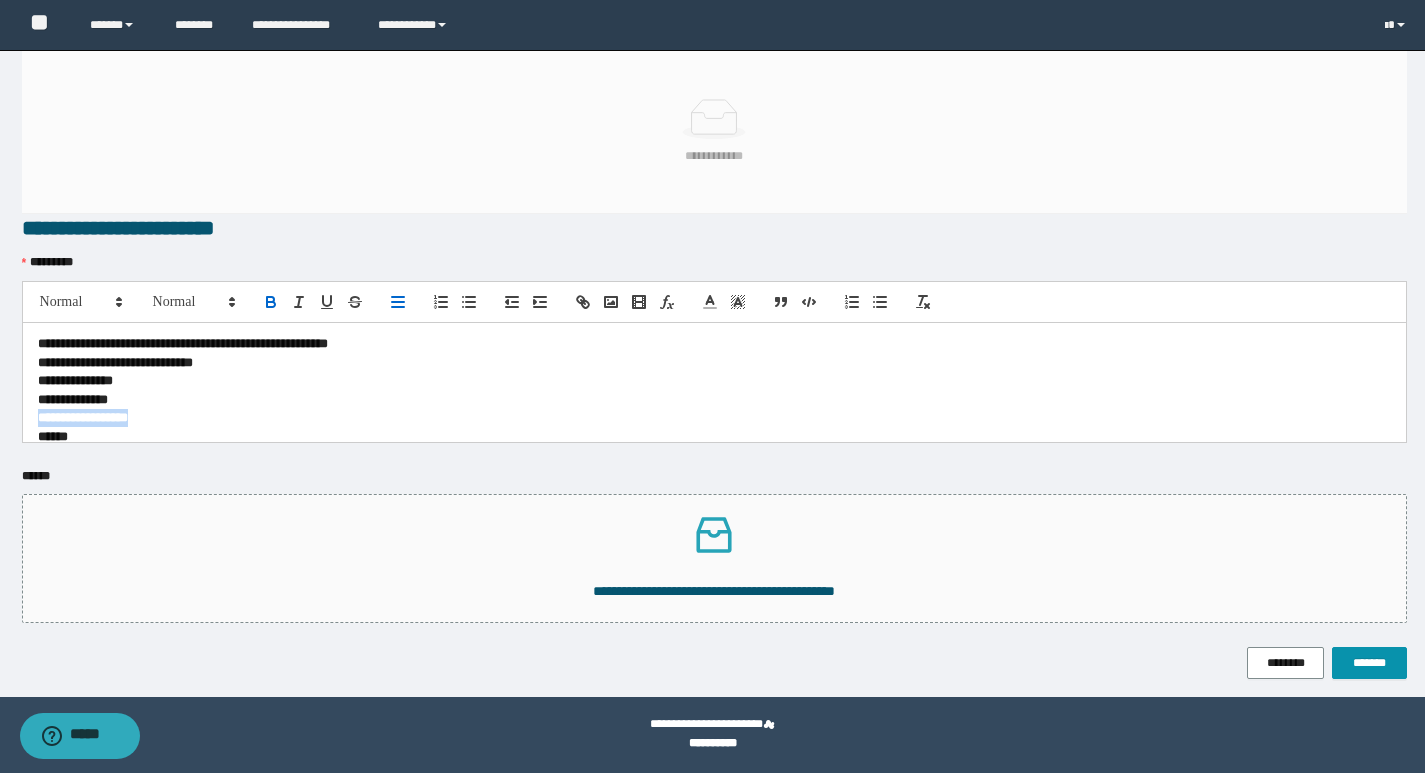drag, startPoint x: 159, startPoint y: 417, endPoint x: 22, endPoint y: 416, distance: 137.00365 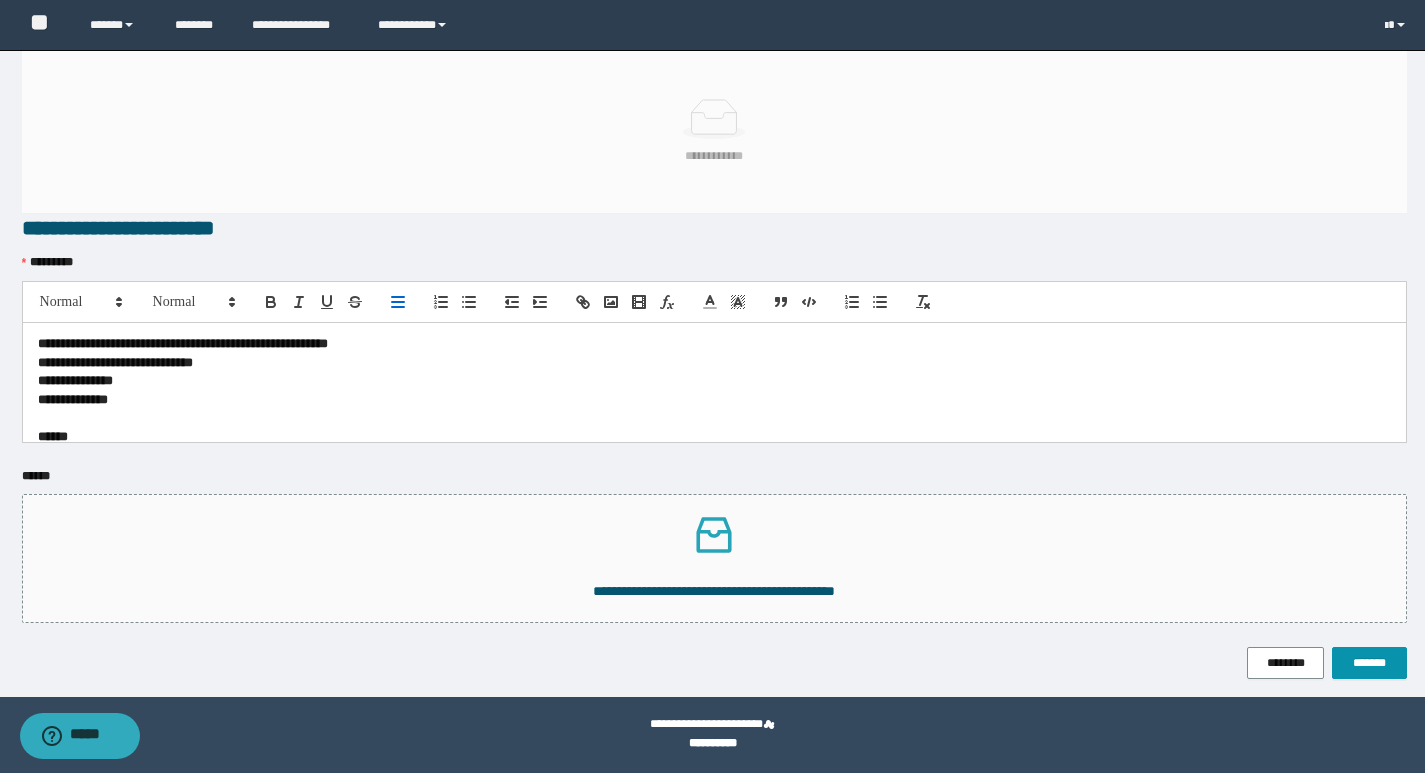 scroll, scrollTop: 0, scrollLeft: 0, axis: both 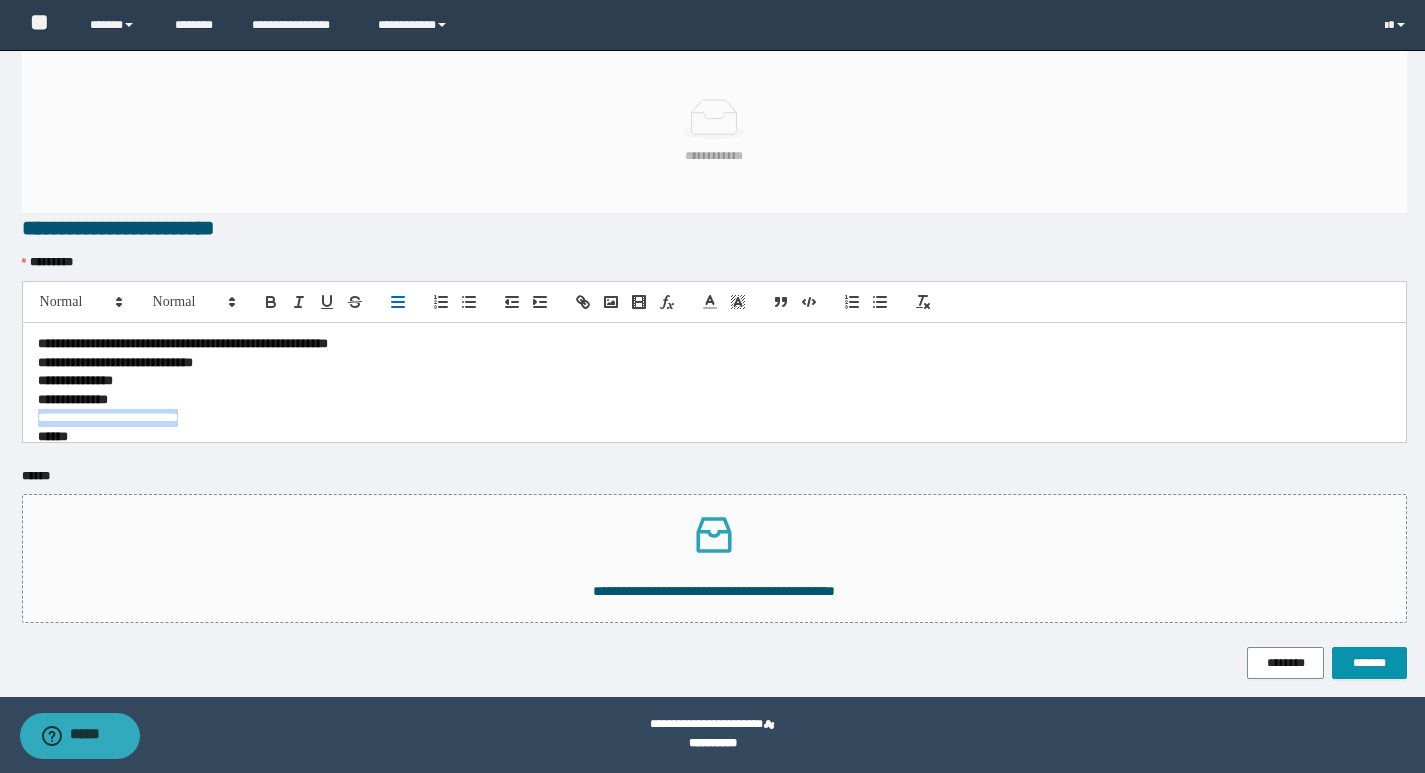 drag, startPoint x: 195, startPoint y: 417, endPoint x: 31, endPoint y: 416, distance: 164.00305 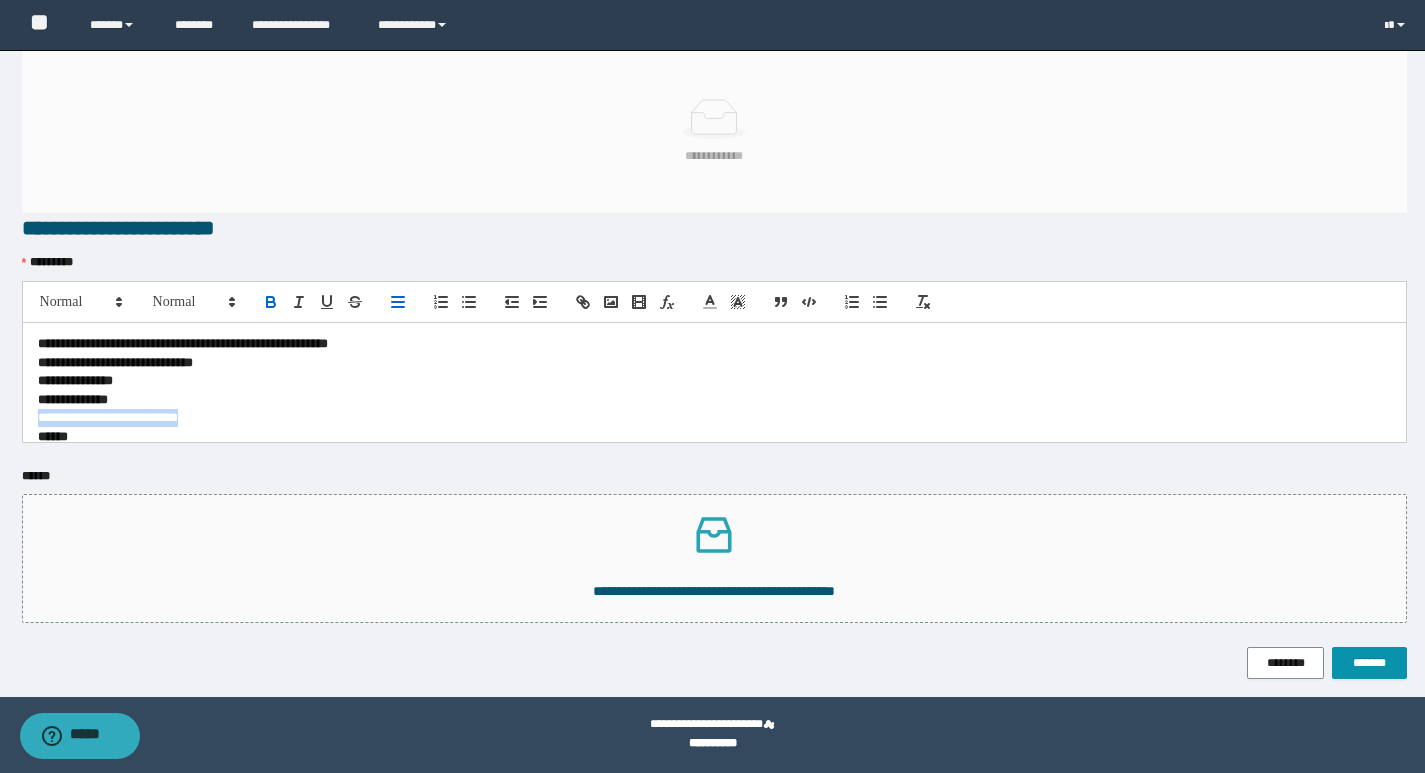 click 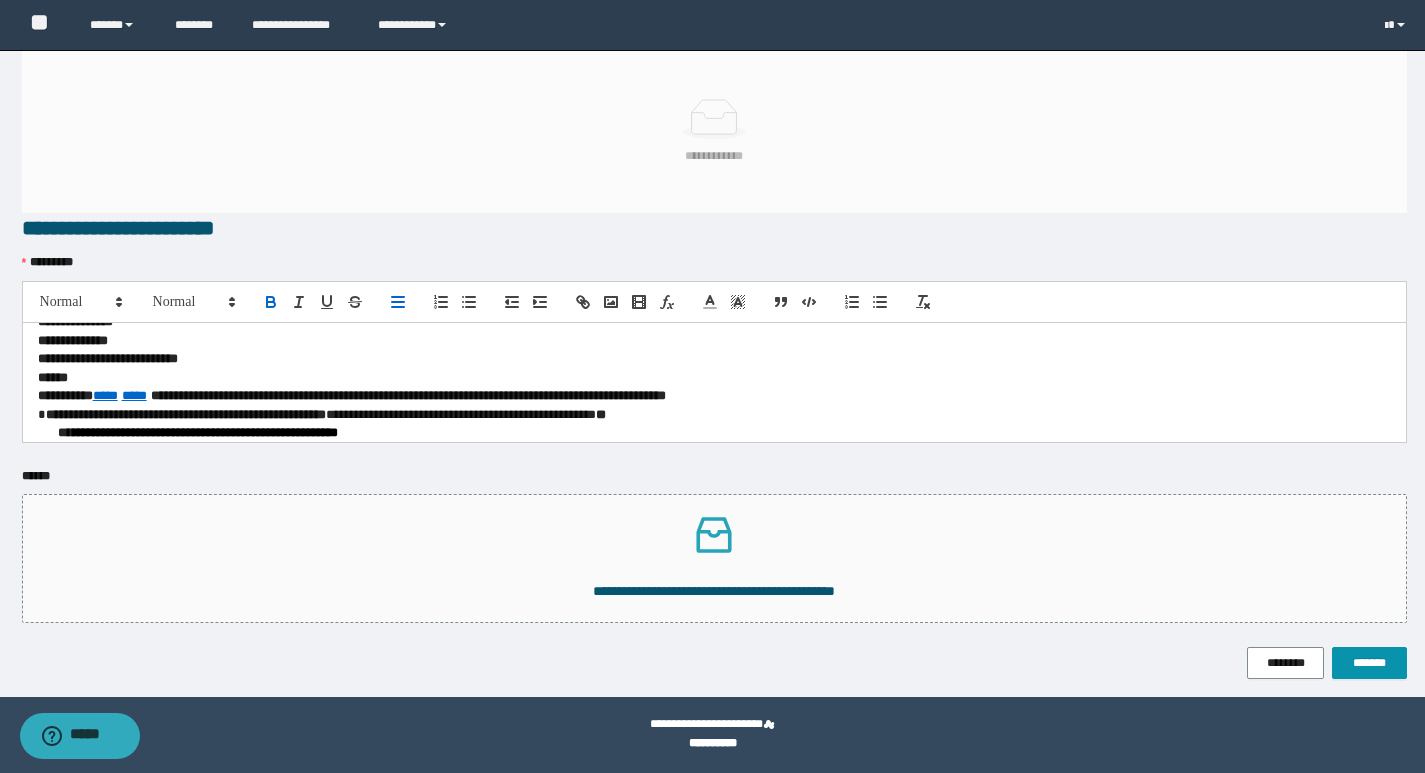 scroll, scrollTop: 100, scrollLeft: 0, axis: vertical 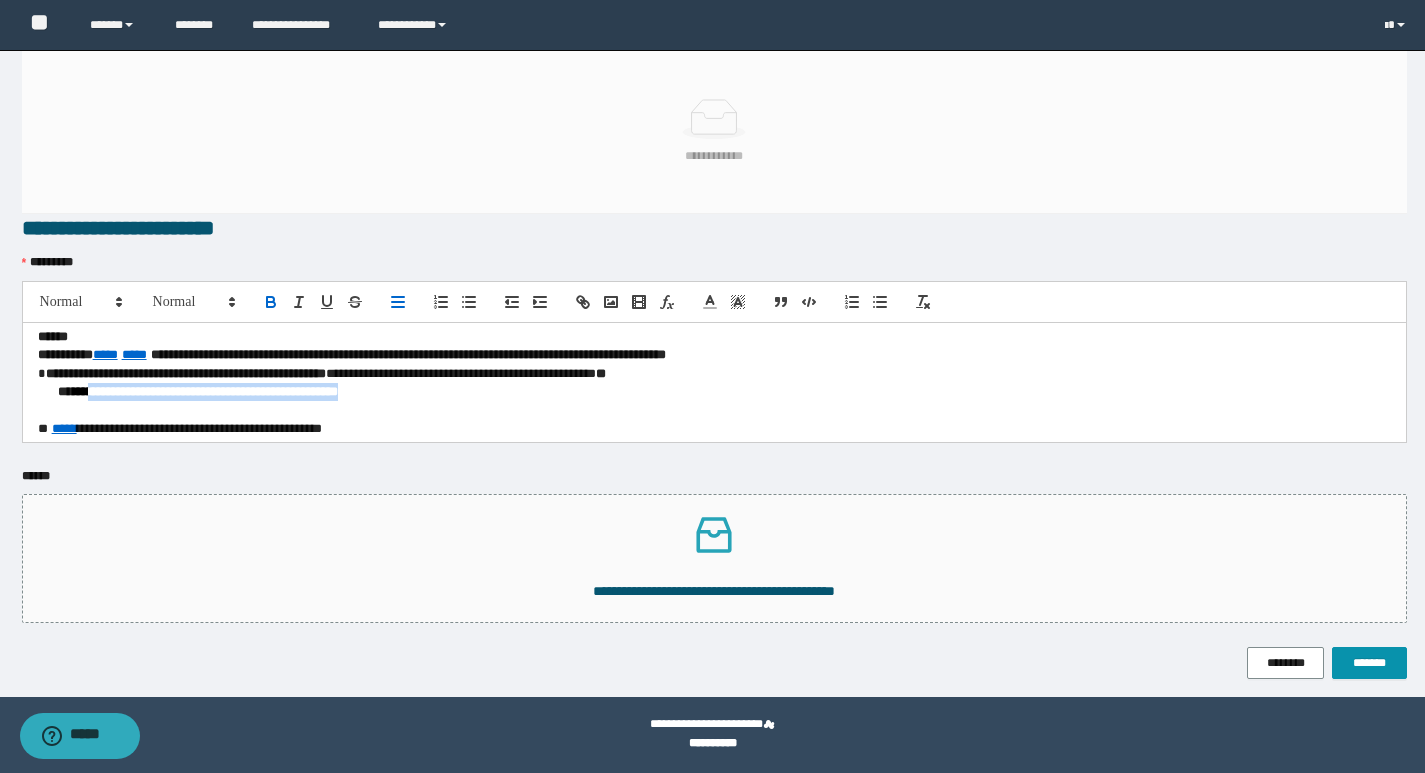 drag, startPoint x: 92, startPoint y: 394, endPoint x: 405, endPoint y: 396, distance: 313.00638 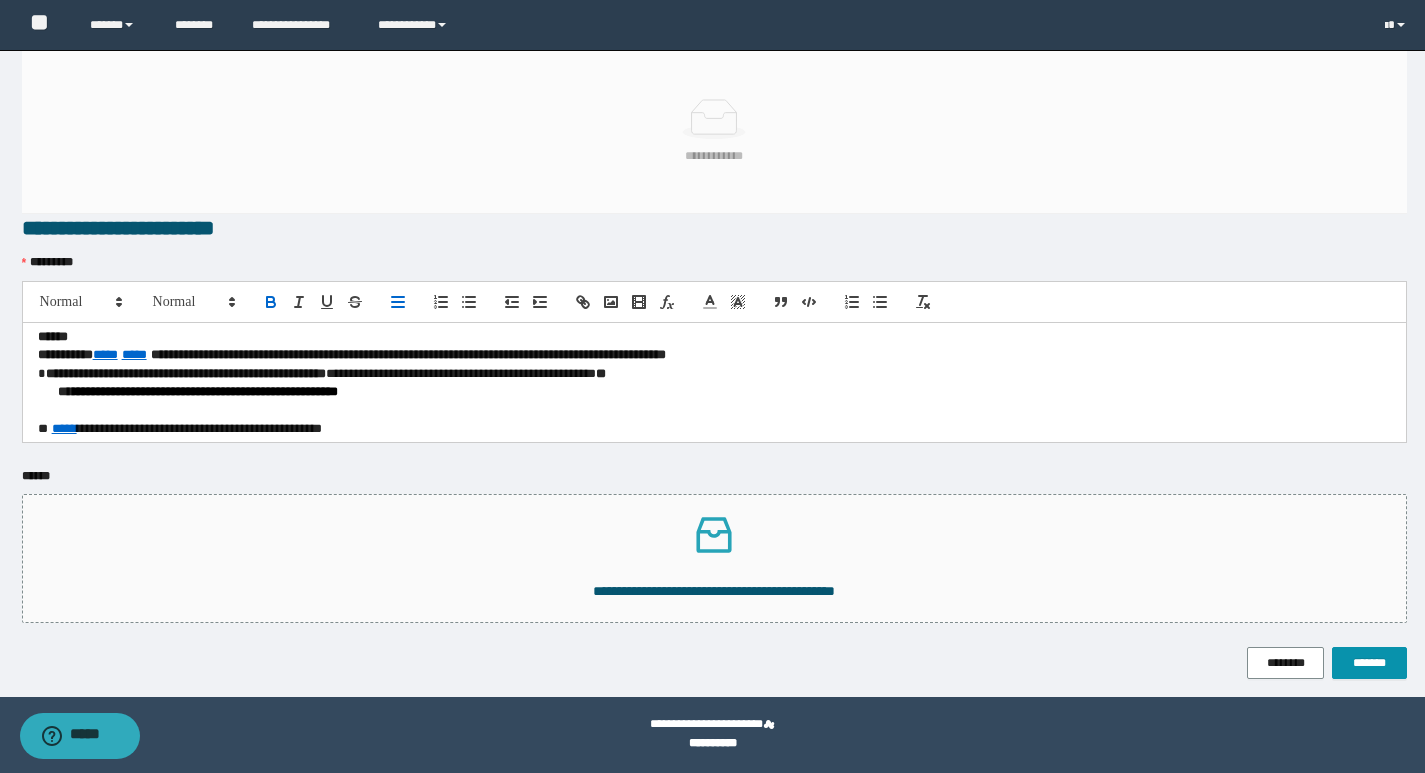 click on "****" at bounding box center [714, 337] 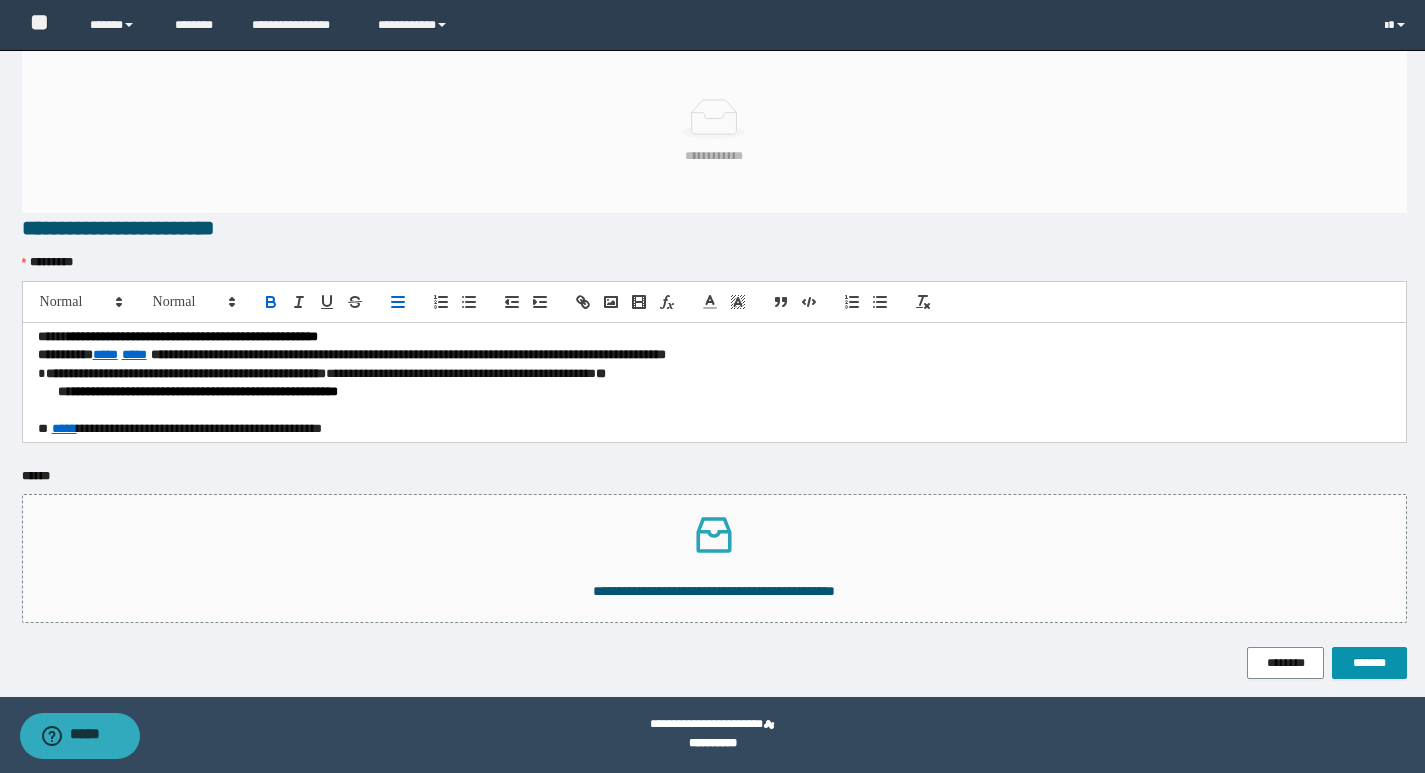 scroll, scrollTop: 100, scrollLeft: 0, axis: vertical 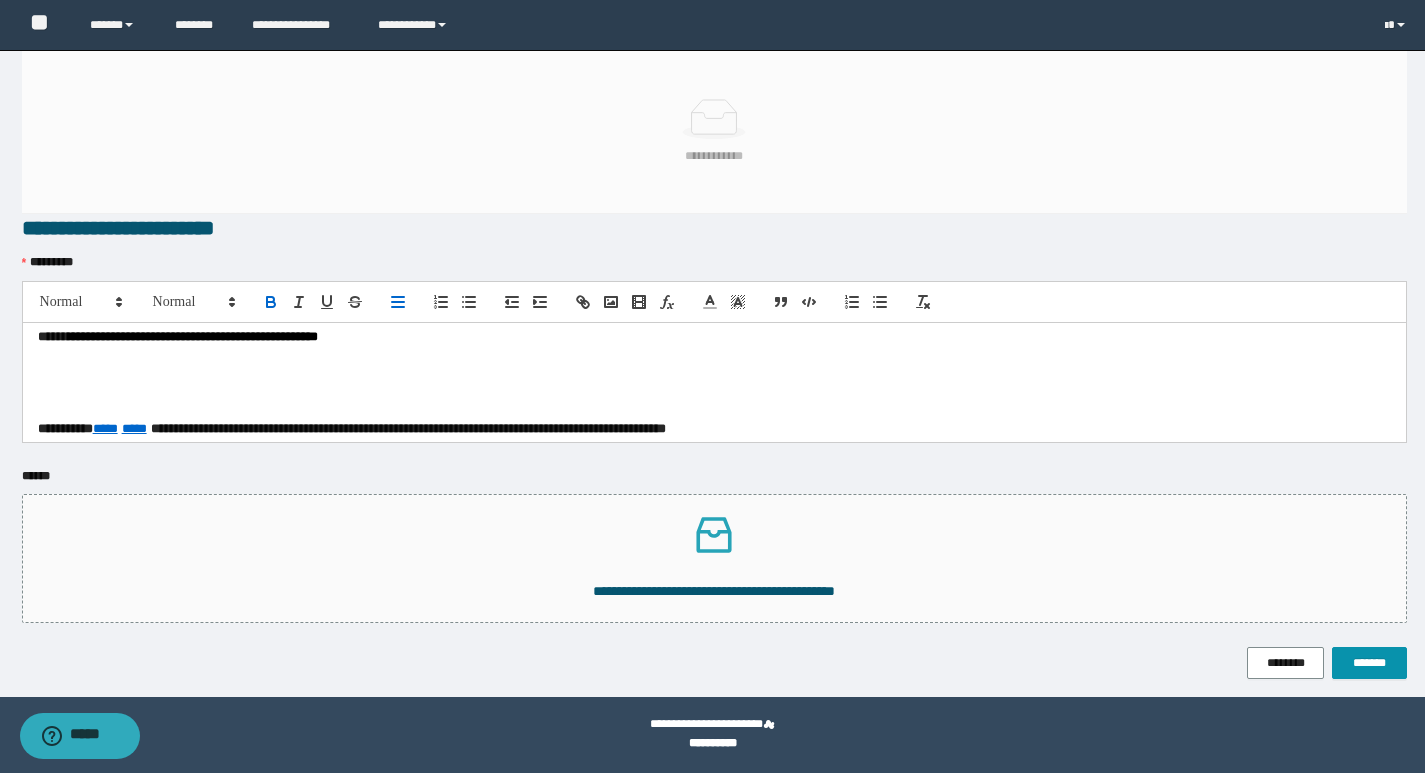 click on "**********" at bounding box center (707, 429) 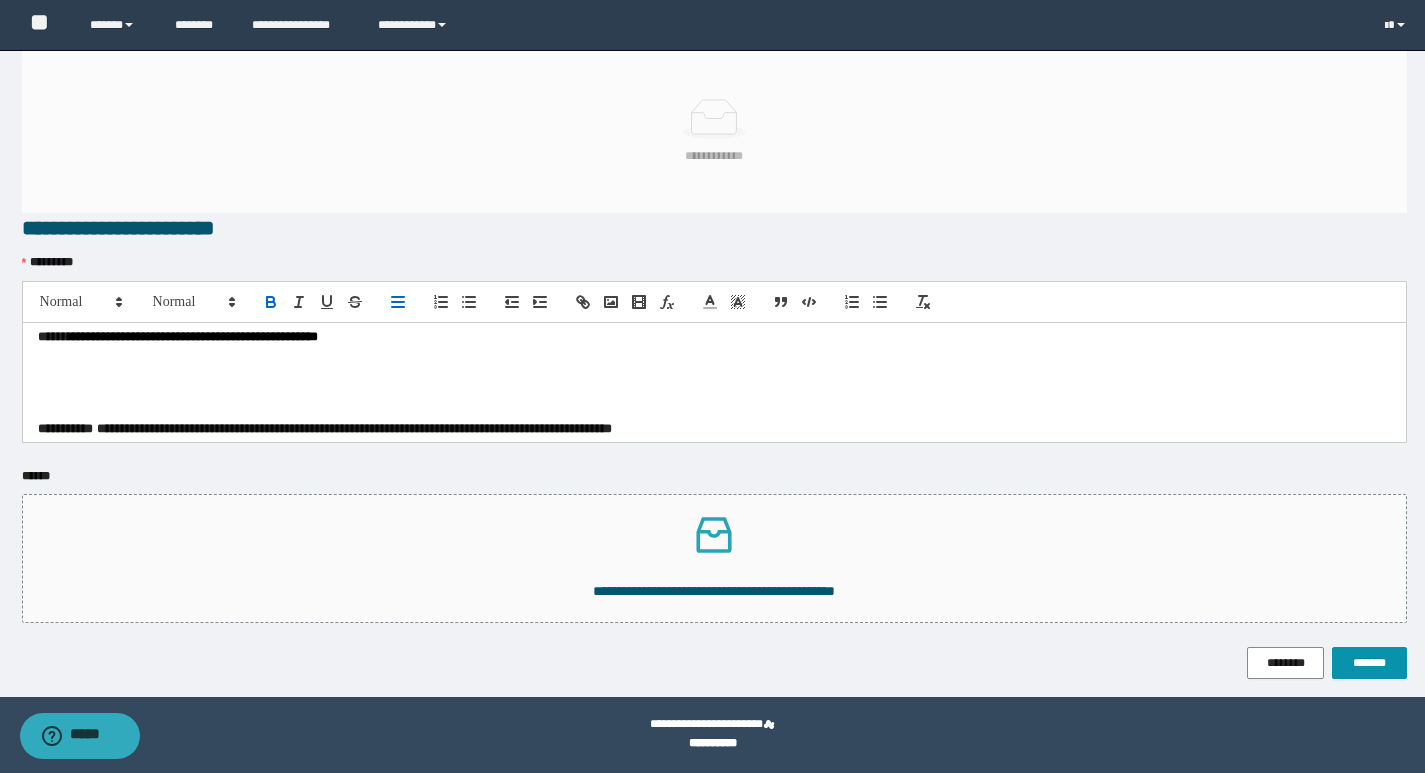 click on "**********" at bounding box center (354, 428) 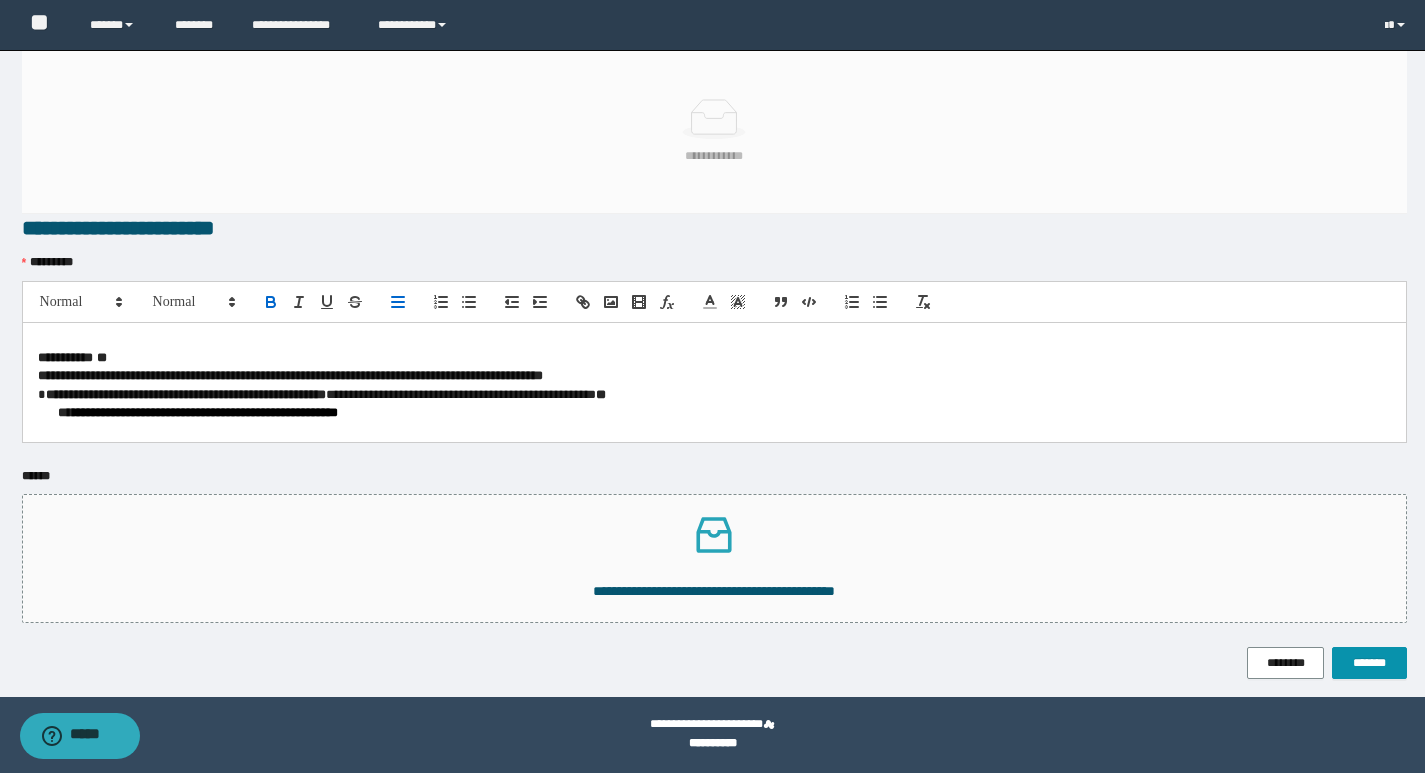scroll, scrollTop: 212, scrollLeft: 0, axis: vertical 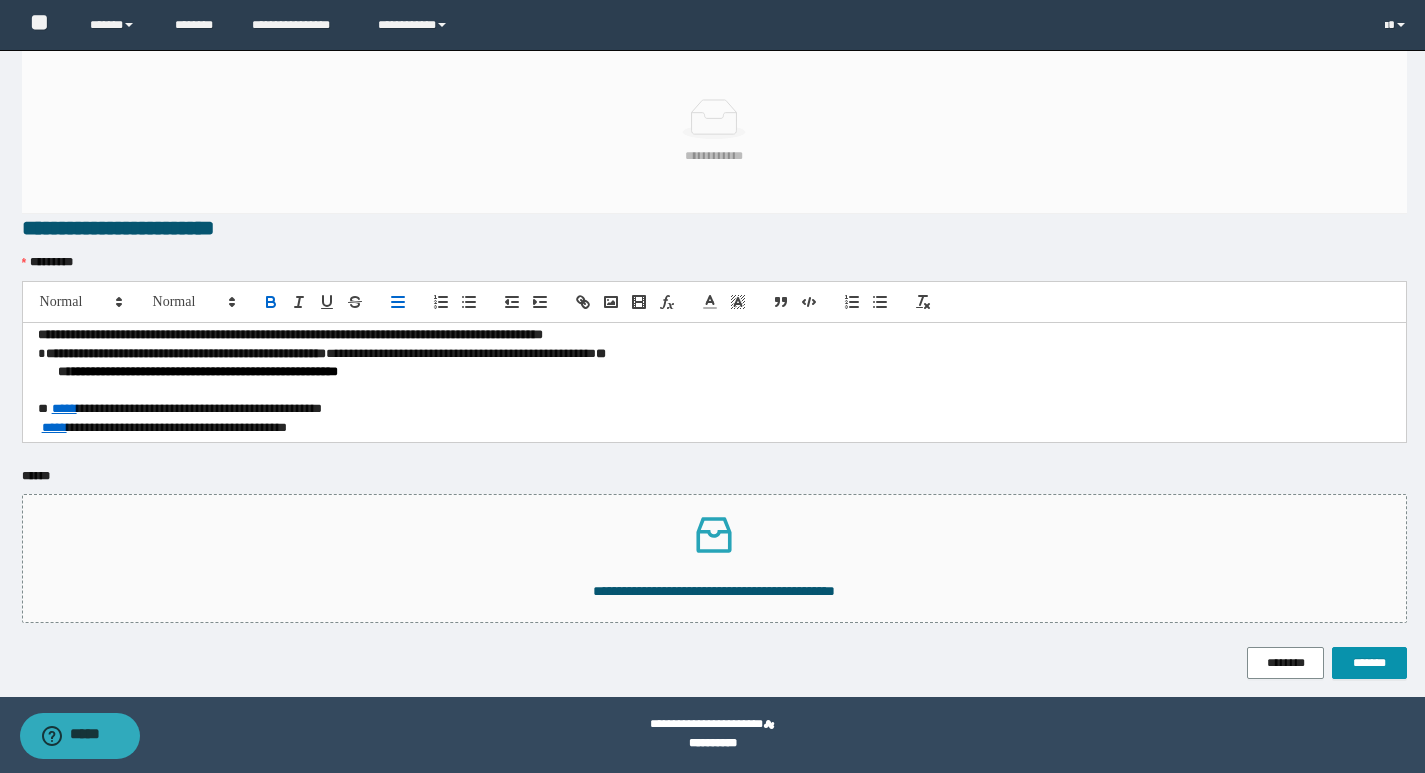 click on "**********" at bounding box center [290, 334] 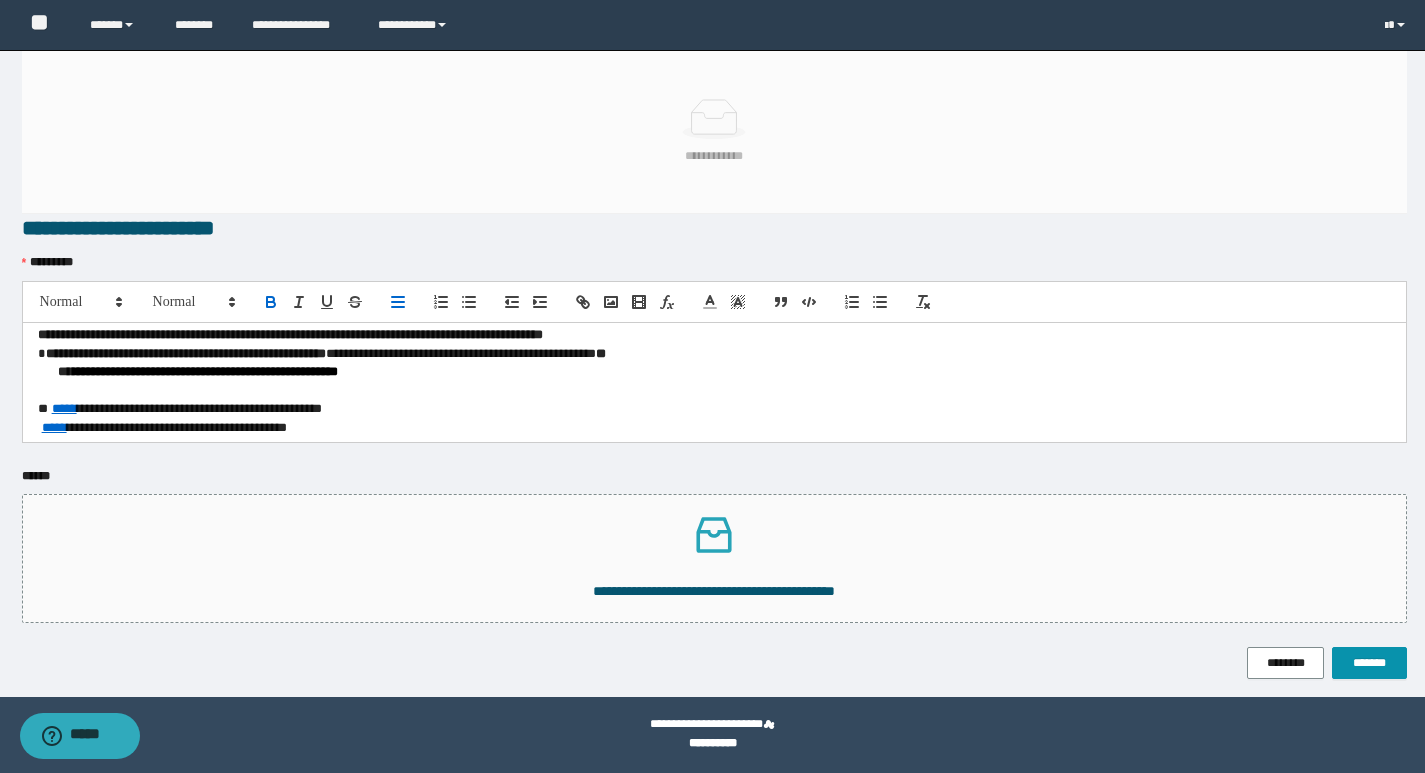click on "**********" at bounding box center [290, 334] 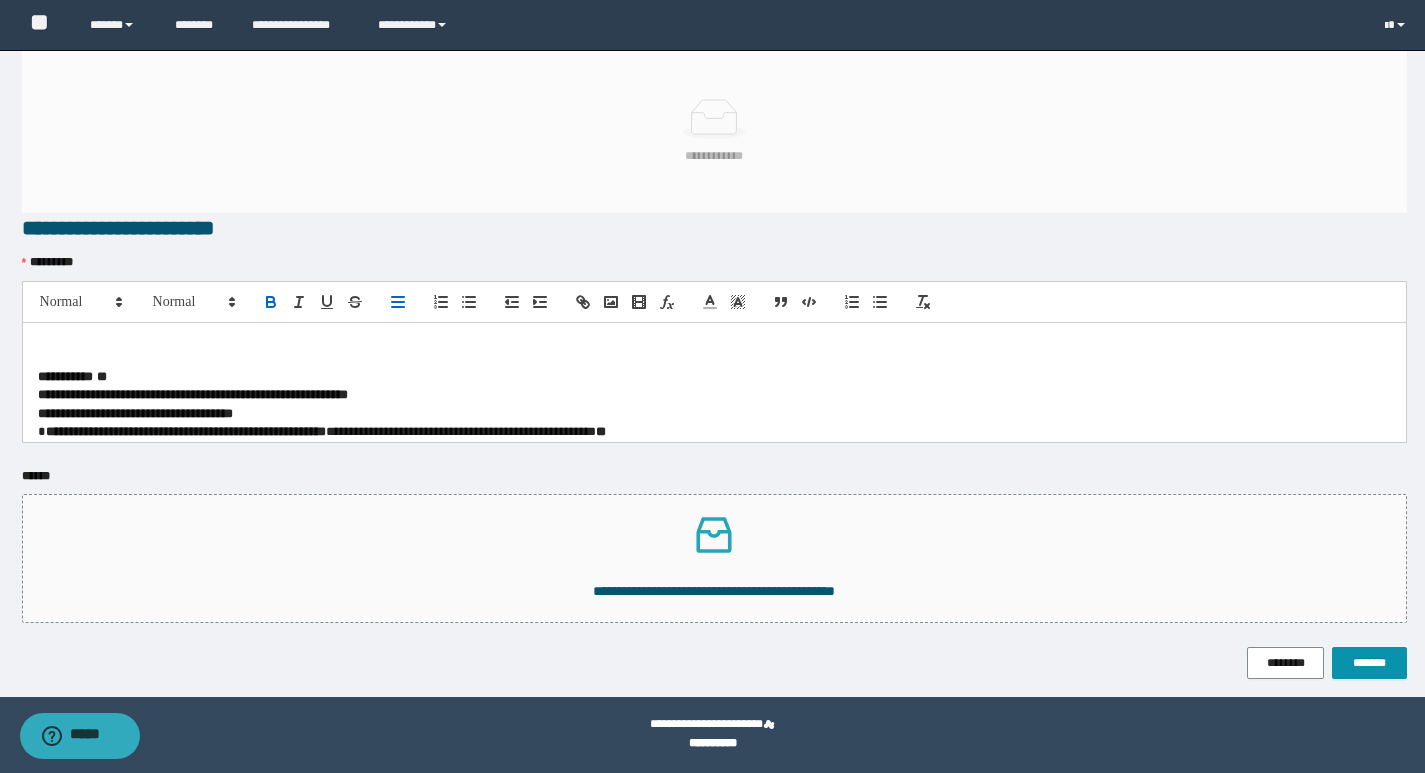 scroll, scrollTop: 112, scrollLeft: 0, axis: vertical 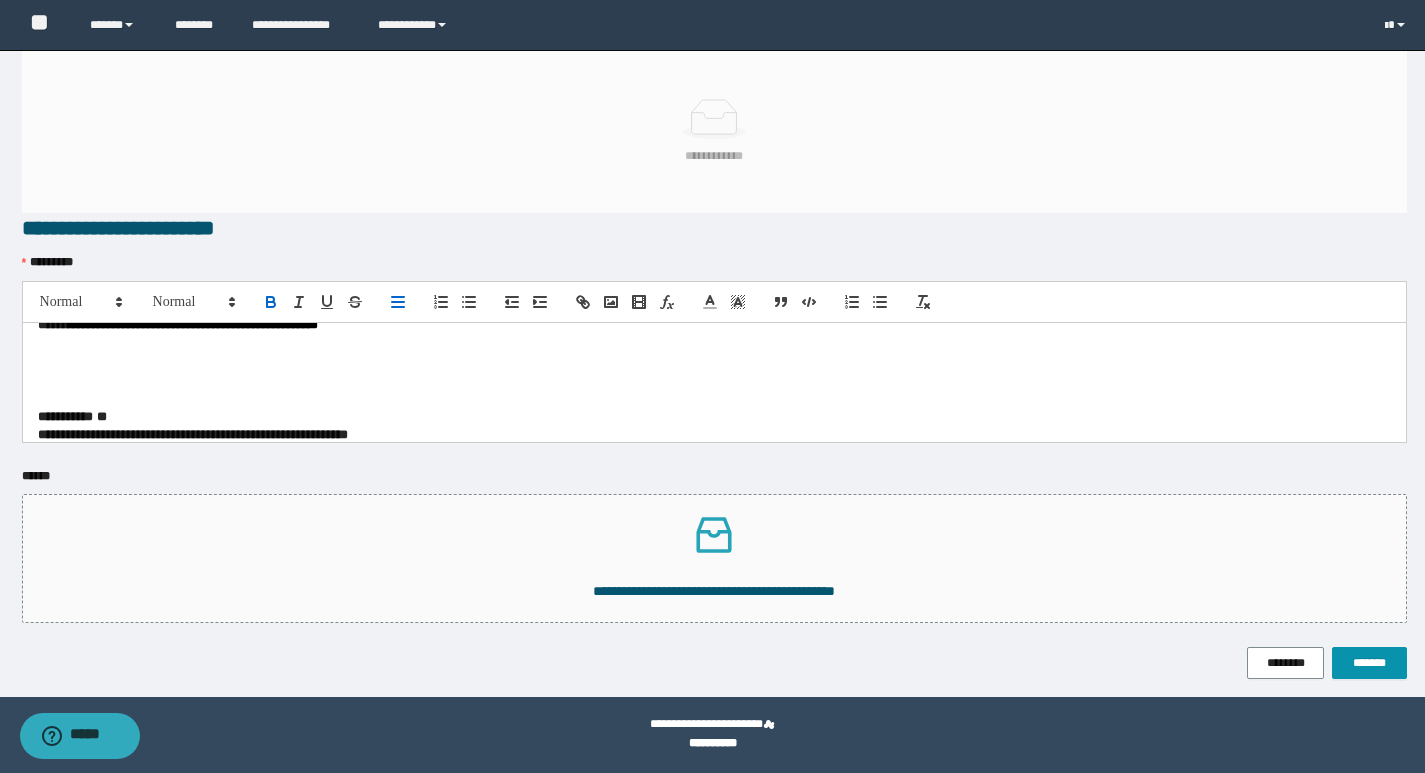 click on "**********" at bounding box center (707, 417) 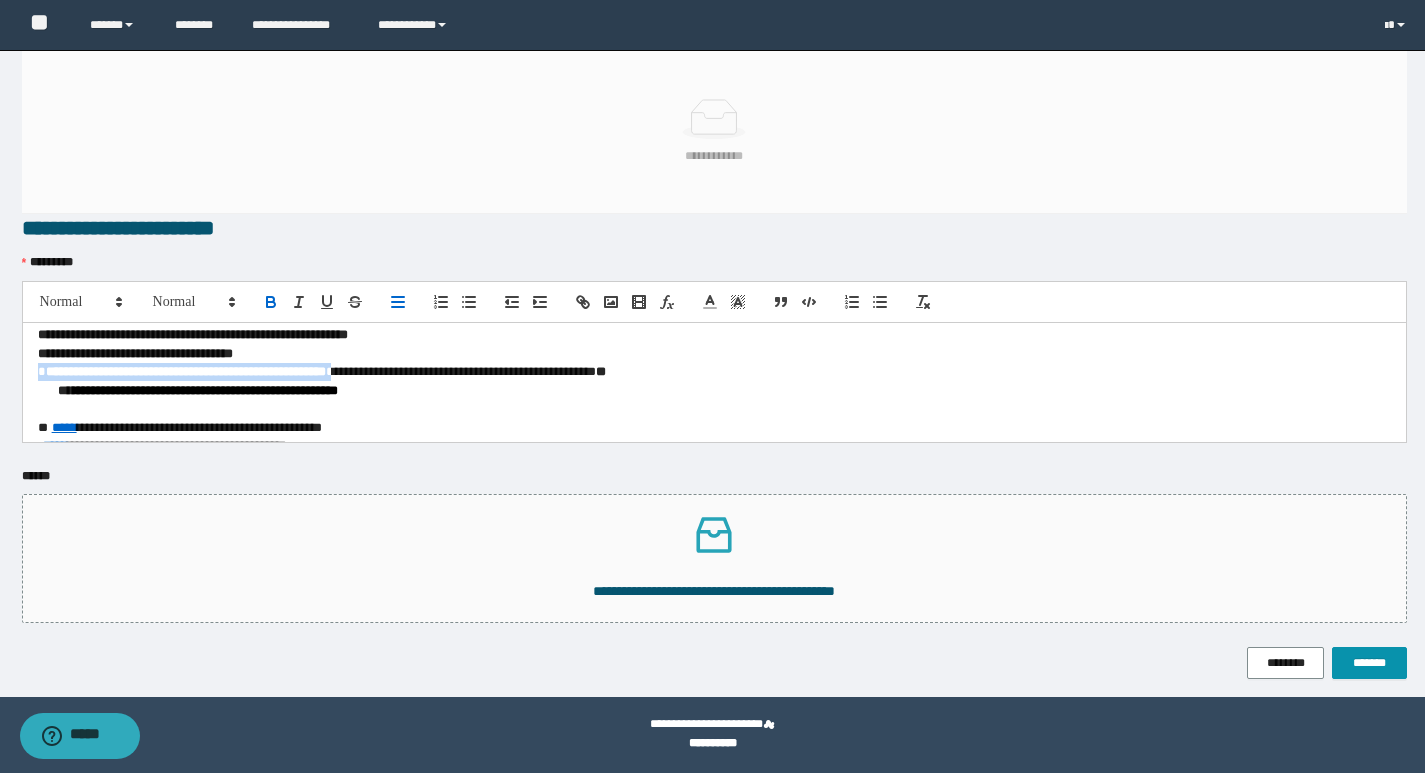 drag, startPoint x: 36, startPoint y: 369, endPoint x: 409, endPoint y: 379, distance: 373.13403 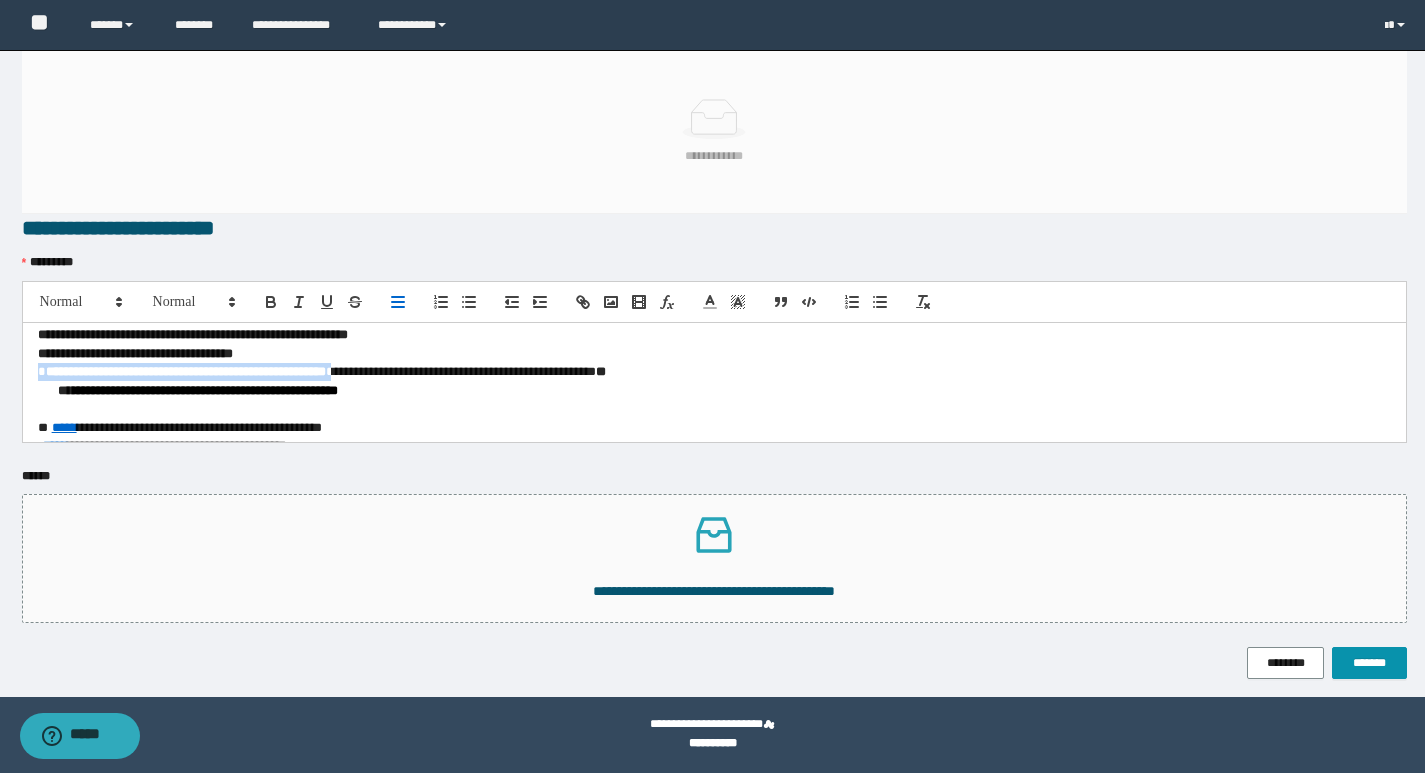 copy on "**********" 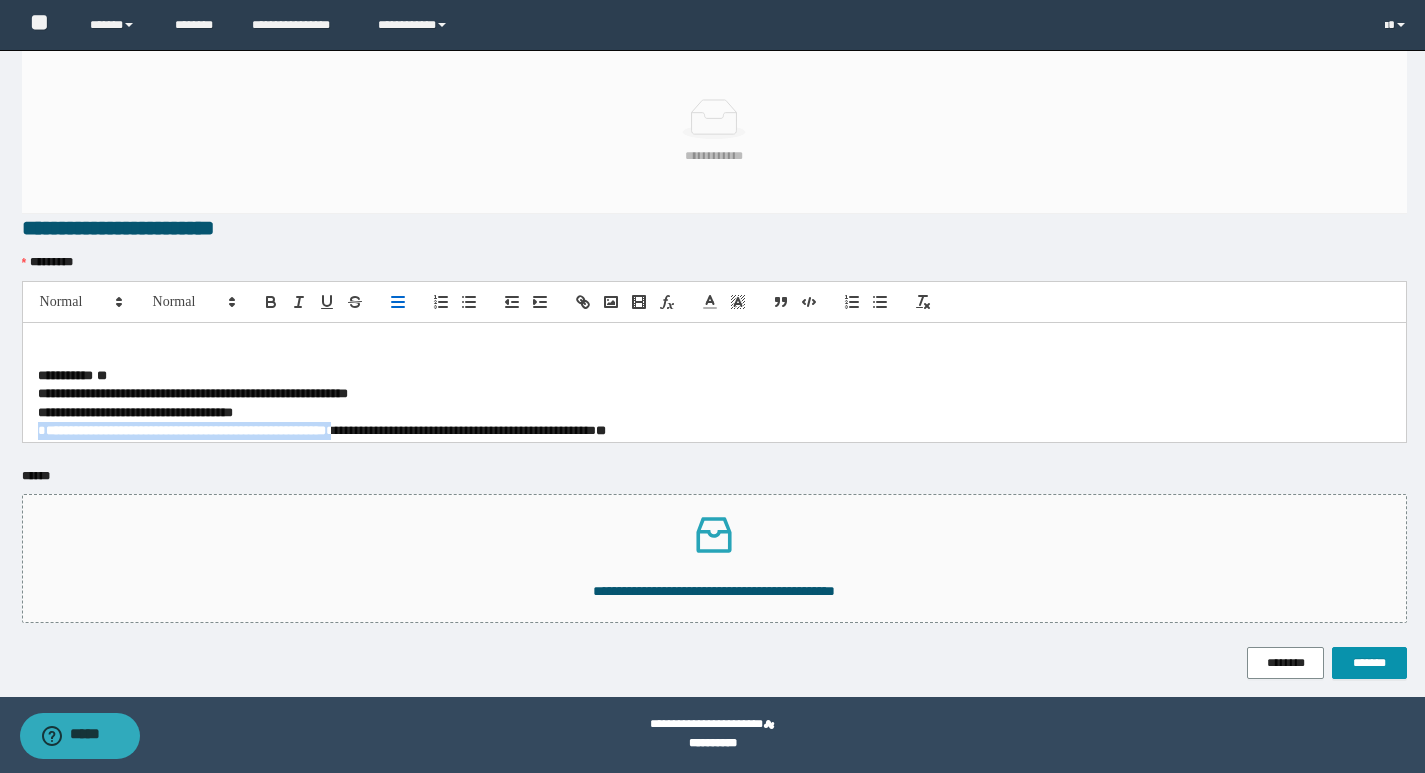 scroll, scrollTop: 112, scrollLeft: 0, axis: vertical 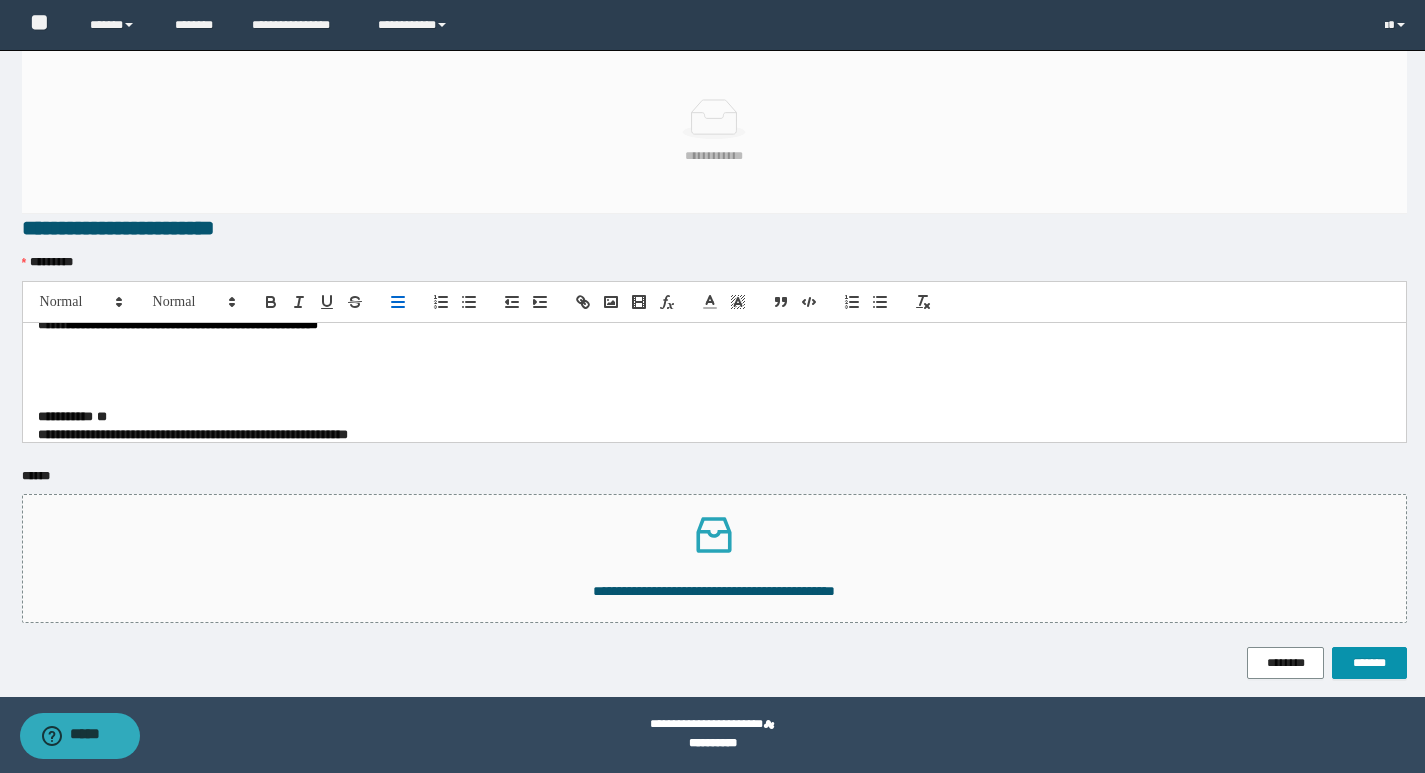 click at bounding box center [714, 399] 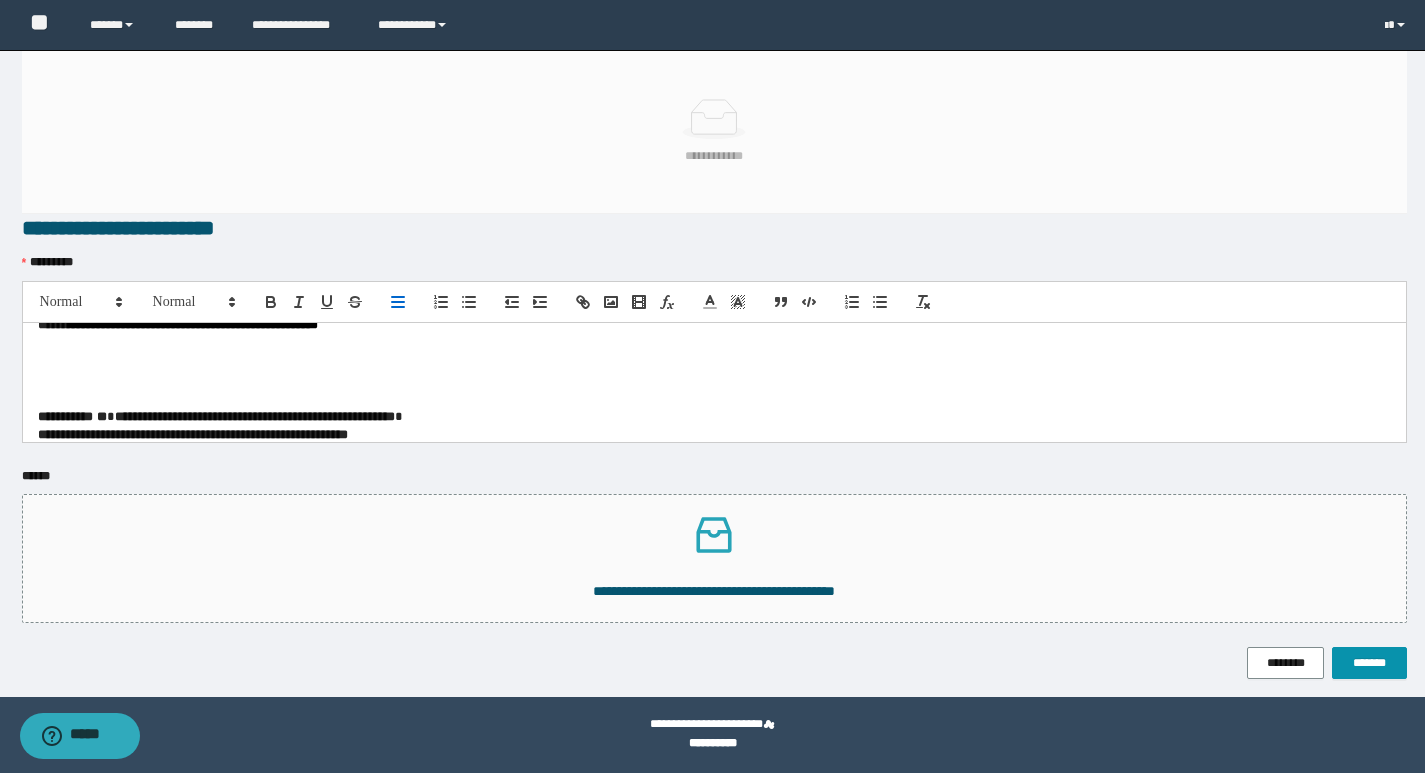 scroll, scrollTop: 0, scrollLeft: 0, axis: both 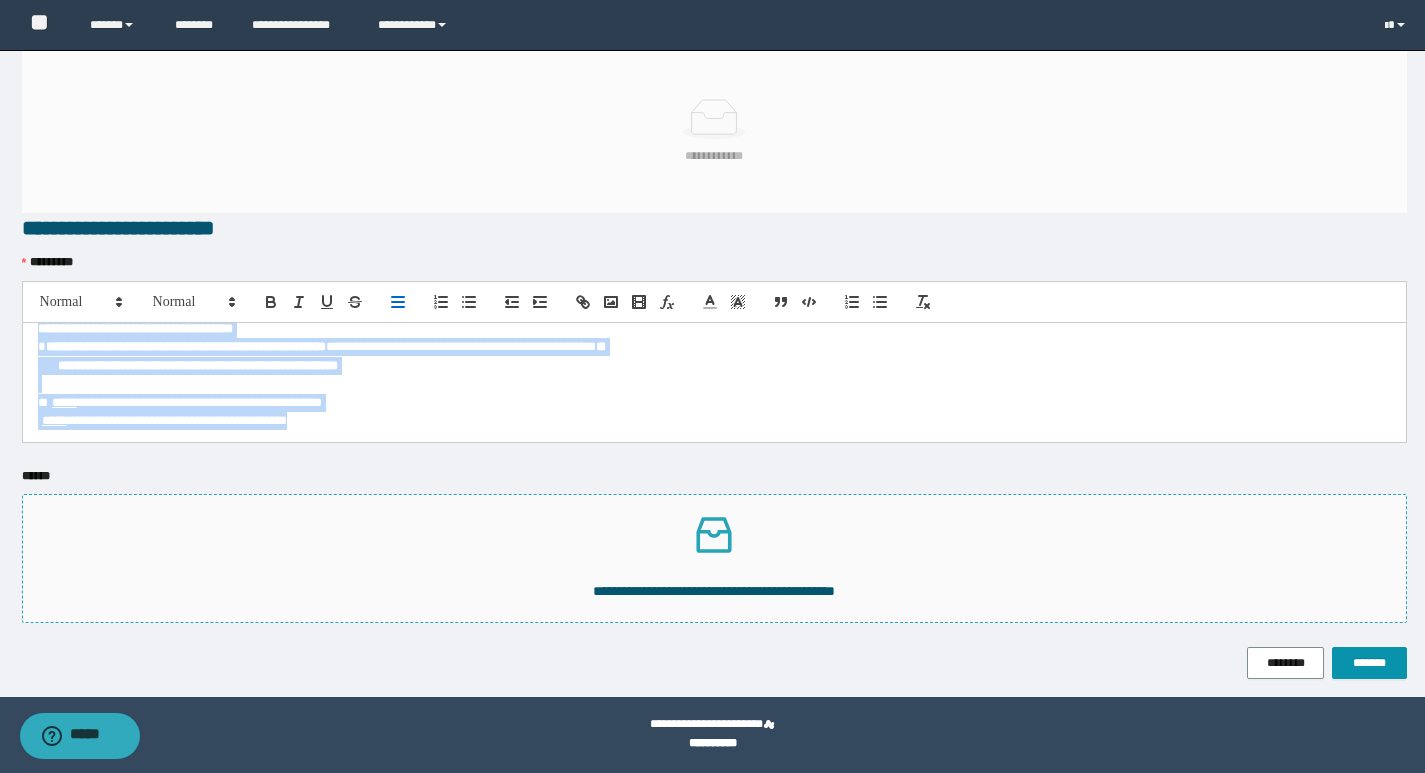 drag, startPoint x: 124, startPoint y: 337, endPoint x: 431, endPoint y: 495, distance: 345.27237 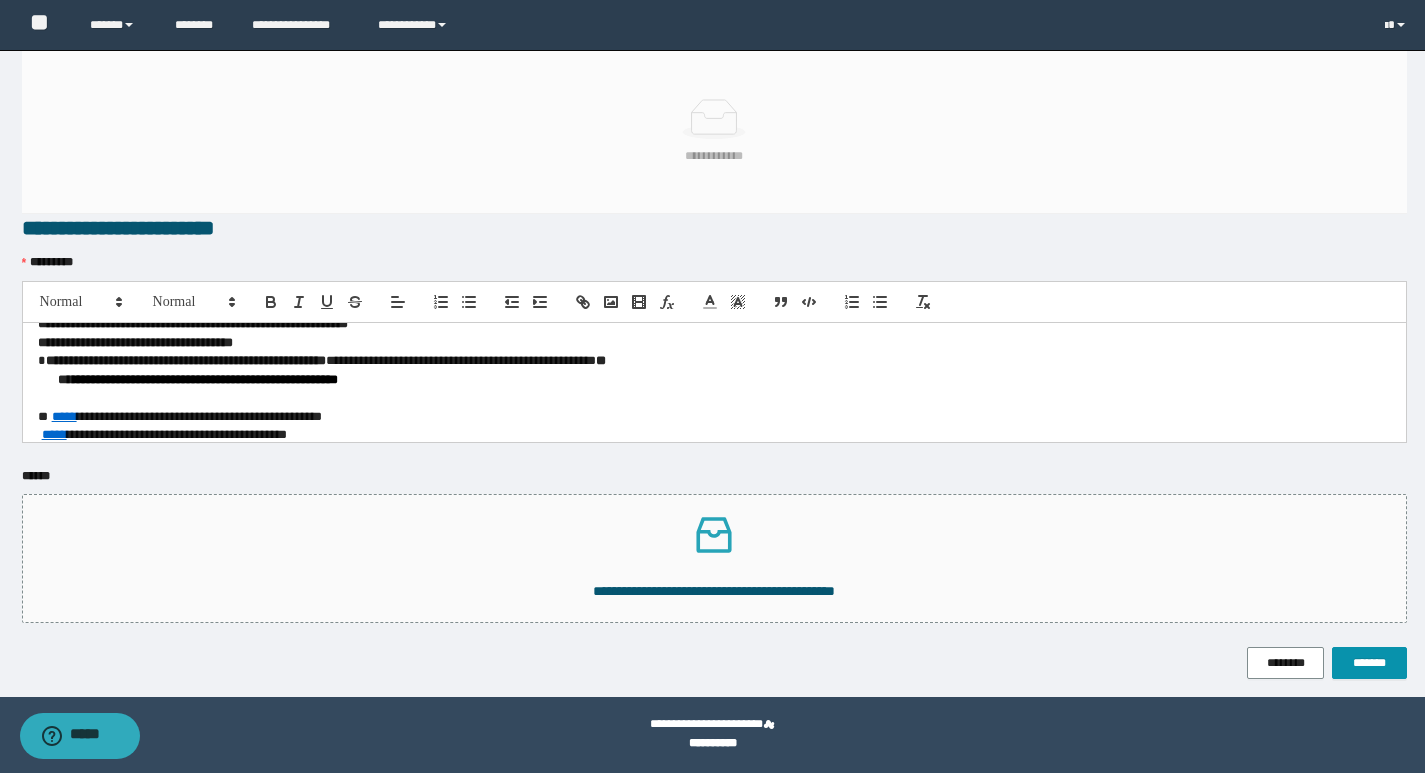 scroll, scrollTop: 123, scrollLeft: 0, axis: vertical 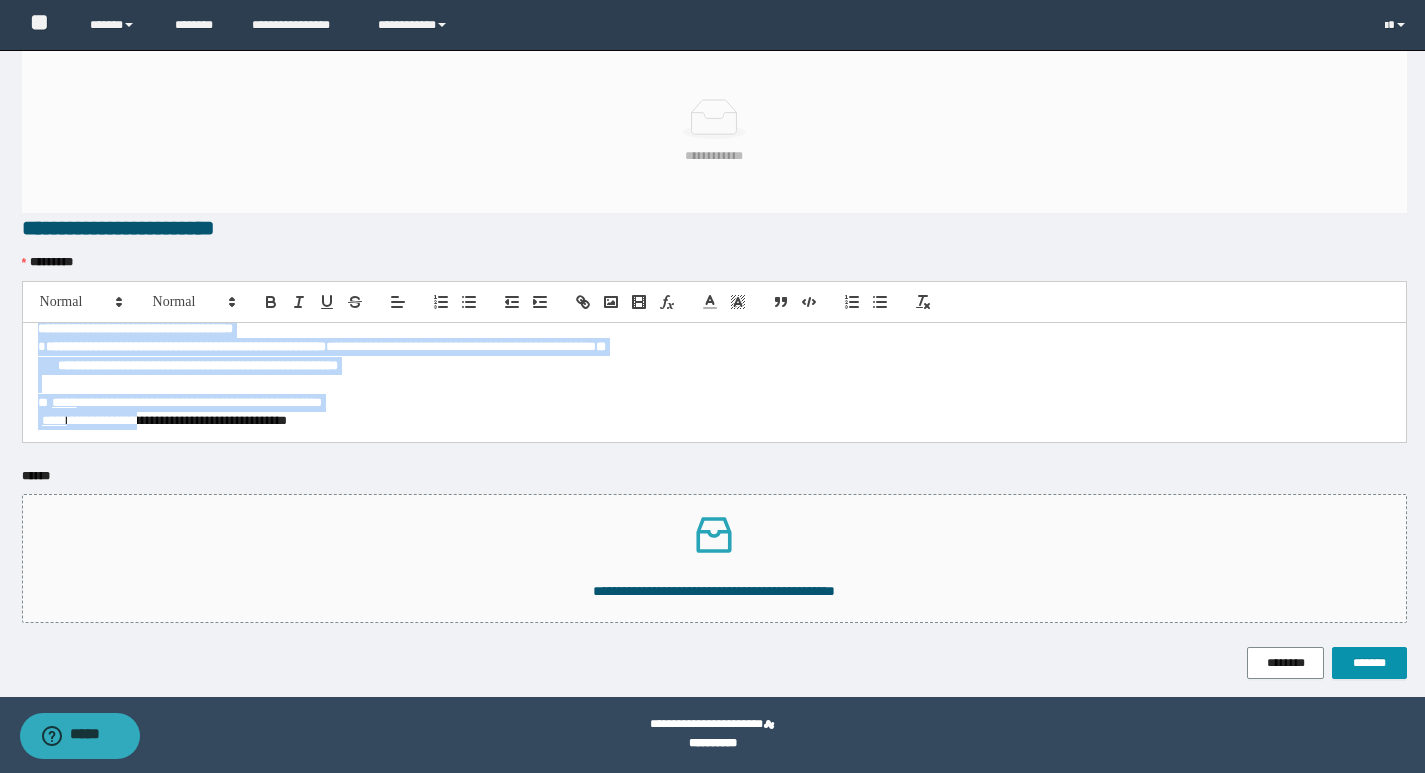 click on "**********" at bounding box center (714, 382) 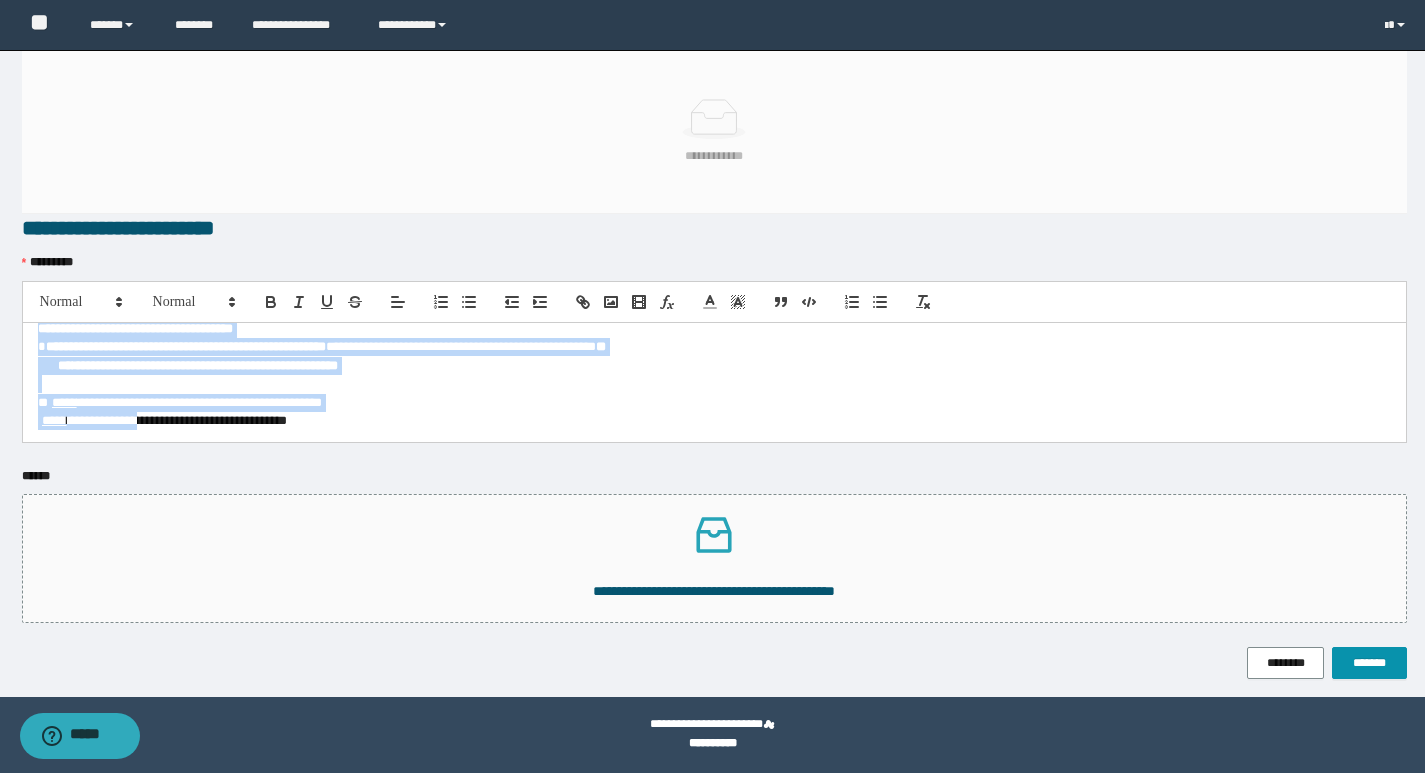 click on "**********" at bounding box center (707, 403) 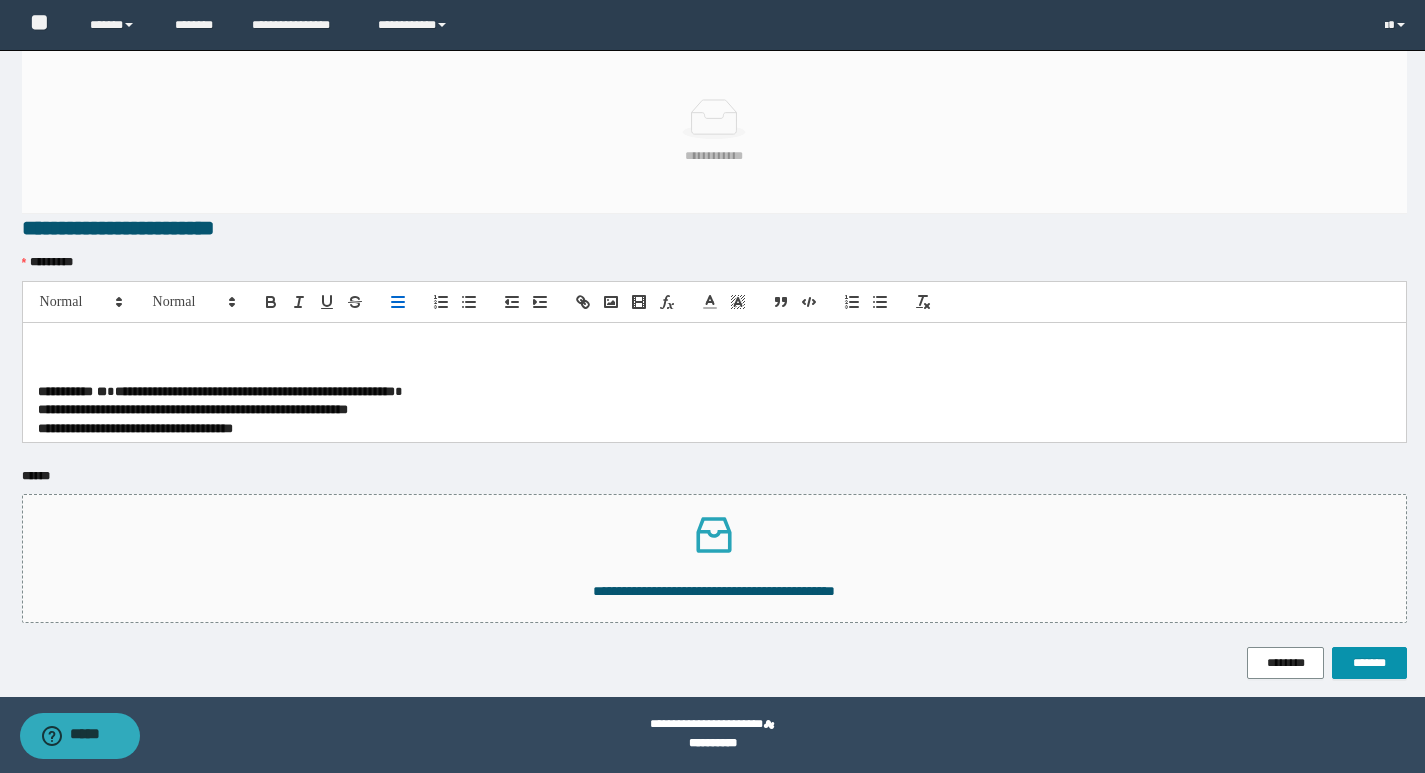 scroll, scrollTop: 237, scrollLeft: 0, axis: vertical 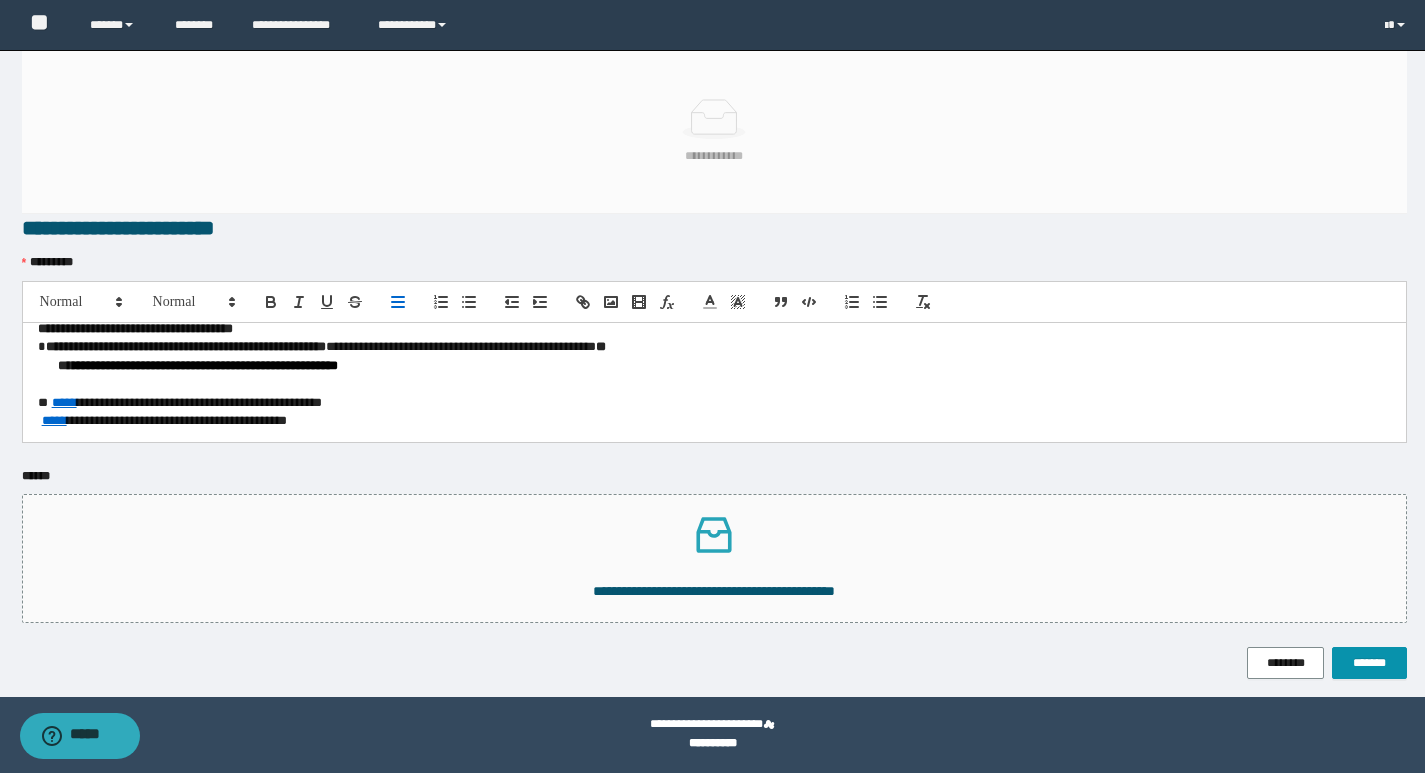 click on "**********" at bounding box center [135, 328] 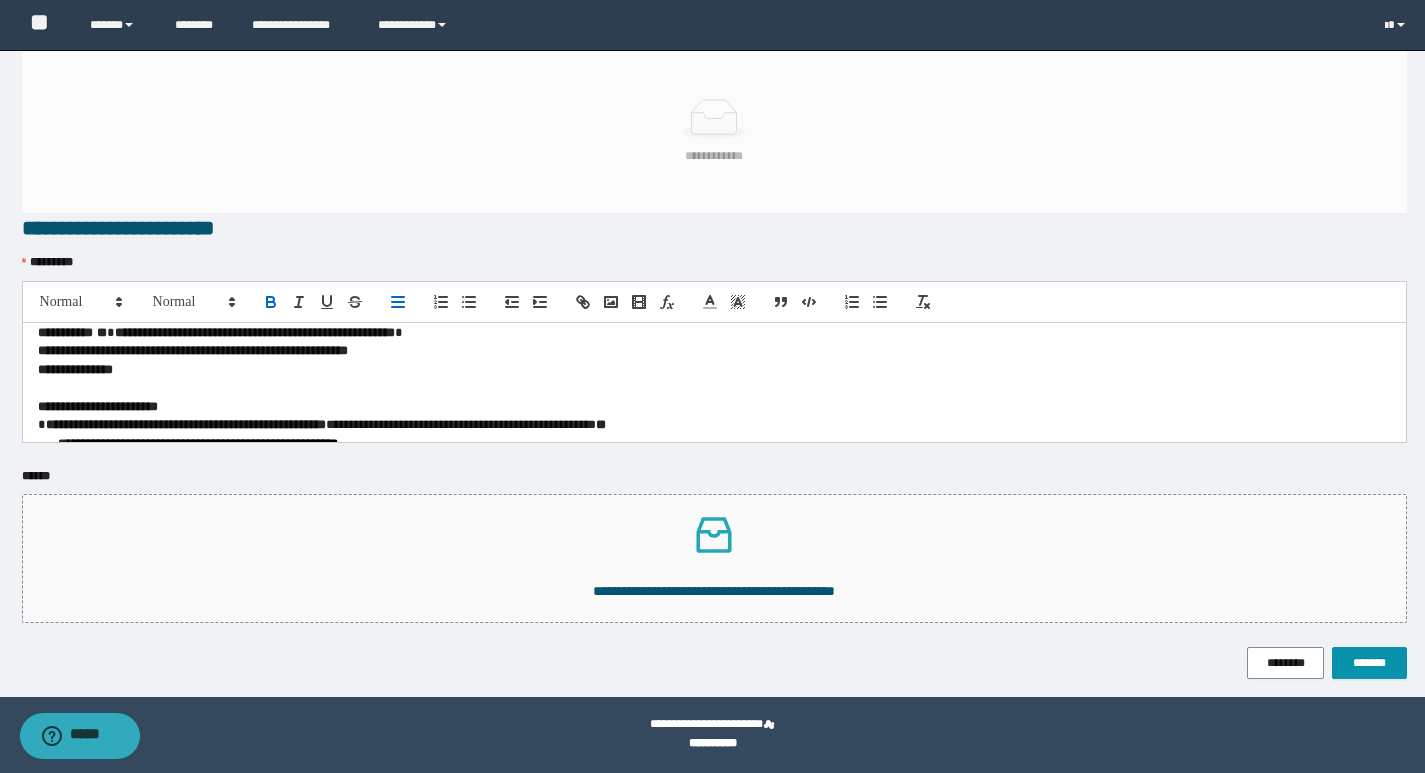 scroll, scrollTop: 237, scrollLeft: 0, axis: vertical 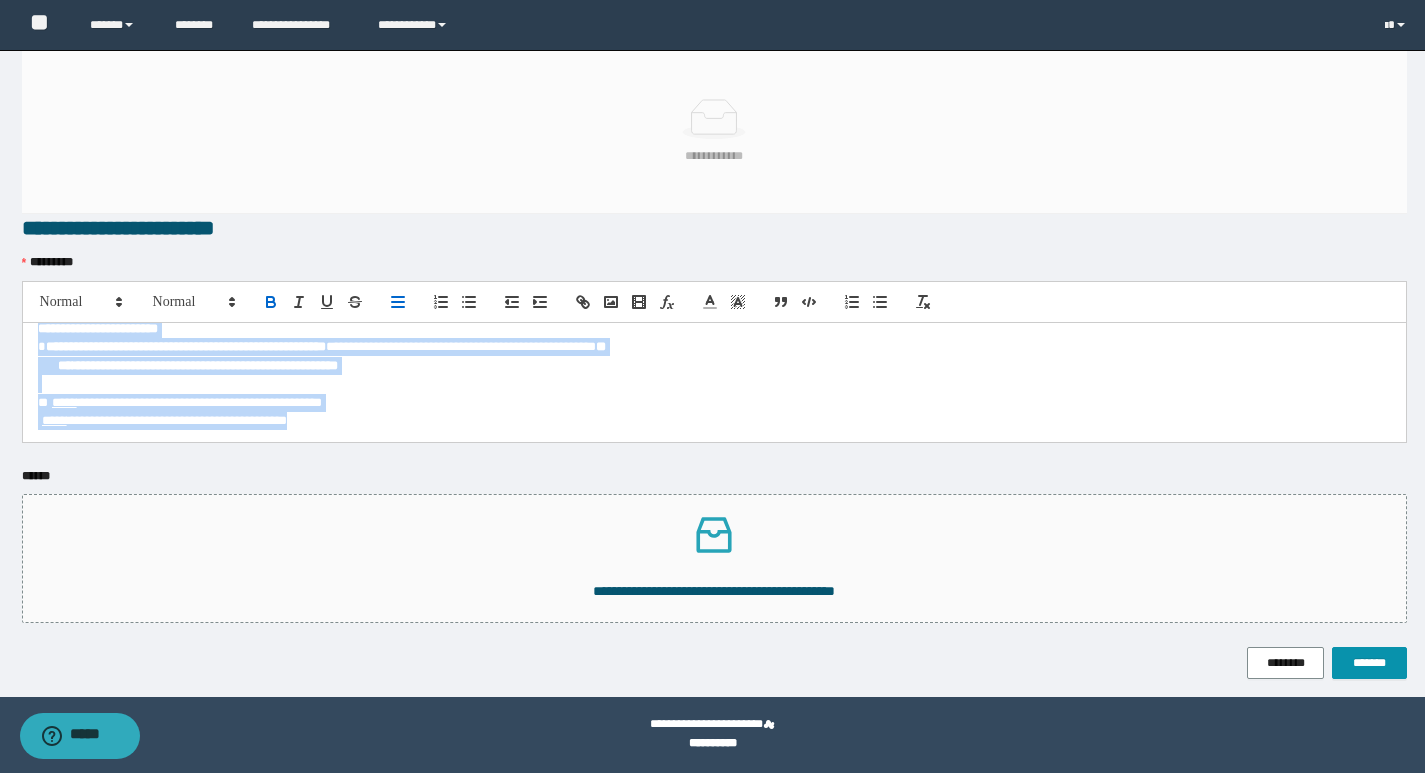 drag, startPoint x: 28, startPoint y: 360, endPoint x: 448, endPoint y: 451, distance: 429.74527 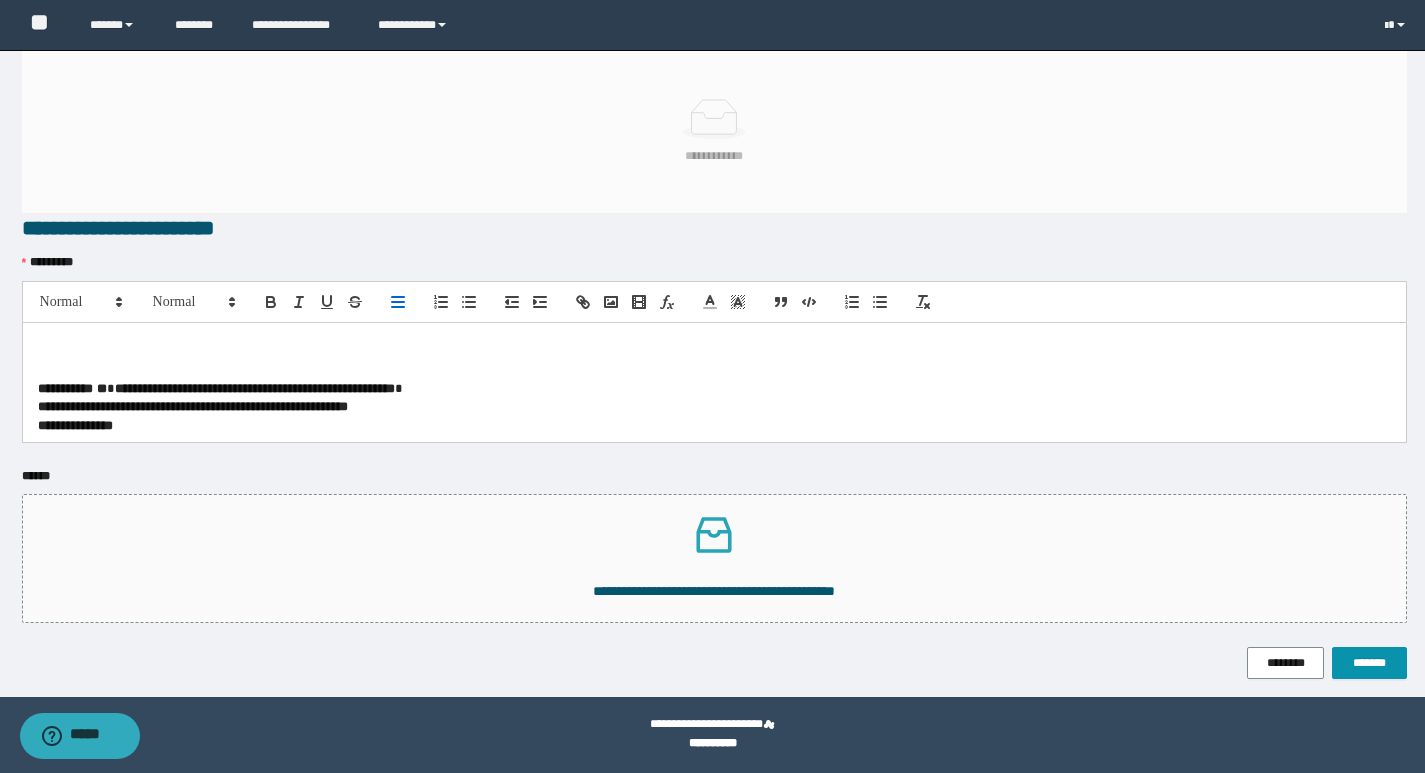 scroll, scrollTop: 181, scrollLeft: 0, axis: vertical 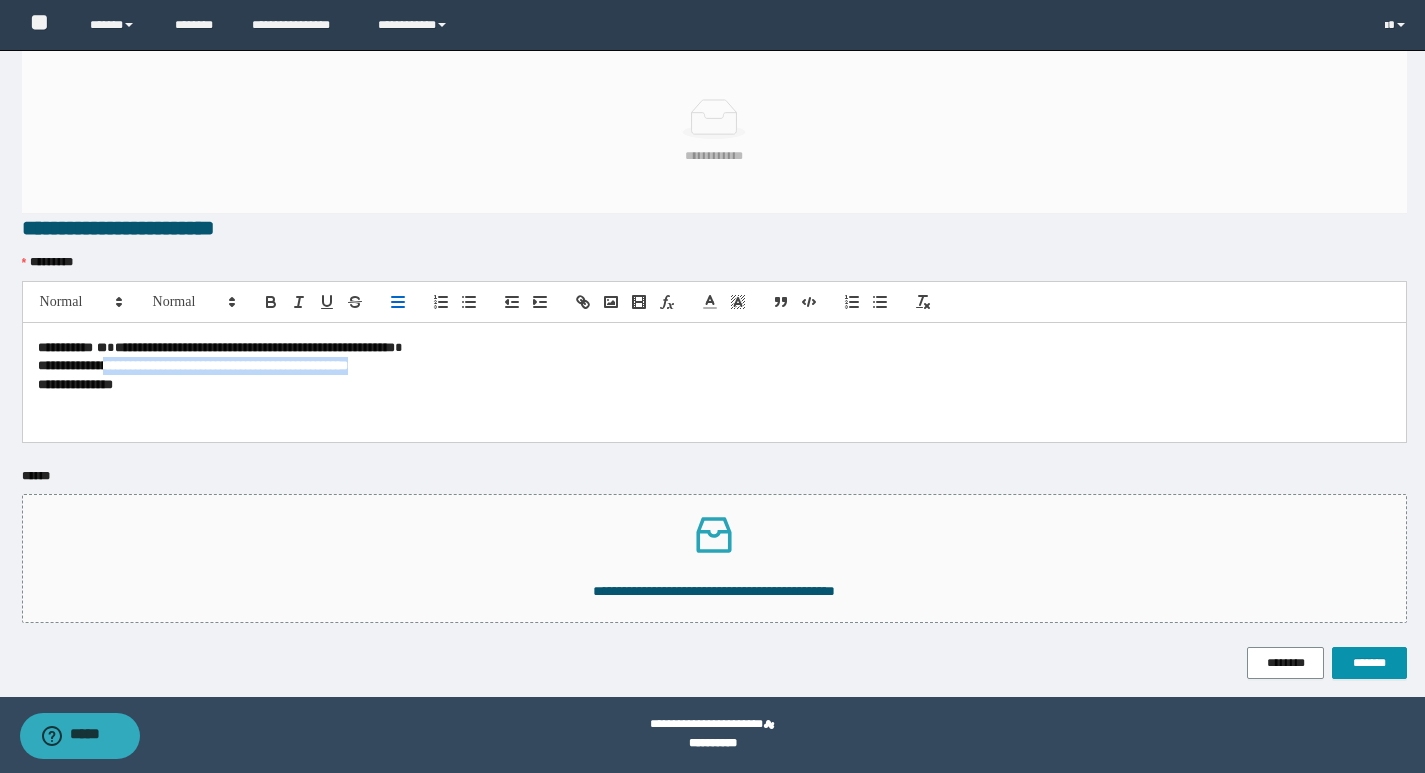 drag, startPoint x: 123, startPoint y: 371, endPoint x: 432, endPoint y: 364, distance: 309.07928 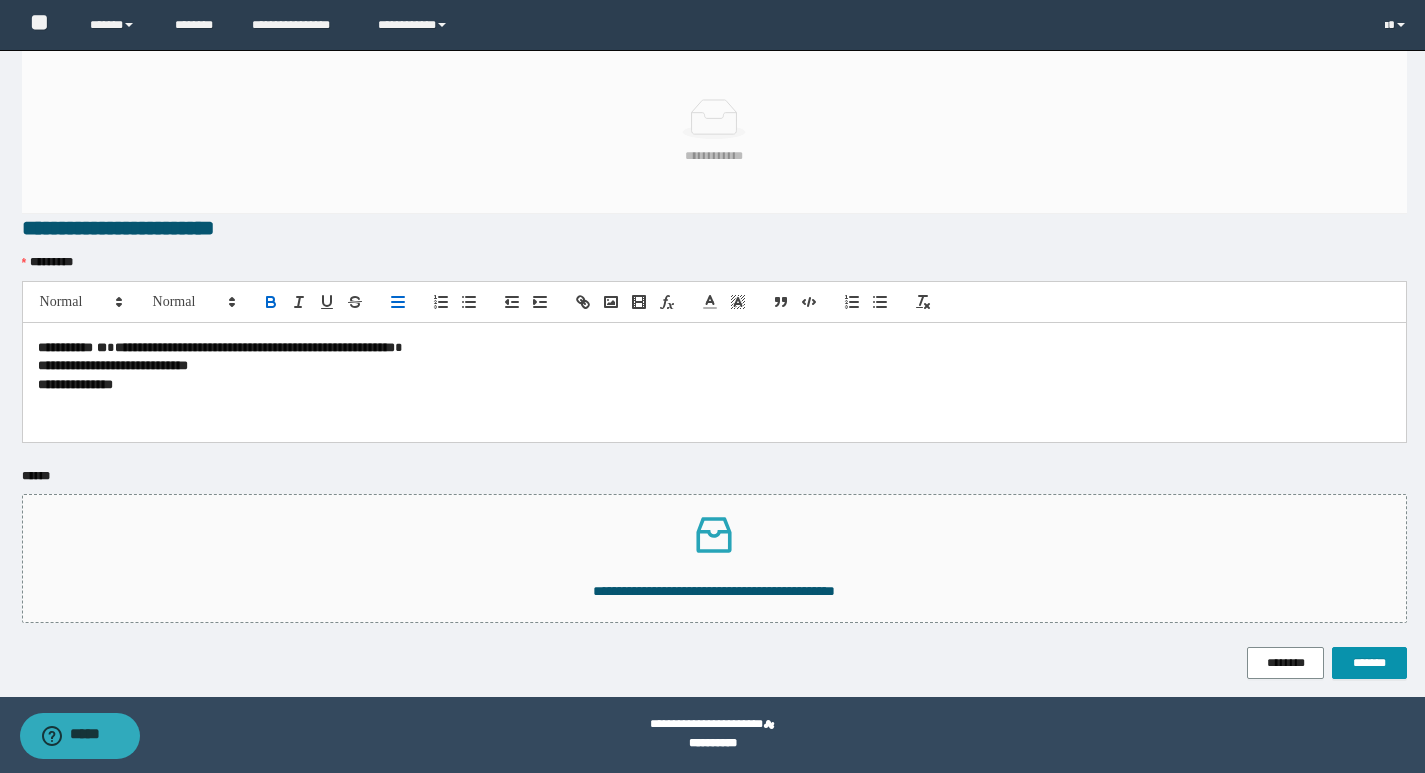 click on "**********" at bounding box center [714, 385] 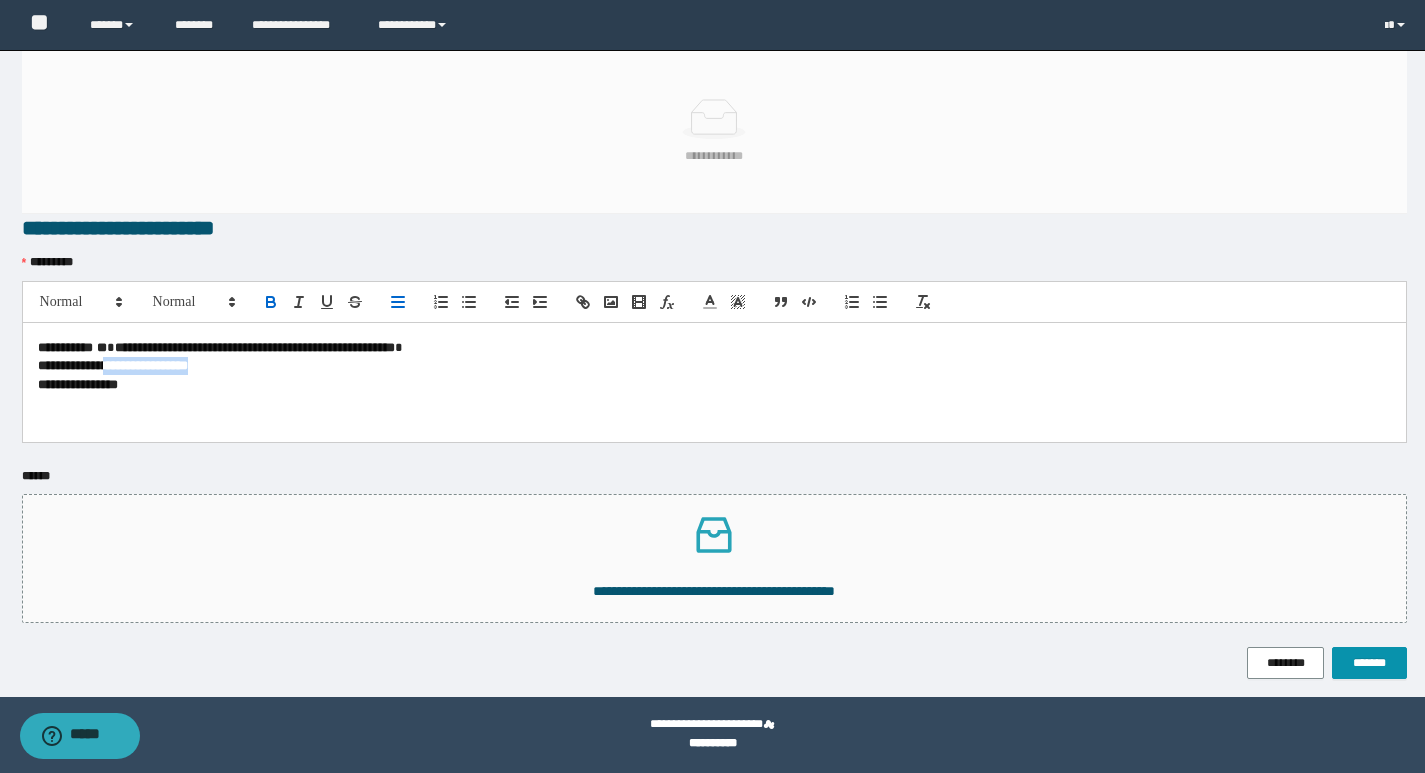 drag, startPoint x: 125, startPoint y: 368, endPoint x: 257, endPoint y: 370, distance: 132.01515 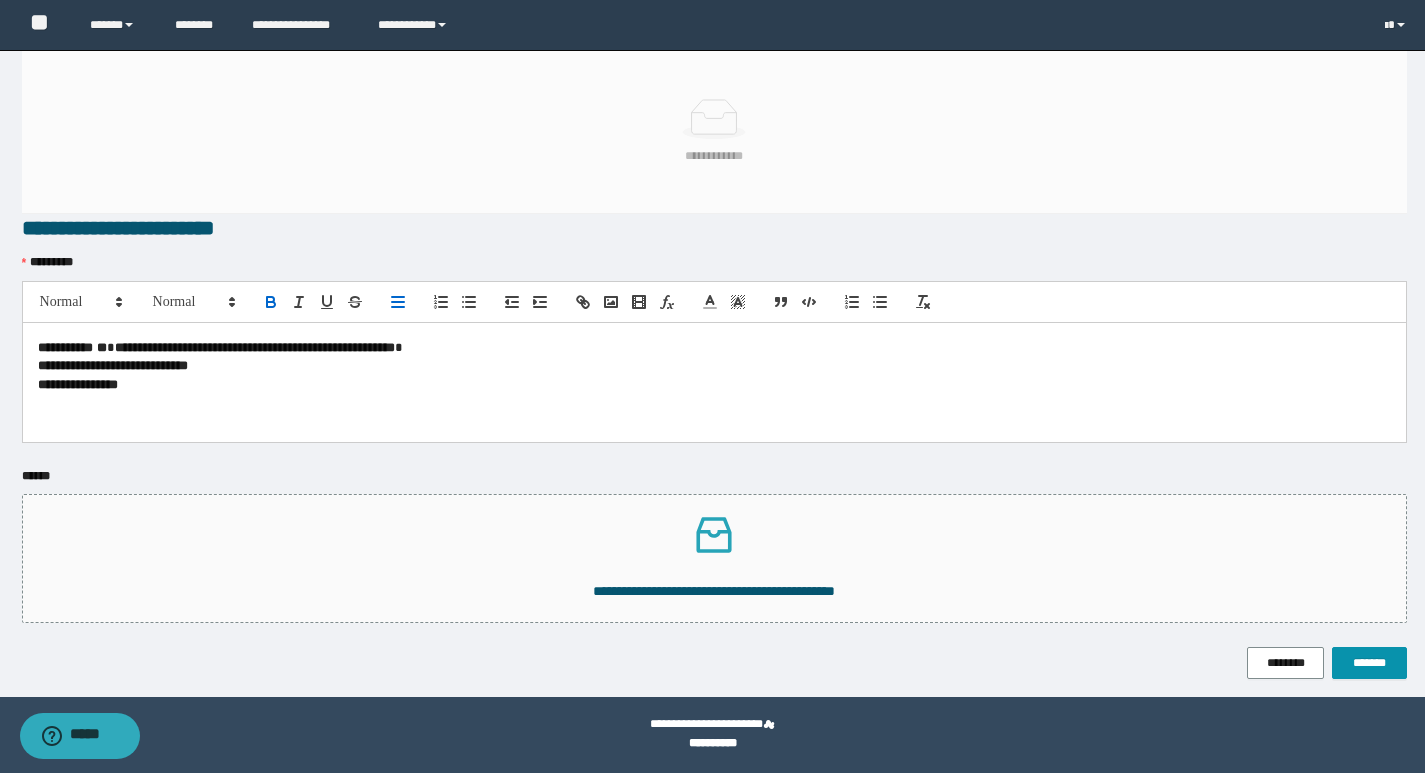 click on "**********" at bounding box center [714, 385] 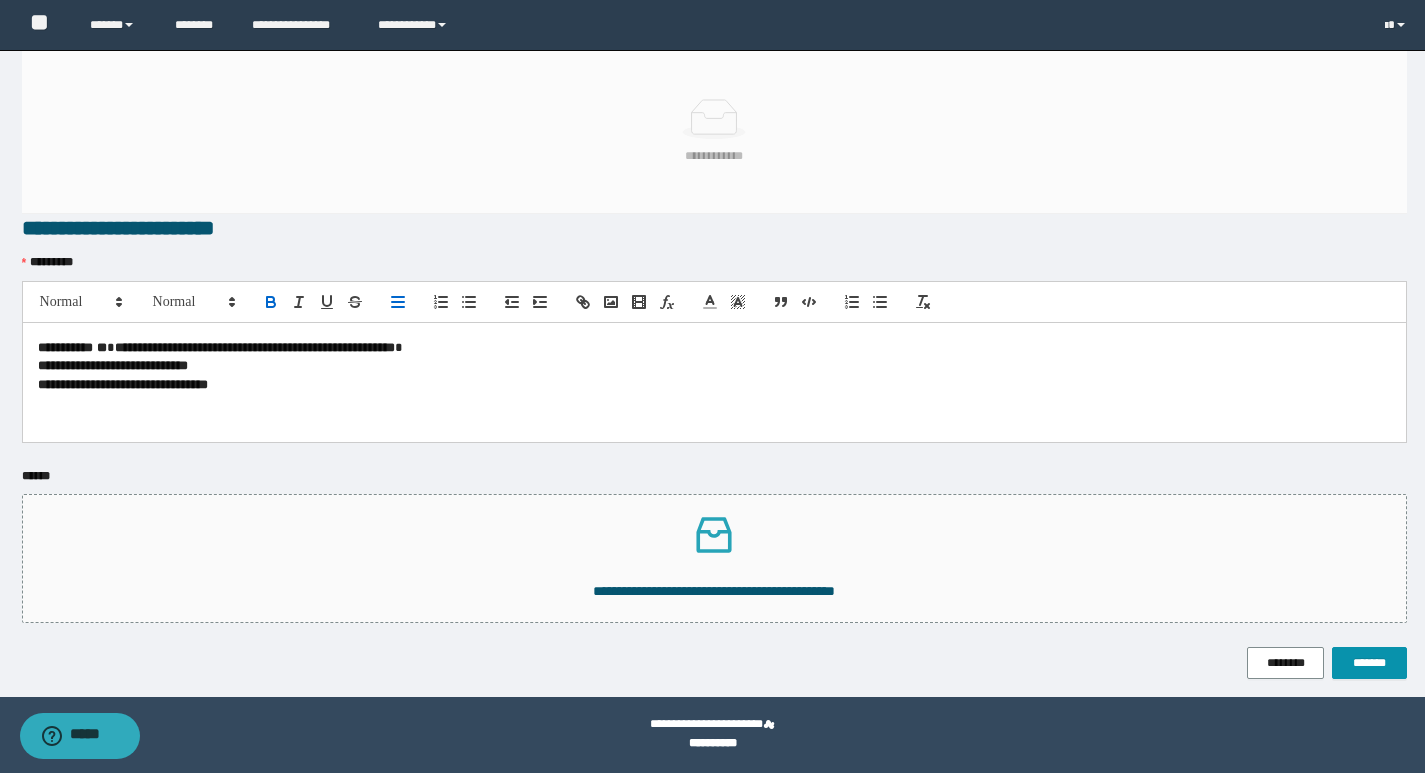 scroll, scrollTop: 0, scrollLeft: 0, axis: both 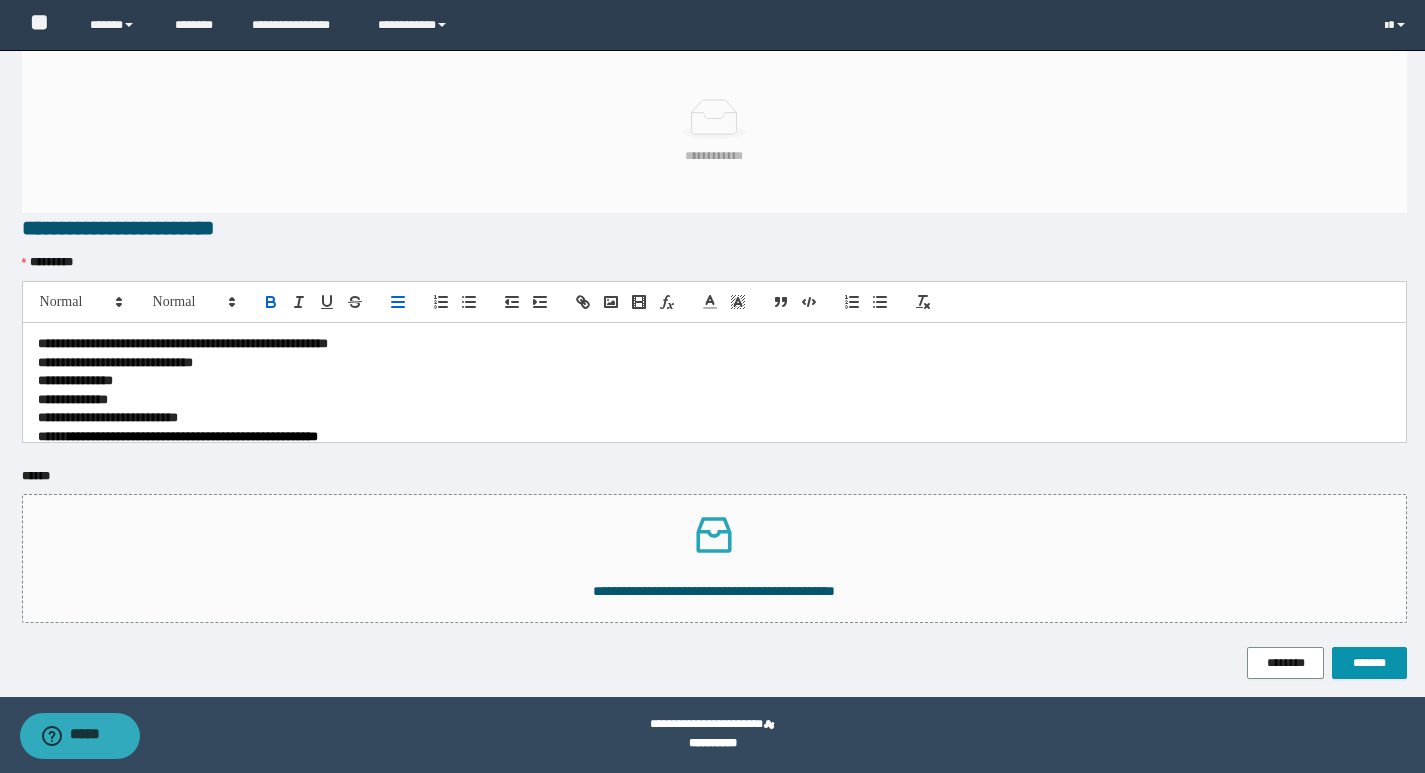 click on "**********" at bounding box center [714, 344] 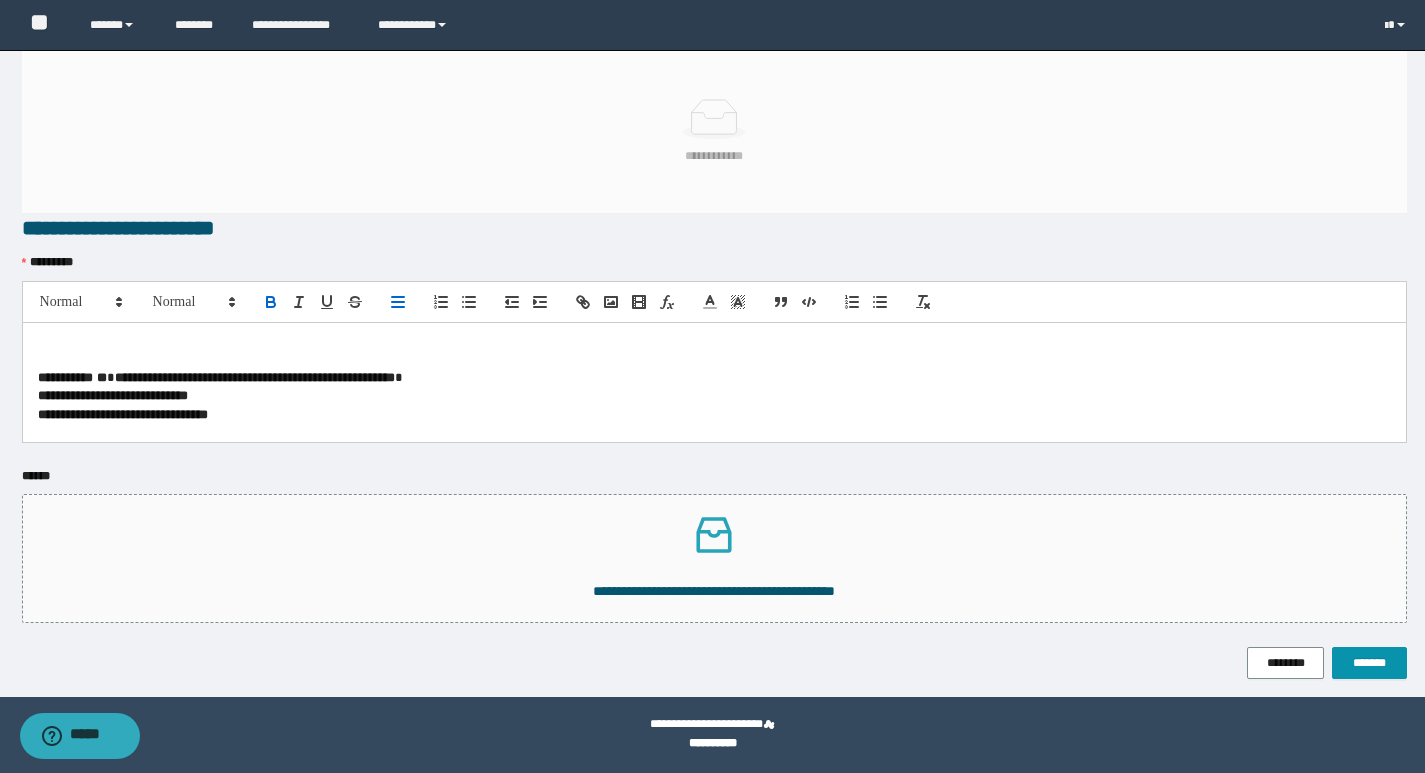 scroll, scrollTop: 181, scrollLeft: 0, axis: vertical 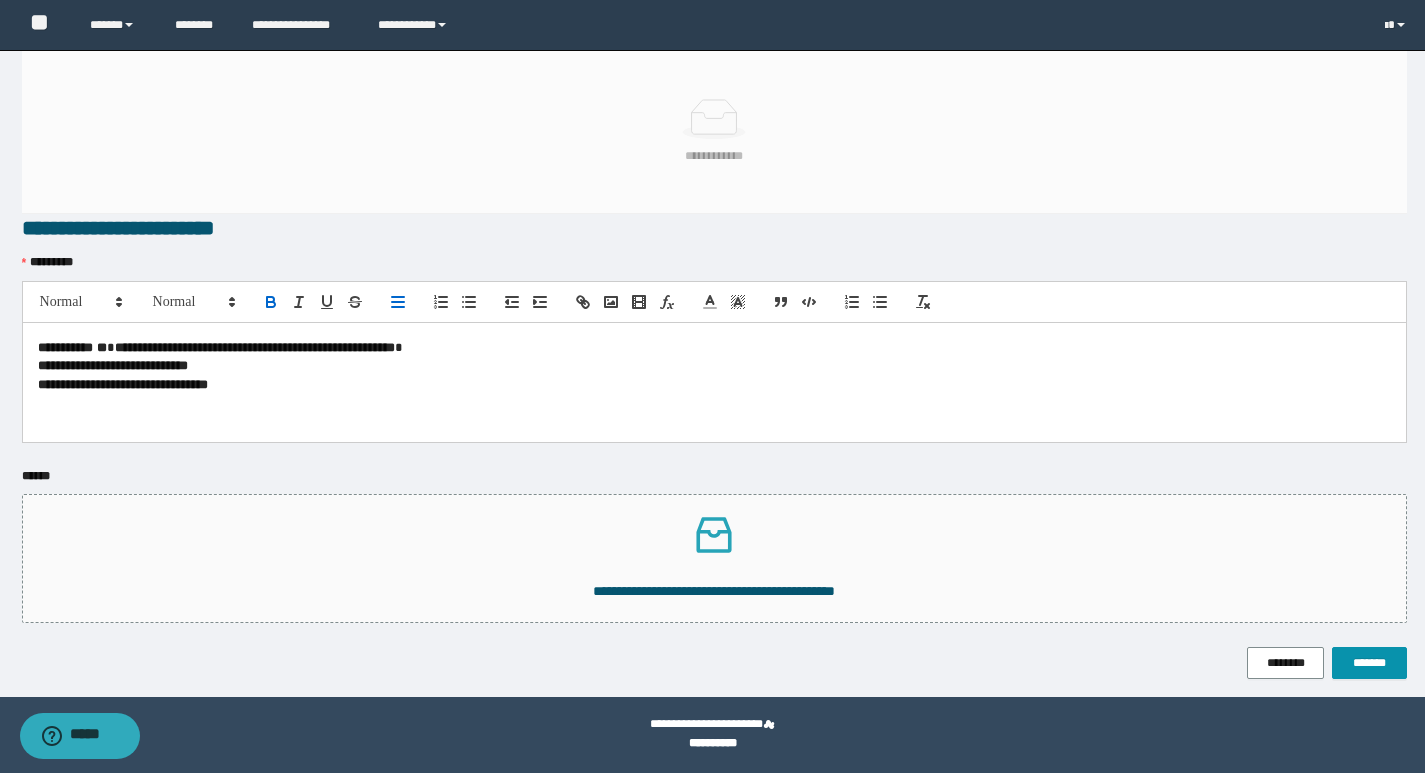 click at bounding box center [707, 422] 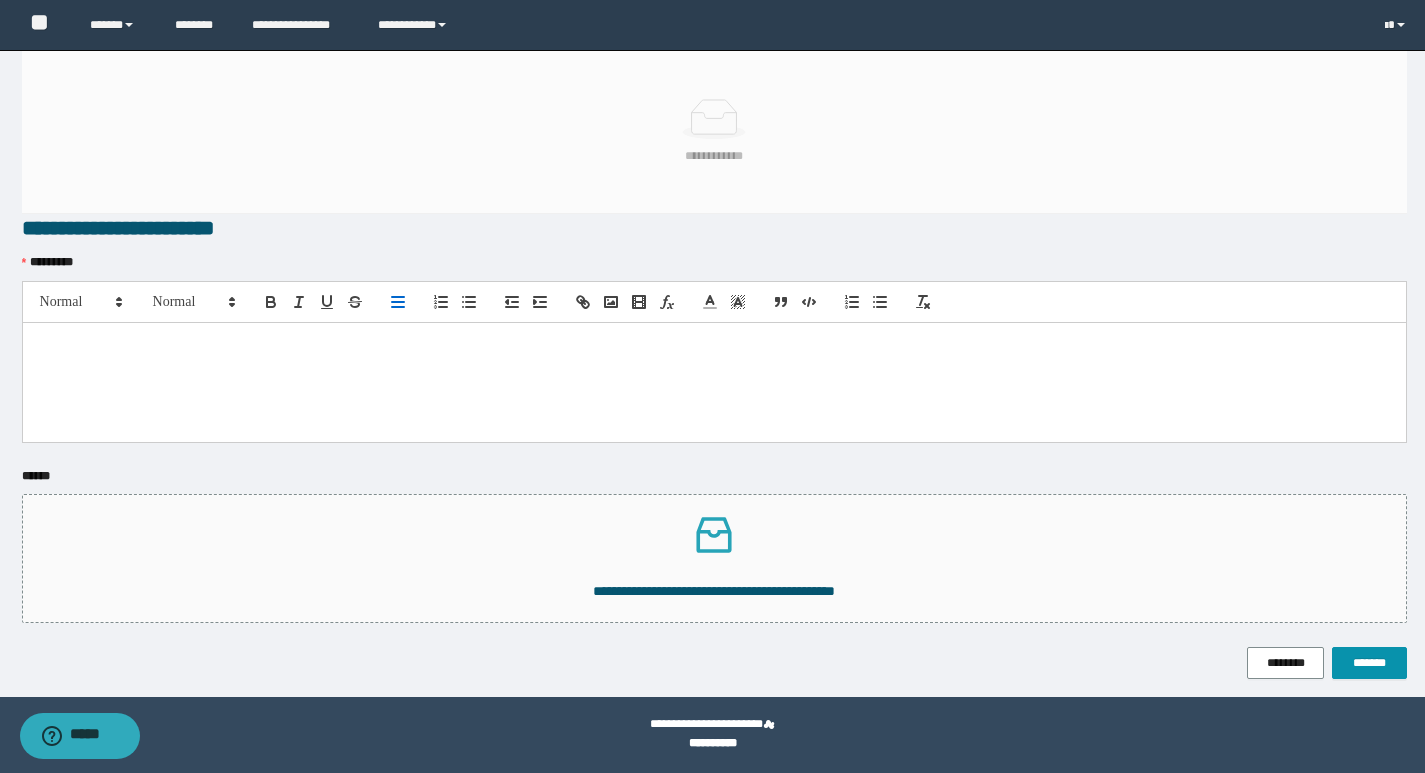scroll, scrollTop: 278, scrollLeft: 0, axis: vertical 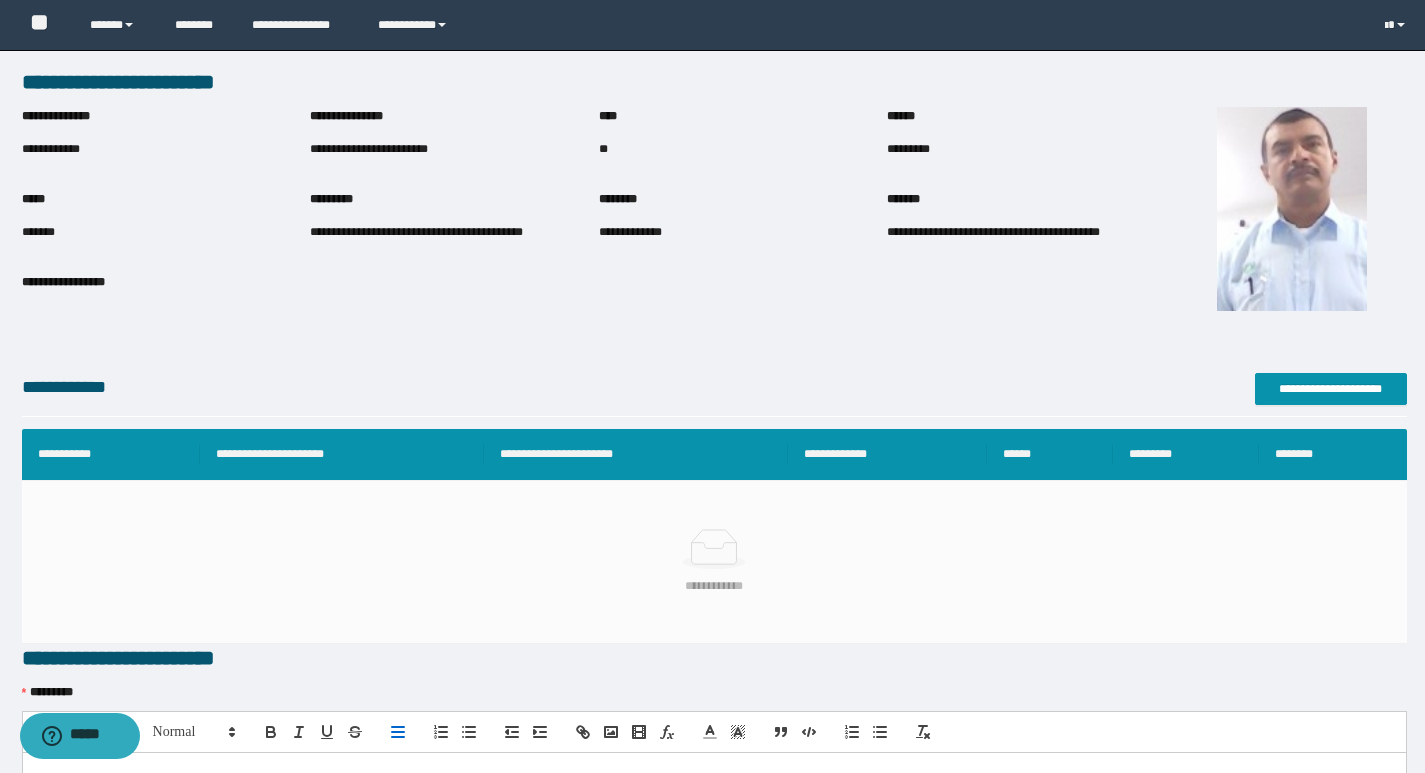 click on "**********" at bounding box center [454, 150] 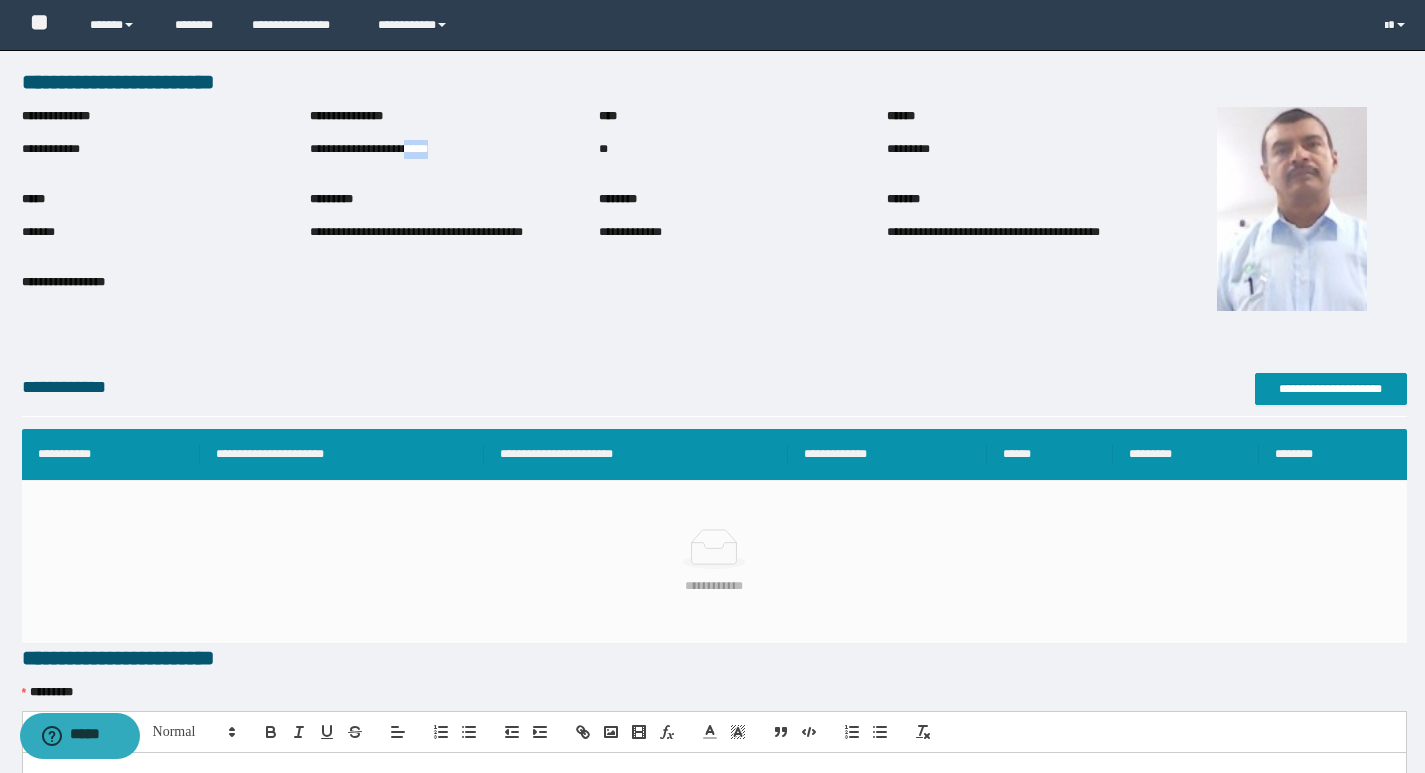 click on "**********" at bounding box center (454, 150) 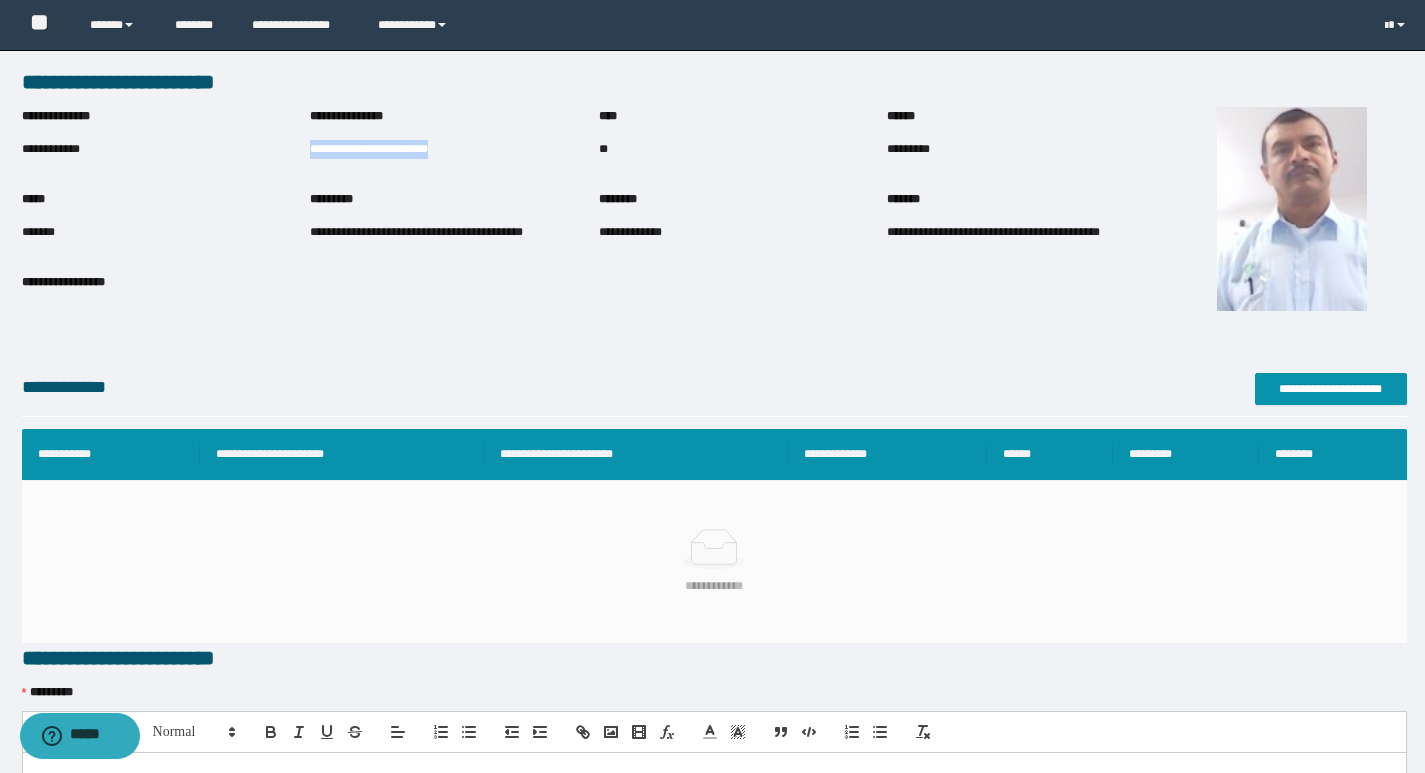 click on "**********" at bounding box center [454, 150] 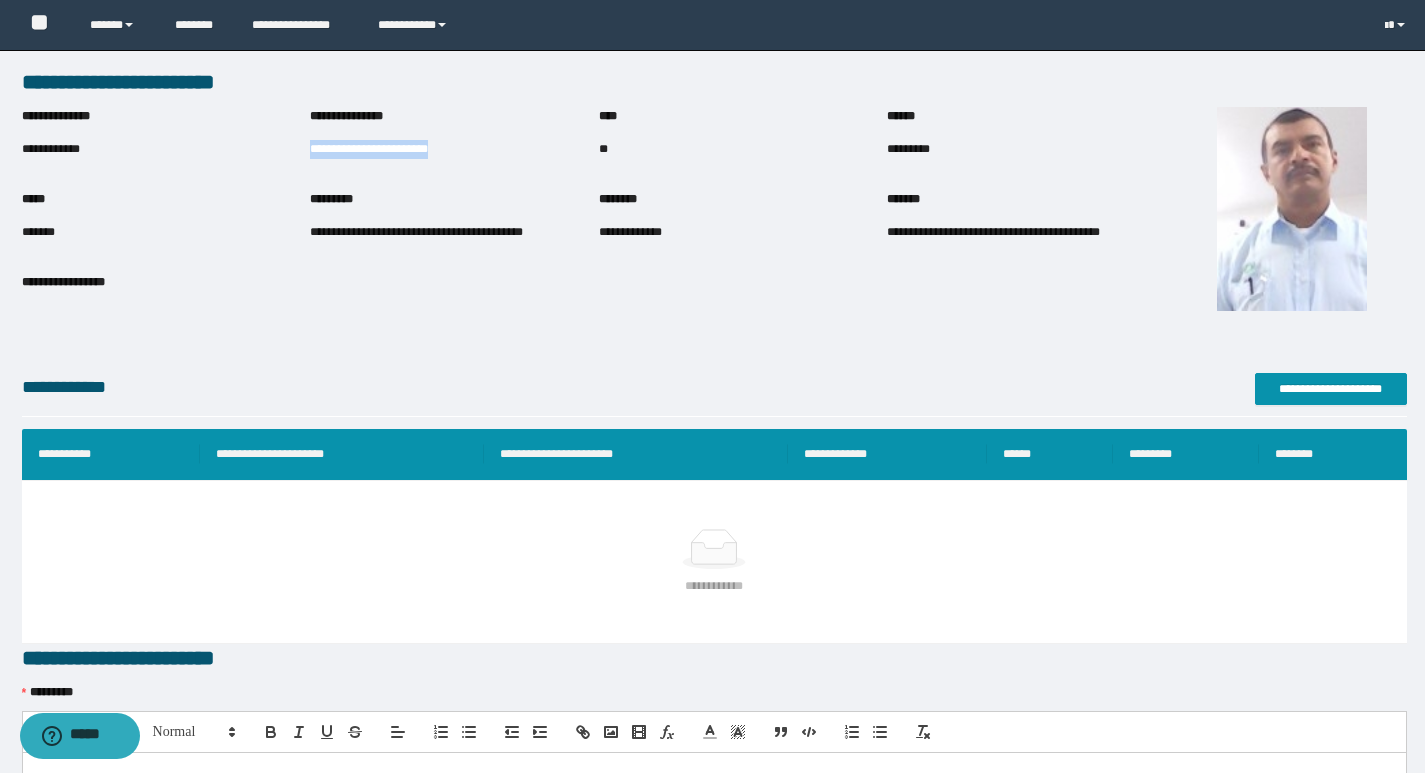copy on "**********" 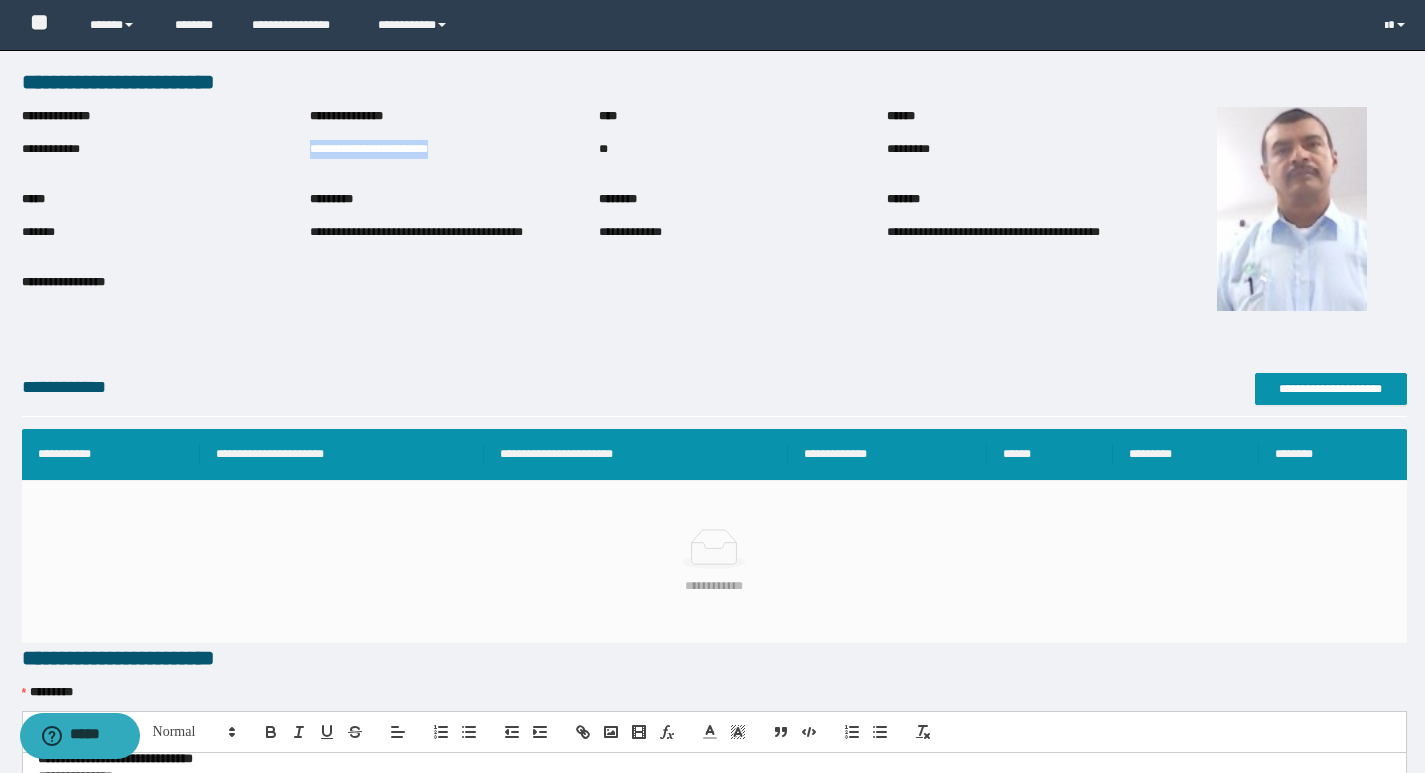 scroll, scrollTop: 0, scrollLeft: 0, axis: both 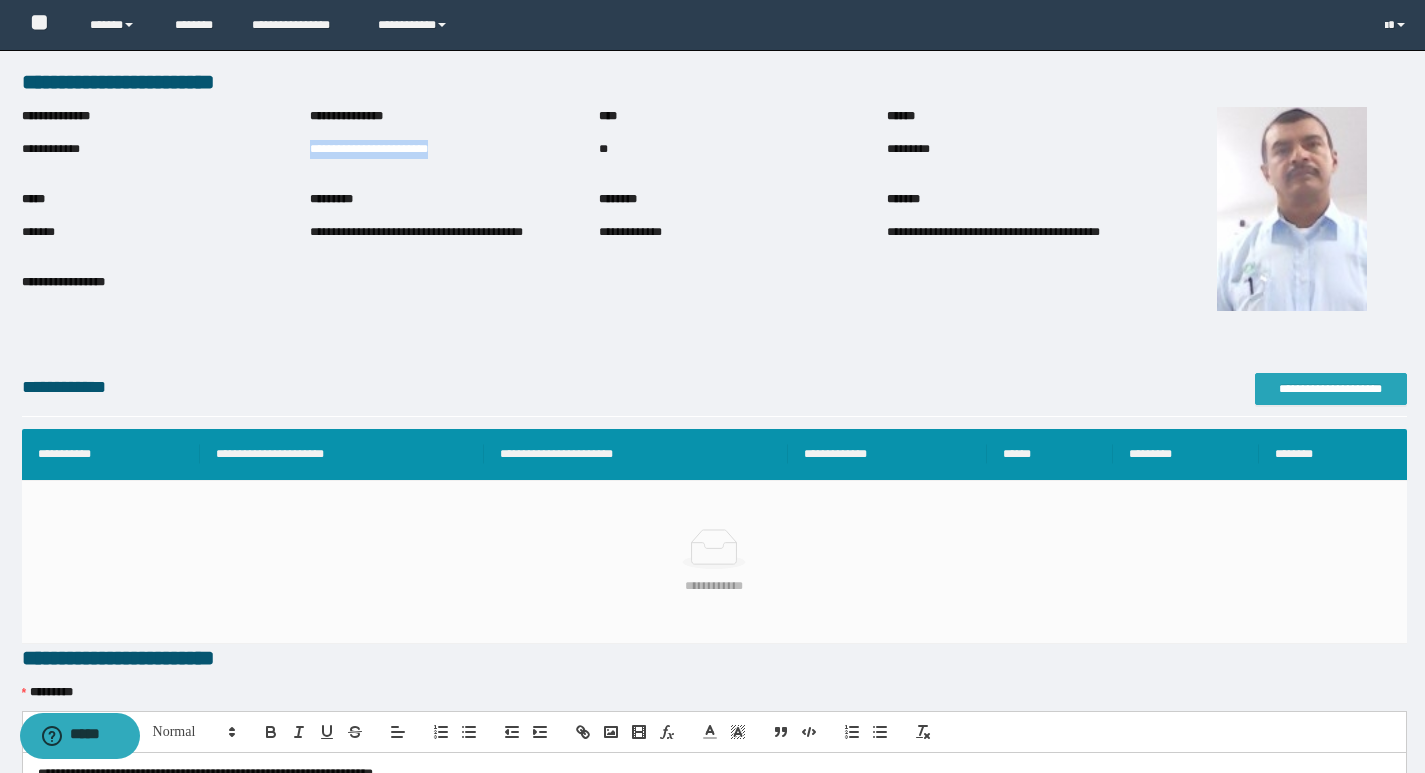 click on "**********" at bounding box center [1331, 389] 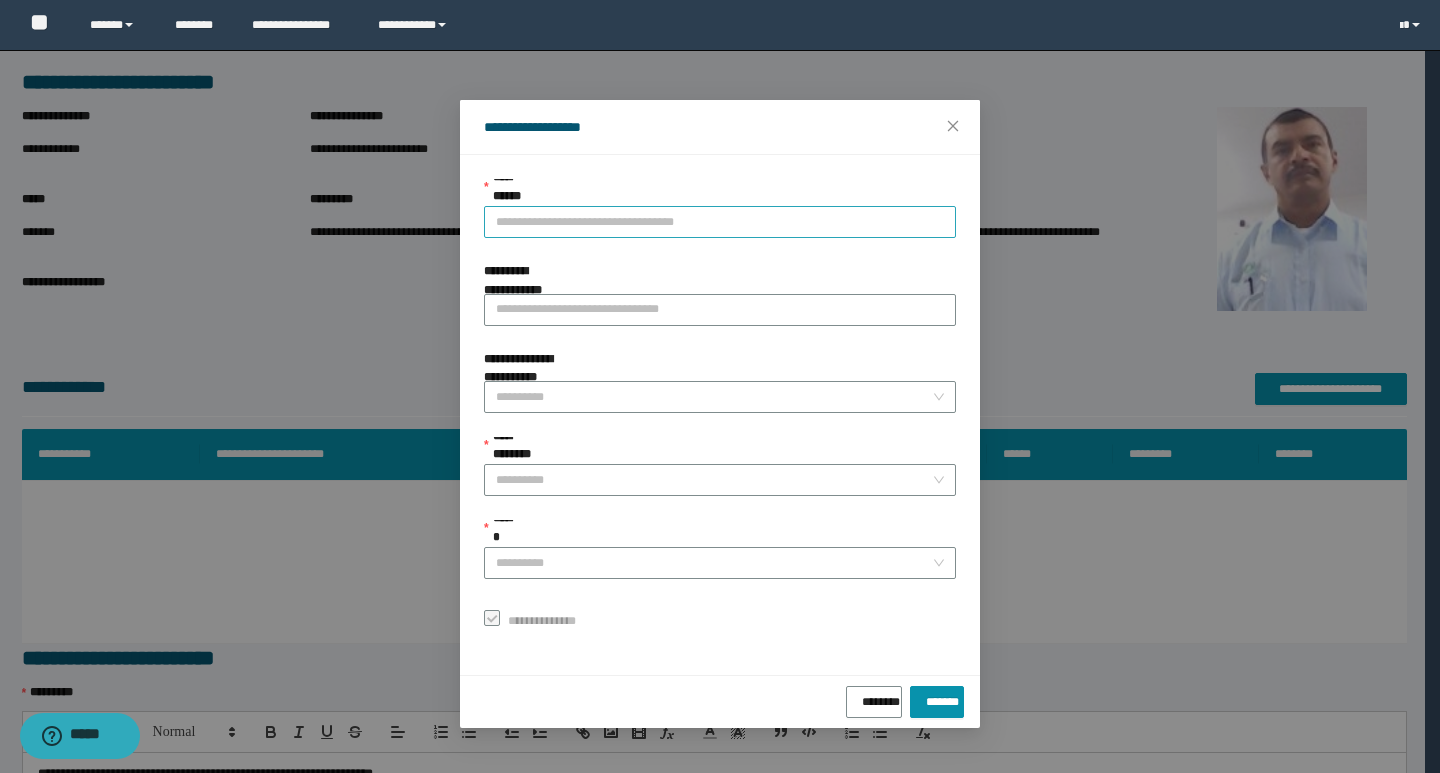 click on "**********" at bounding box center [720, 222] 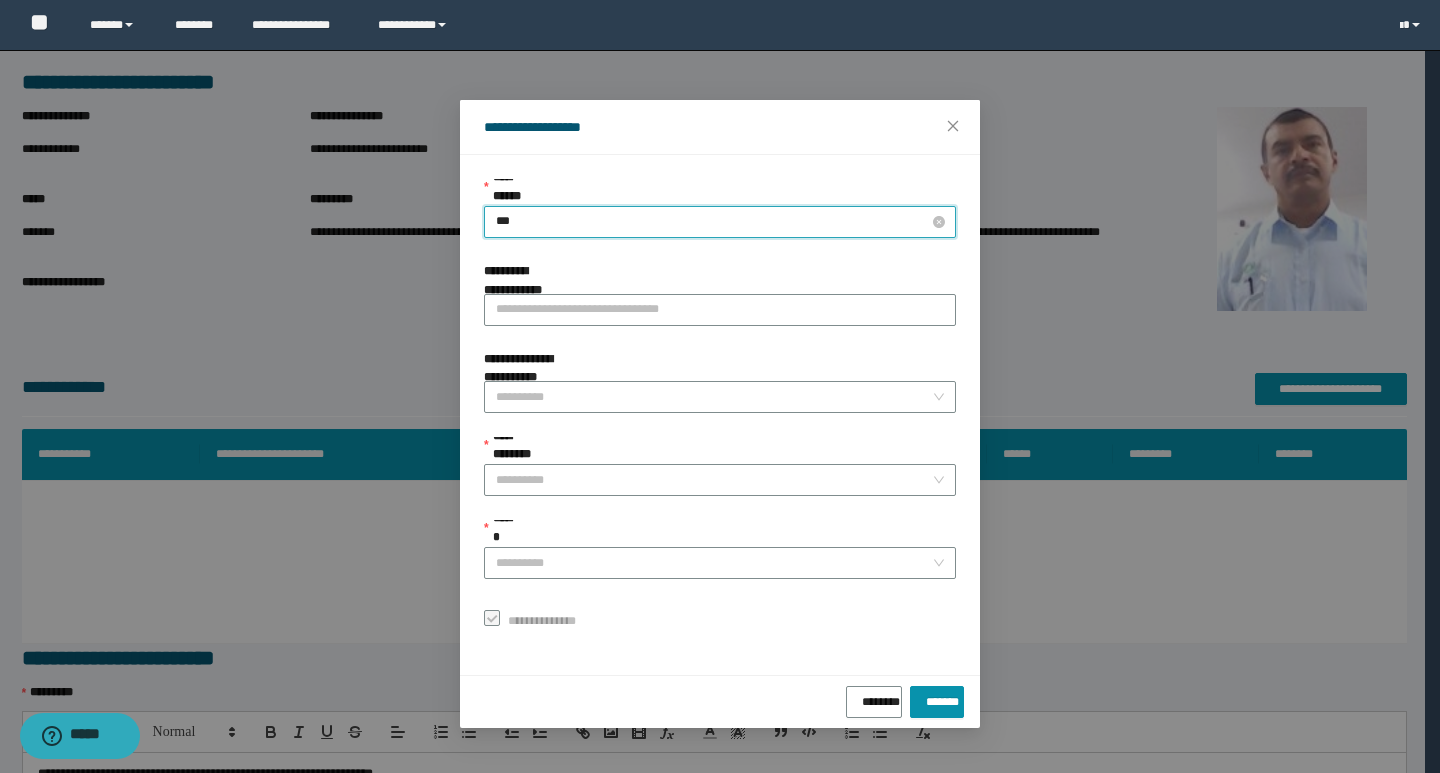 type on "****" 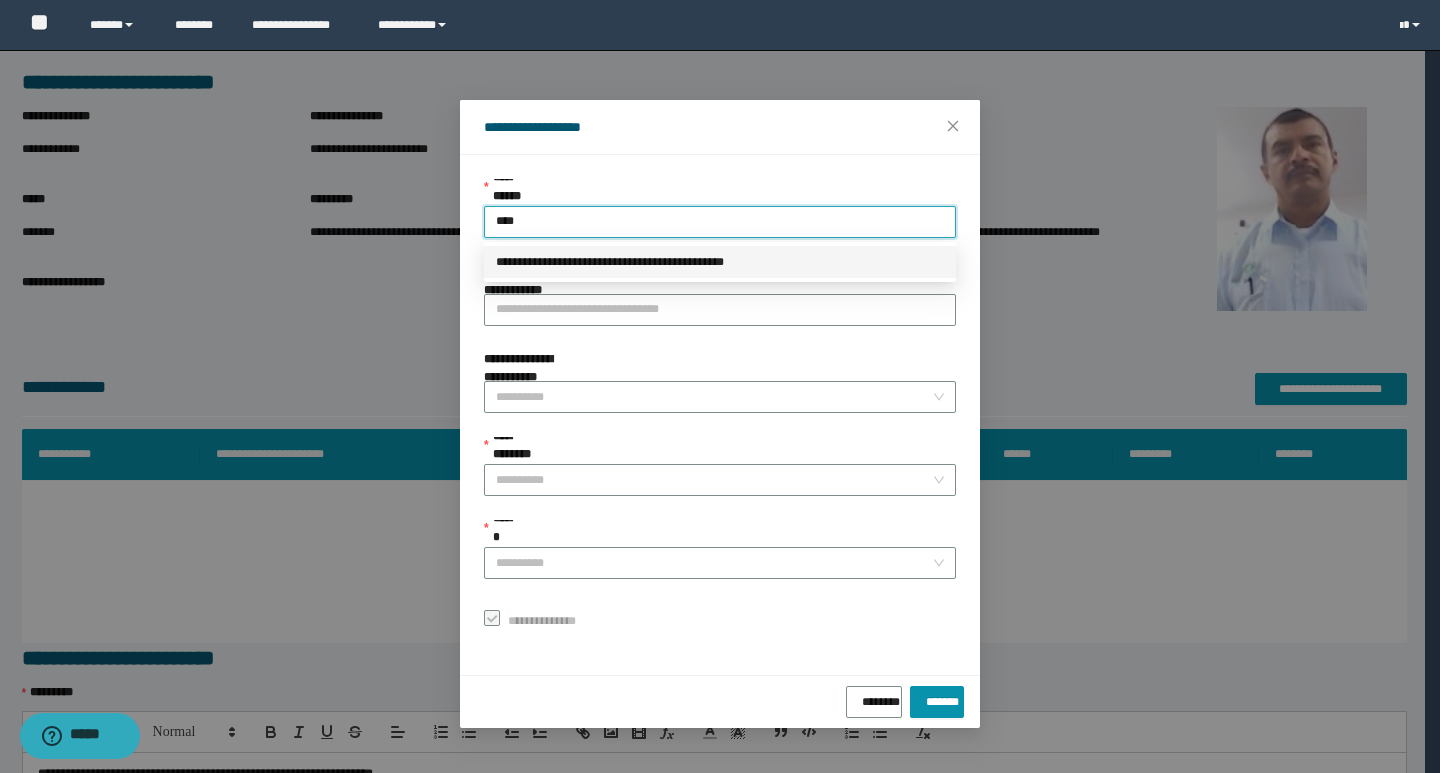click on "**********" at bounding box center [720, 262] 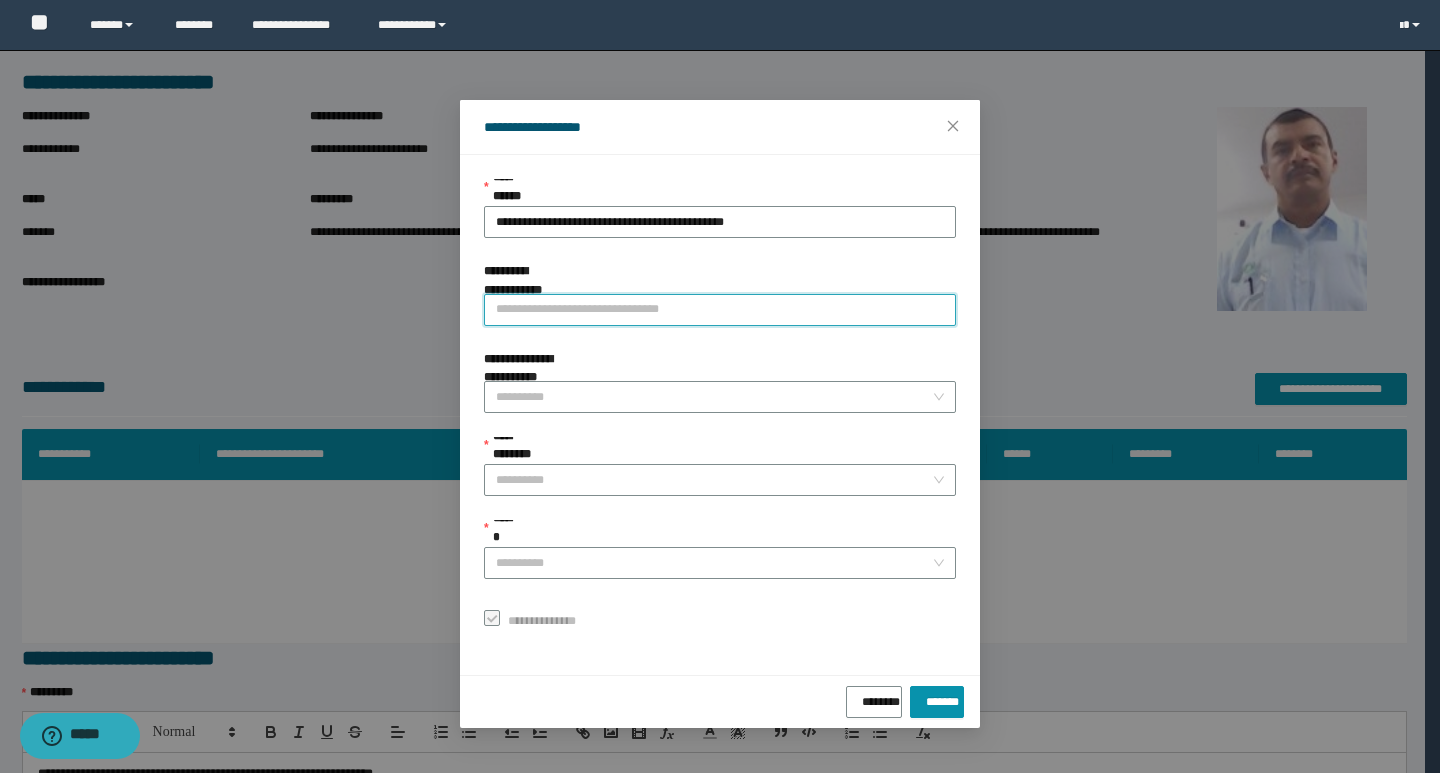 click on "**********" at bounding box center (720, 310) 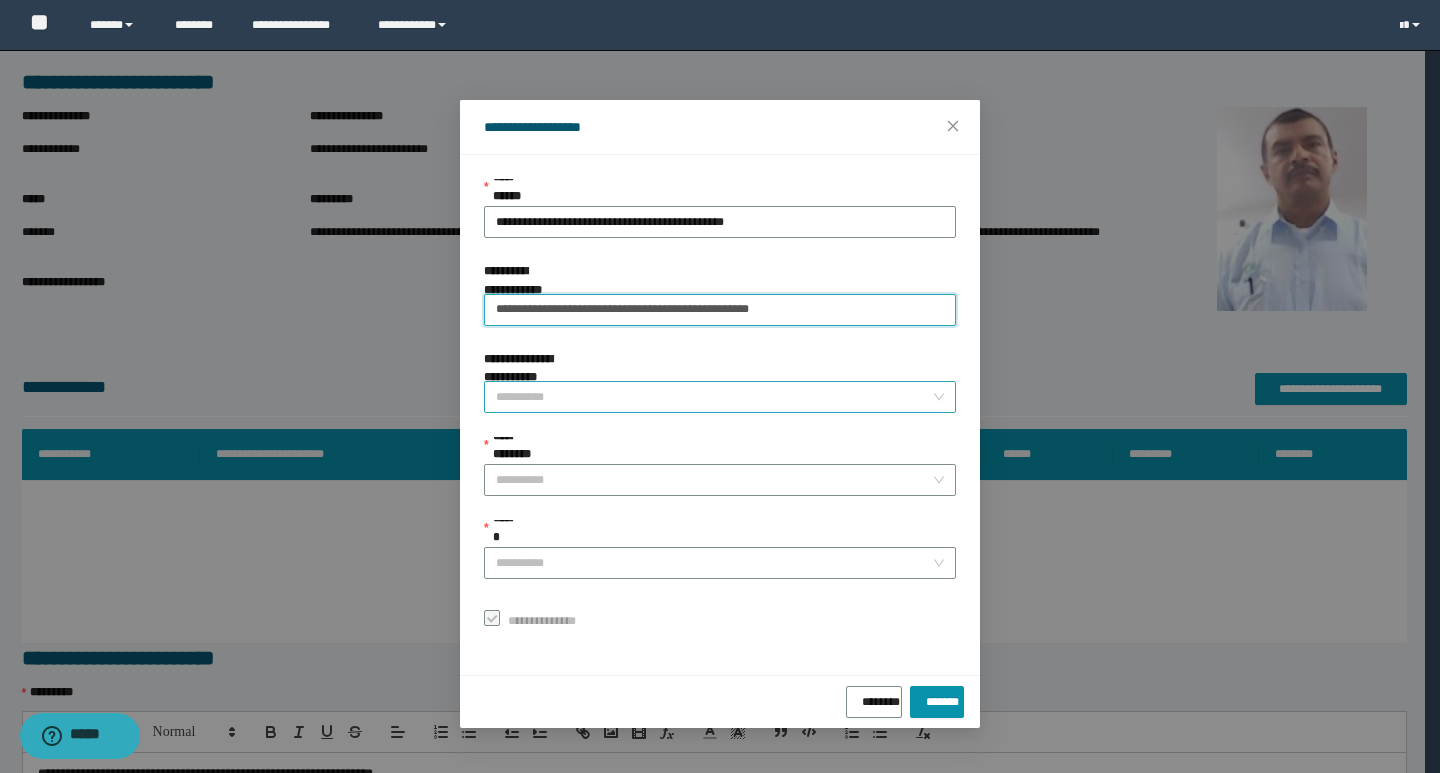 type on "**********" 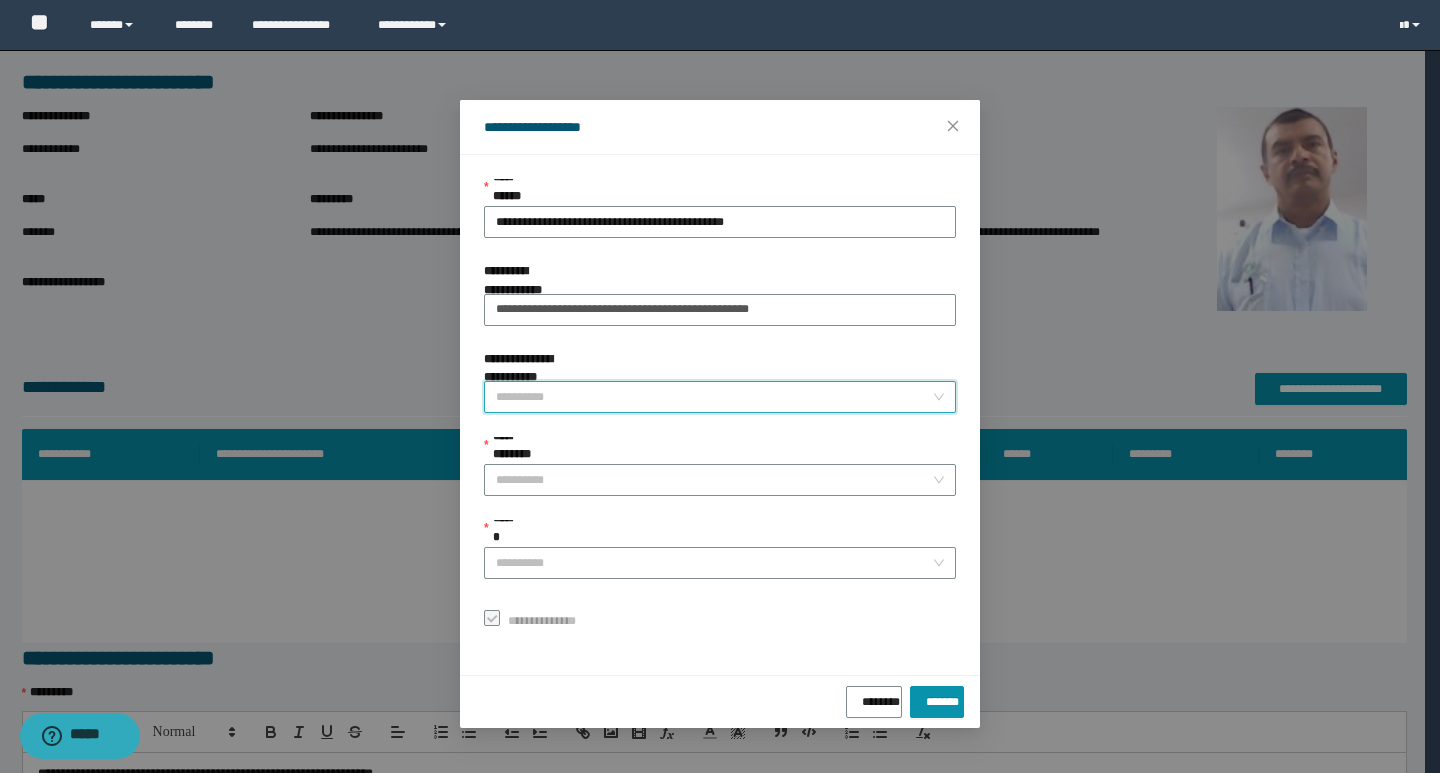 click on "**********" at bounding box center [714, 397] 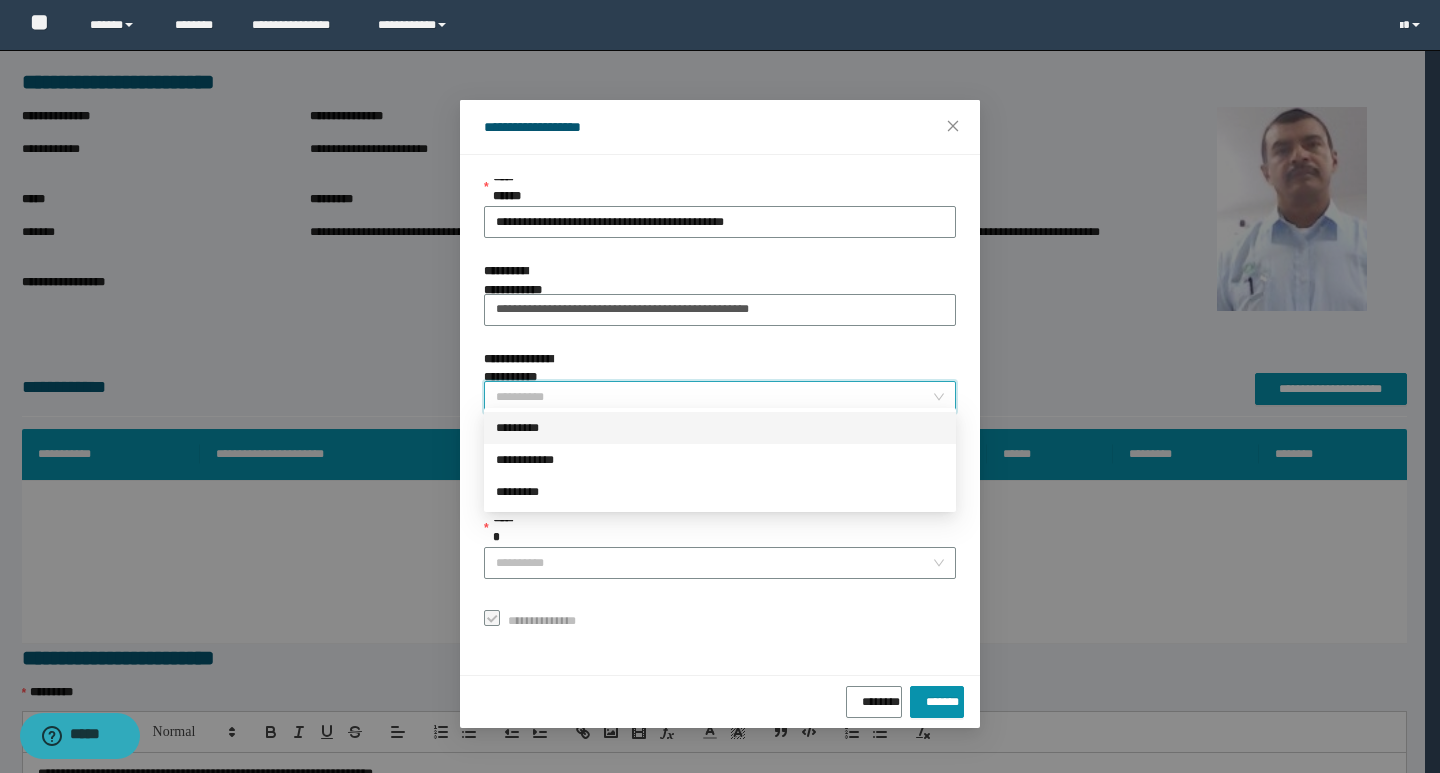 click on "*********" at bounding box center (720, 428) 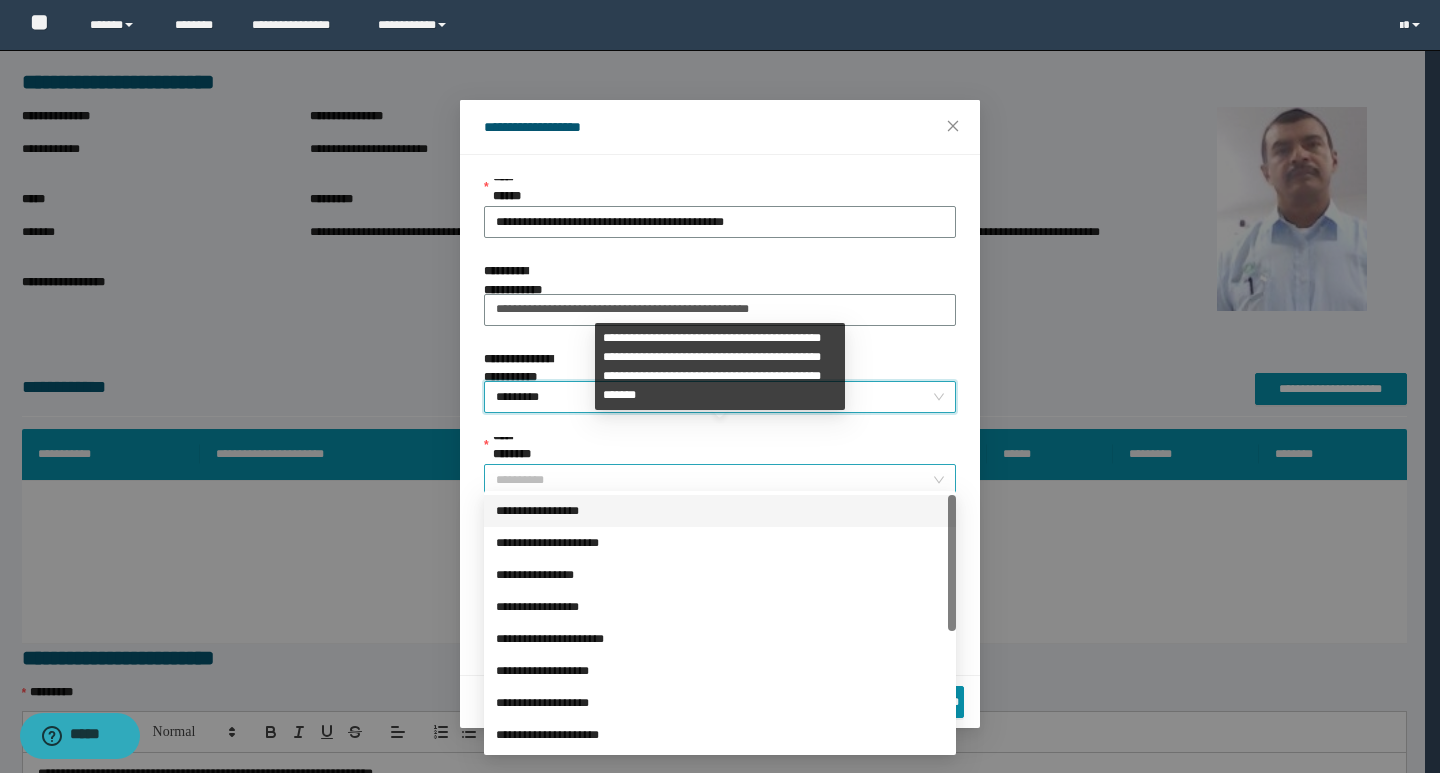 click on "**********" at bounding box center (714, 480) 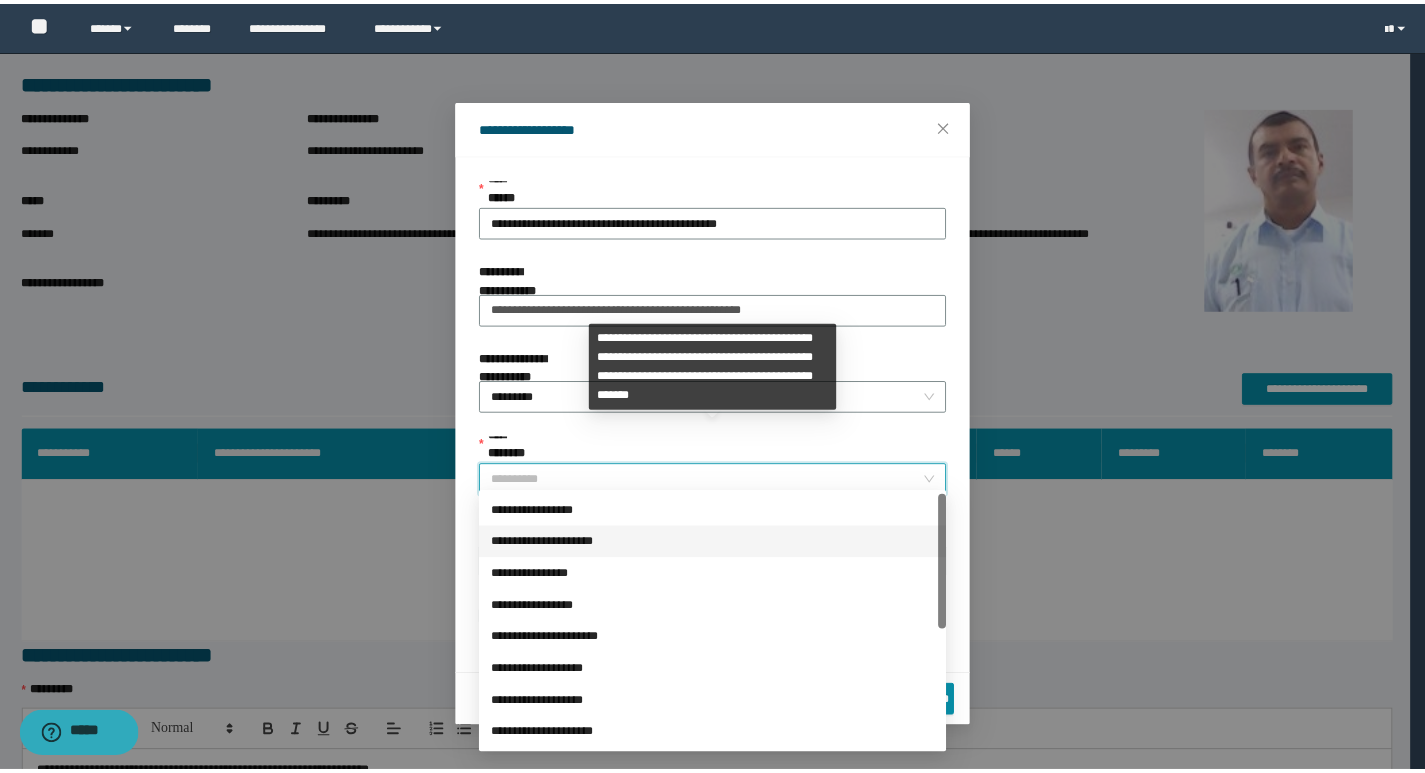 scroll, scrollTop: 224, scrollLeft: 0, axis: vertical 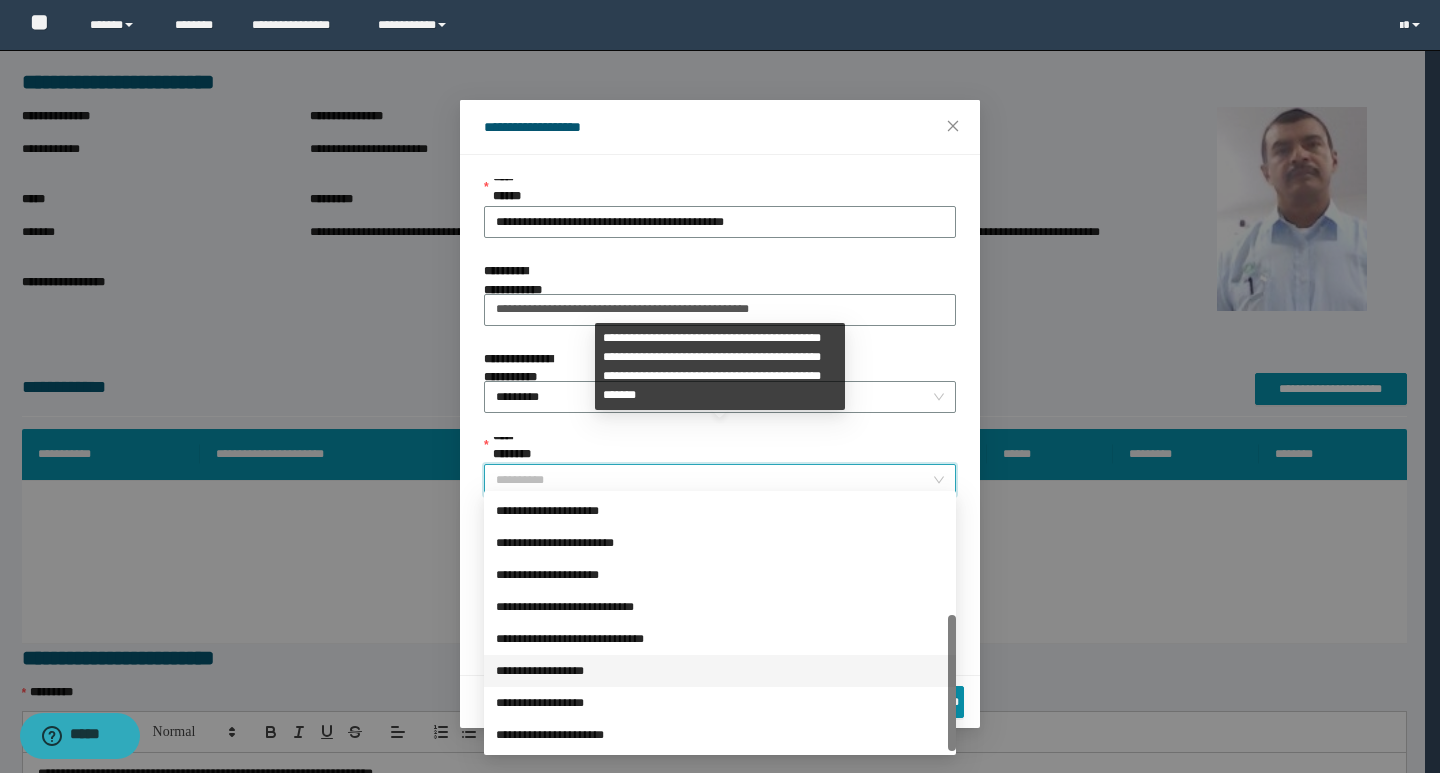 click on "**********" at bounding box center (720, 671) 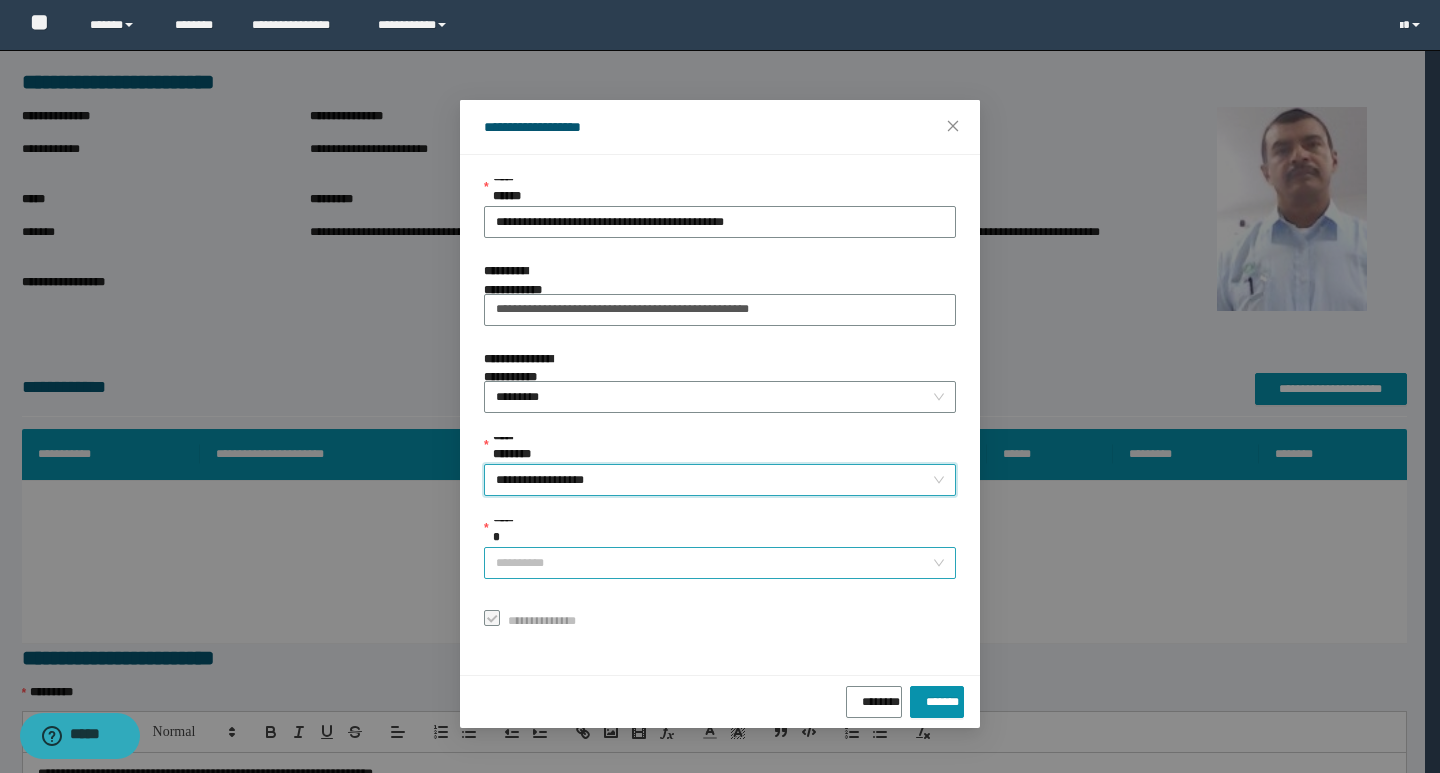 click on "******" at bounding box center [714, 563] 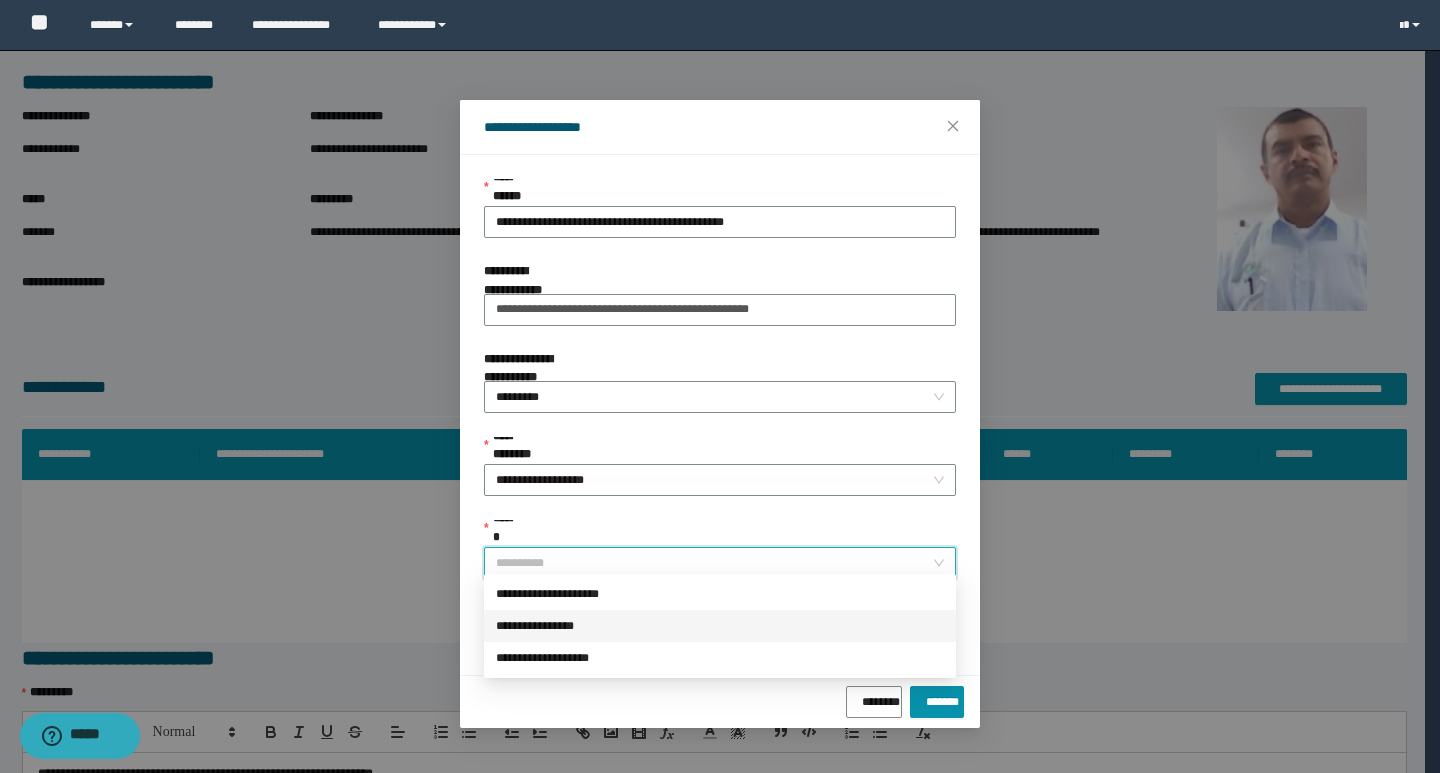 click on "**********" at bounding box center [720, 626] 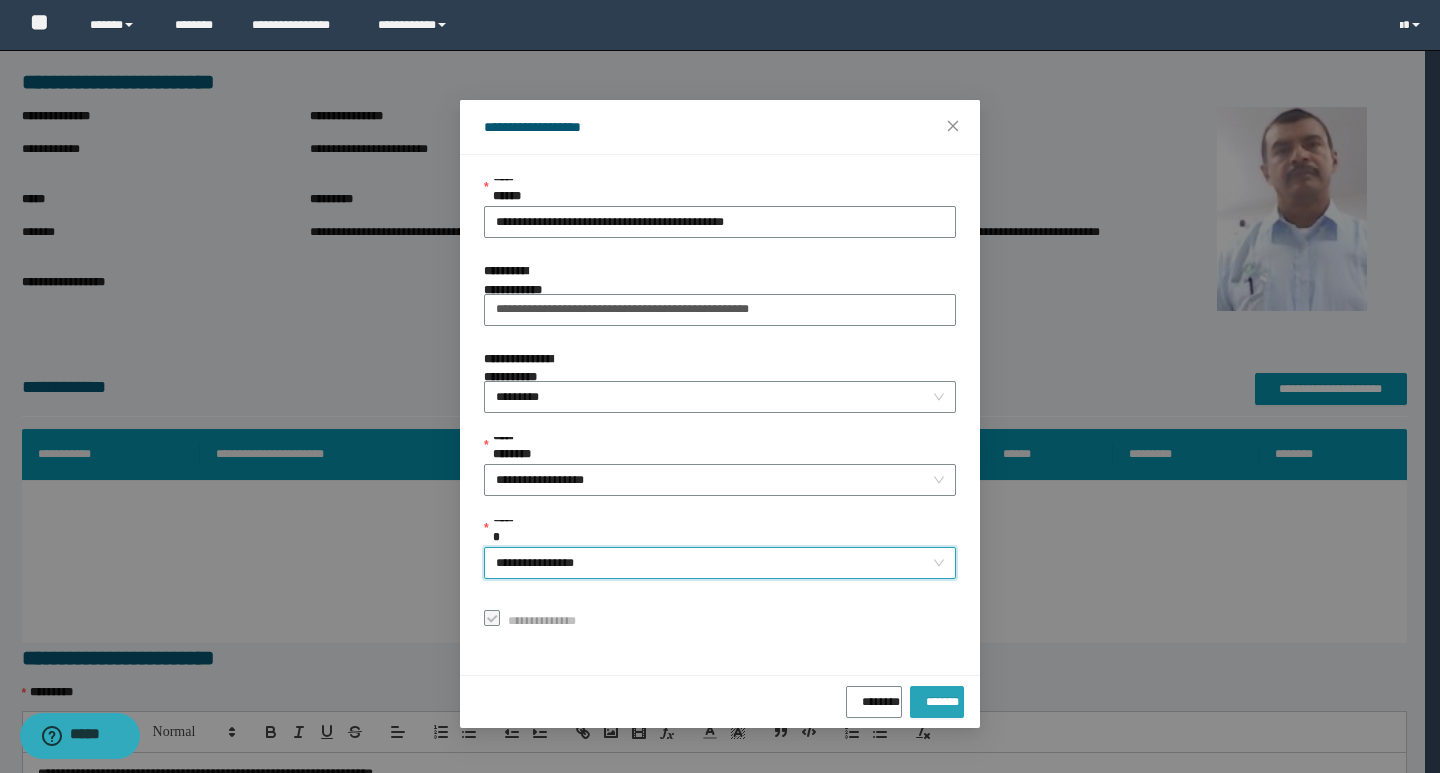 click on "*******" at bounding box center (937, 698) 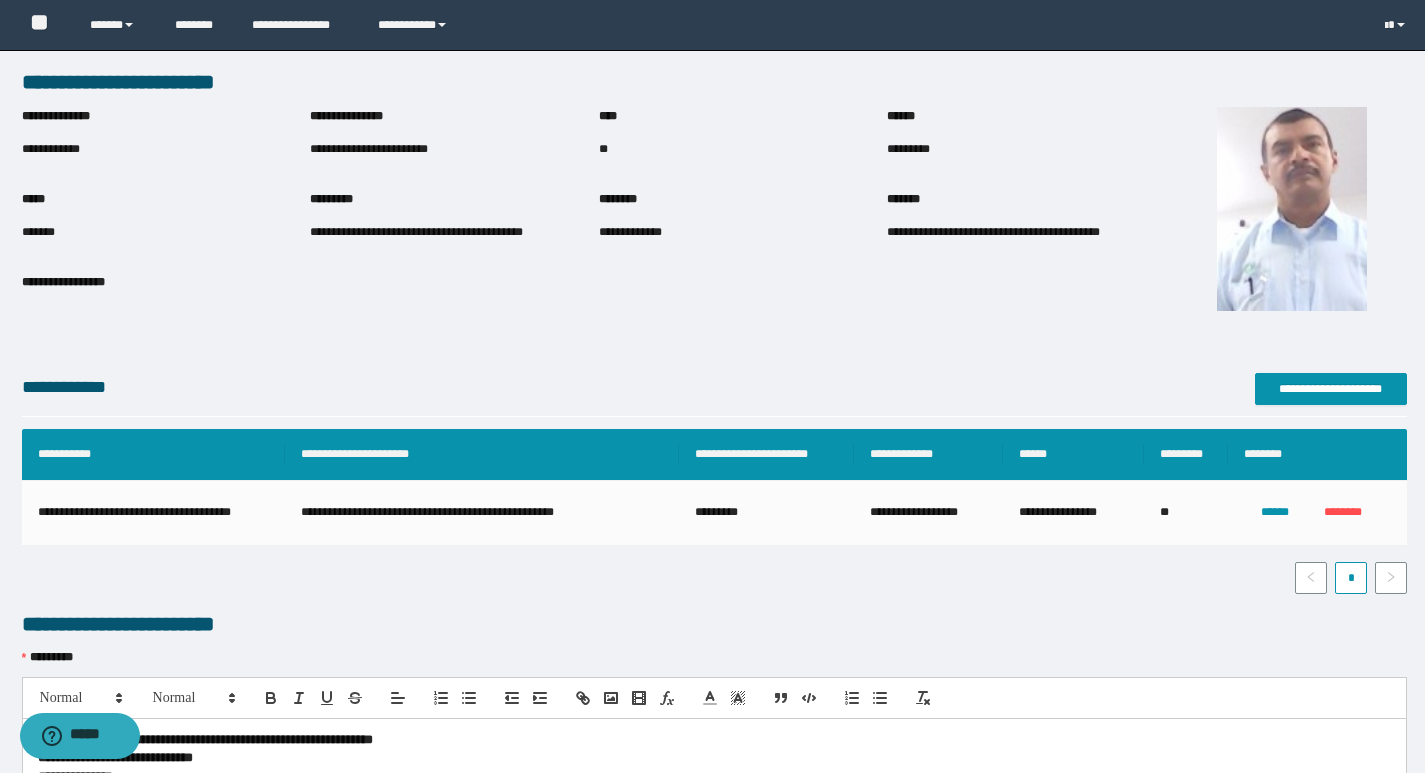 click on "**********" at bounding box center (454, 149) 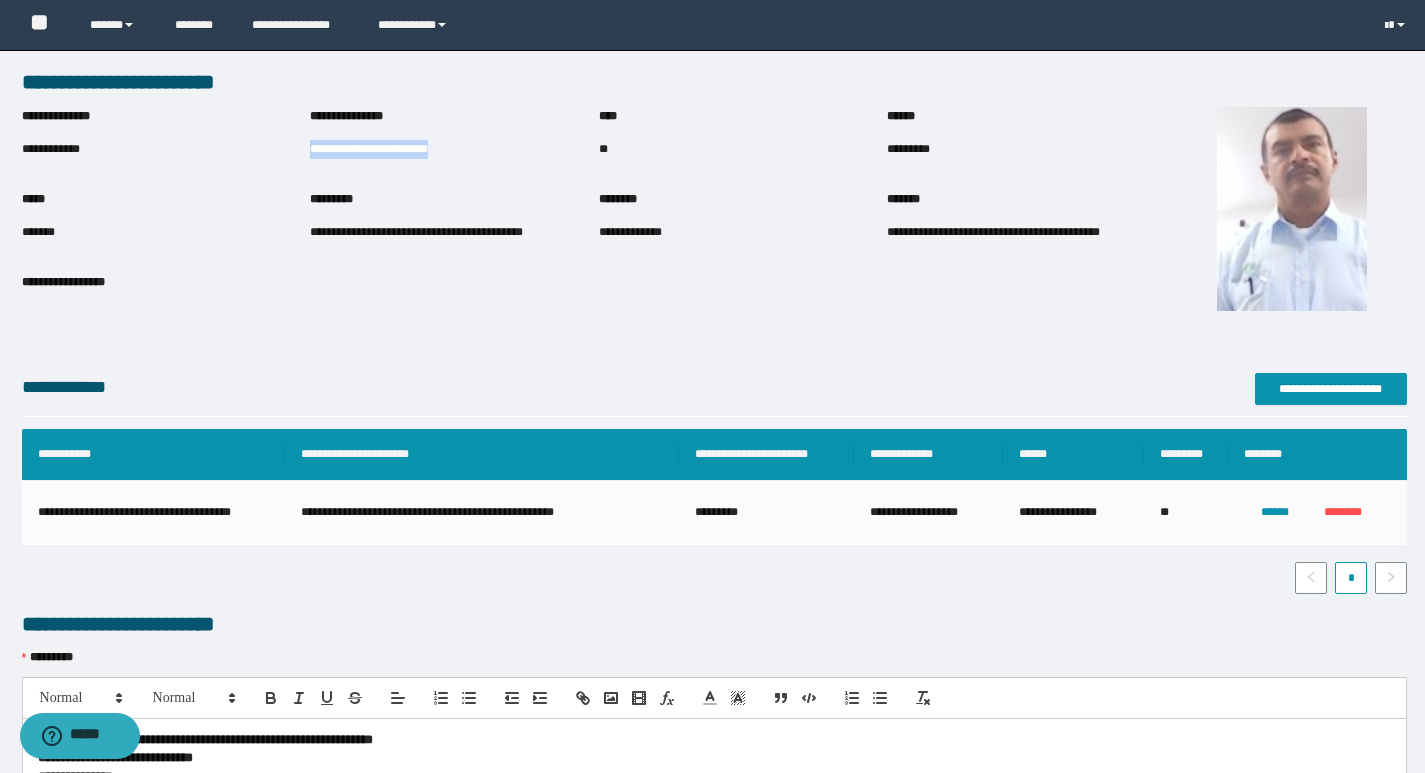 click on "**********" at bounding box center (454, 149) 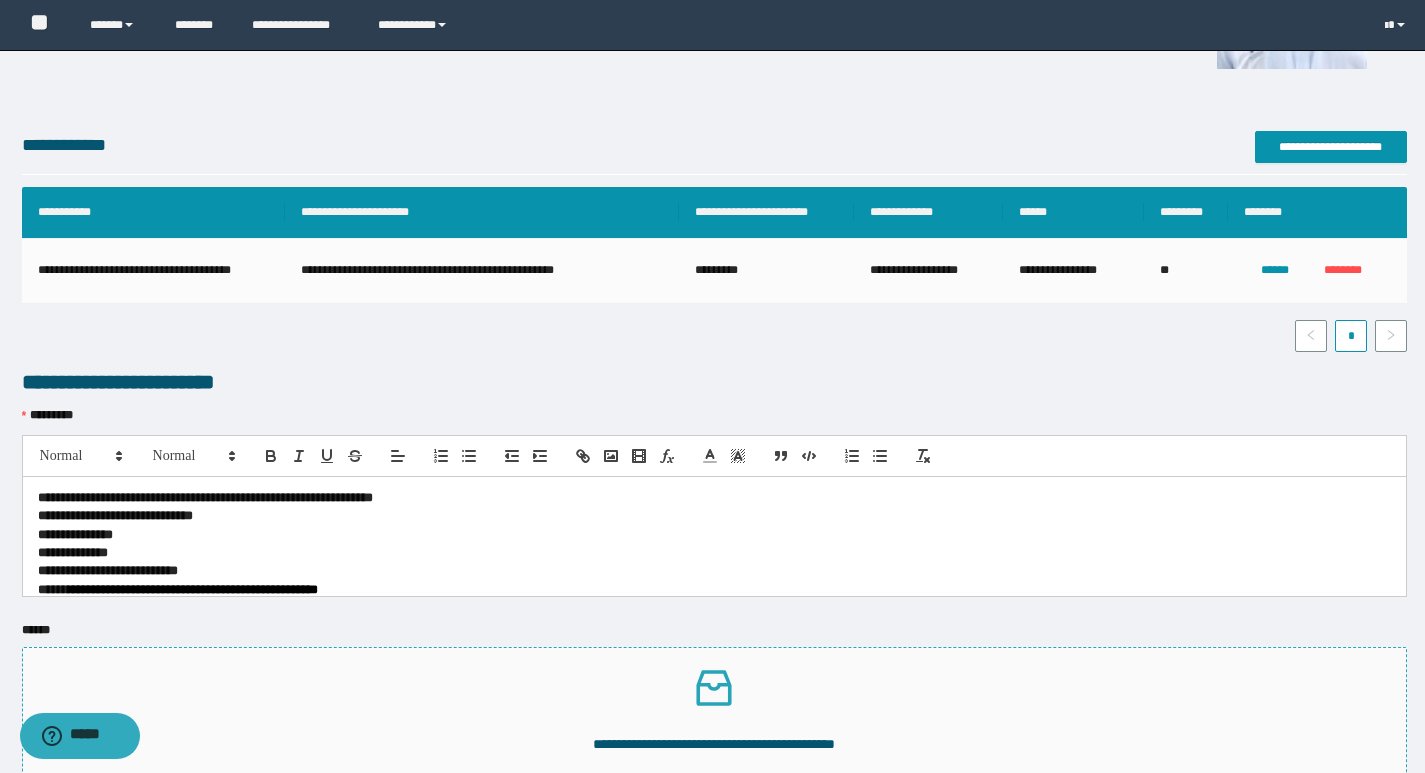 scroll, scrollTop: 422, scrollLeft: 0, axis: vertical 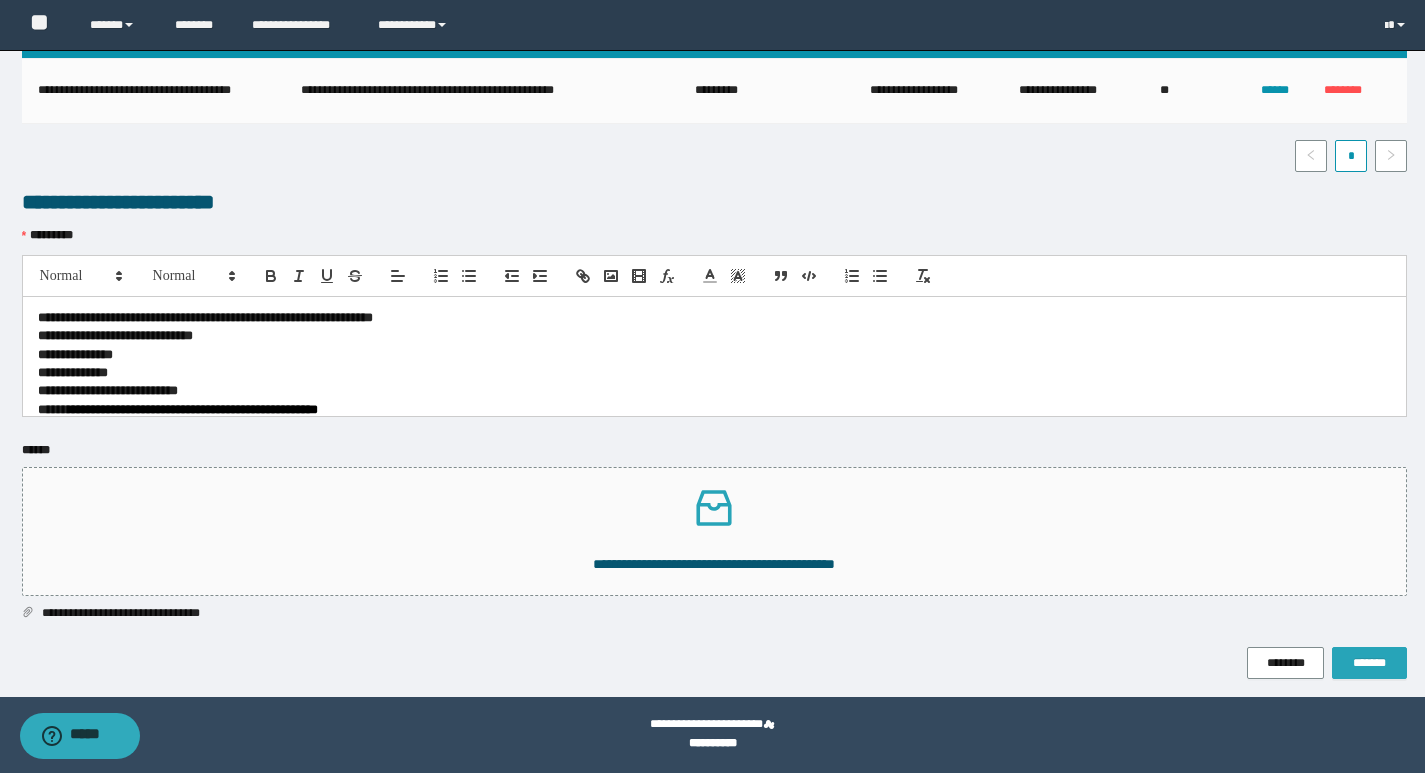 click on "*******" at bounding box center [1369, 663] 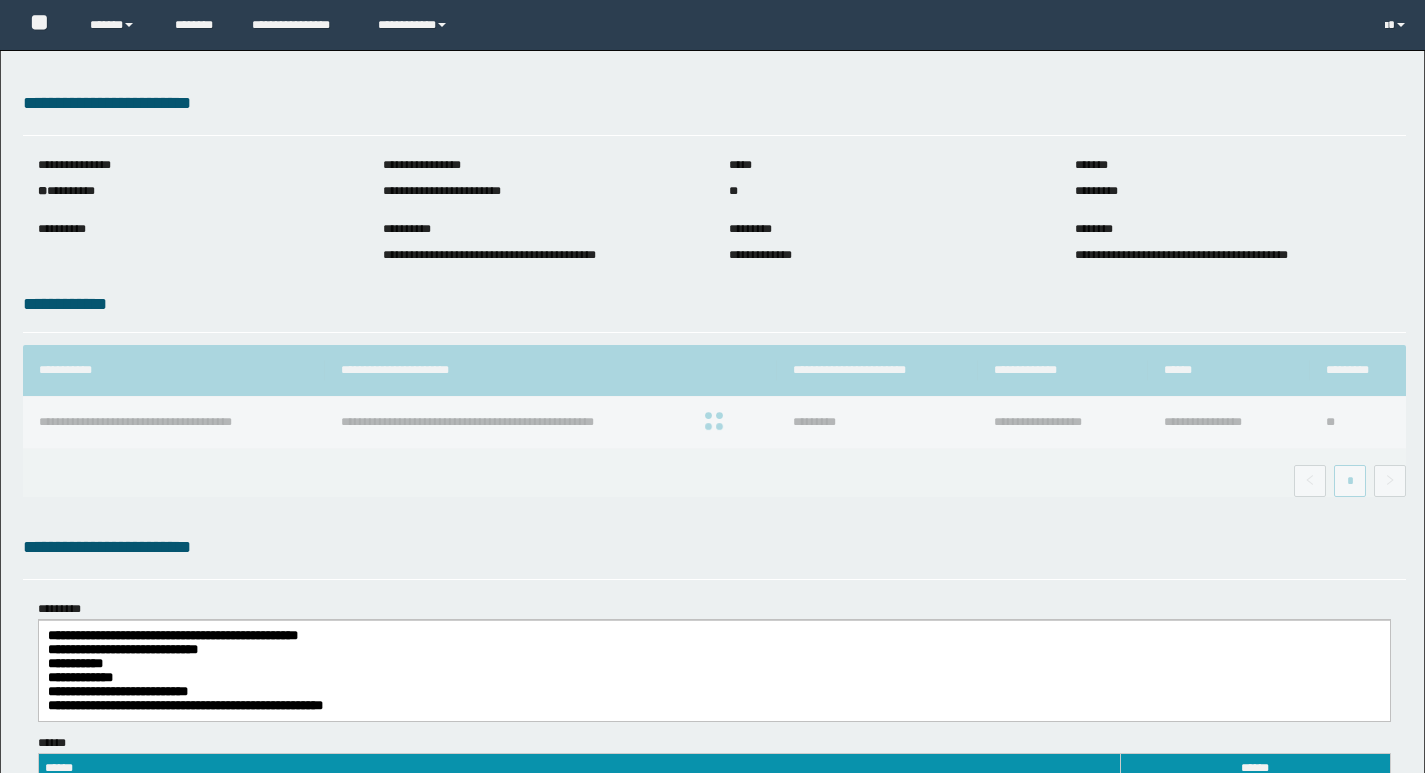 scroll, scrollTop: 0, scrollLeft: 0, axis: both 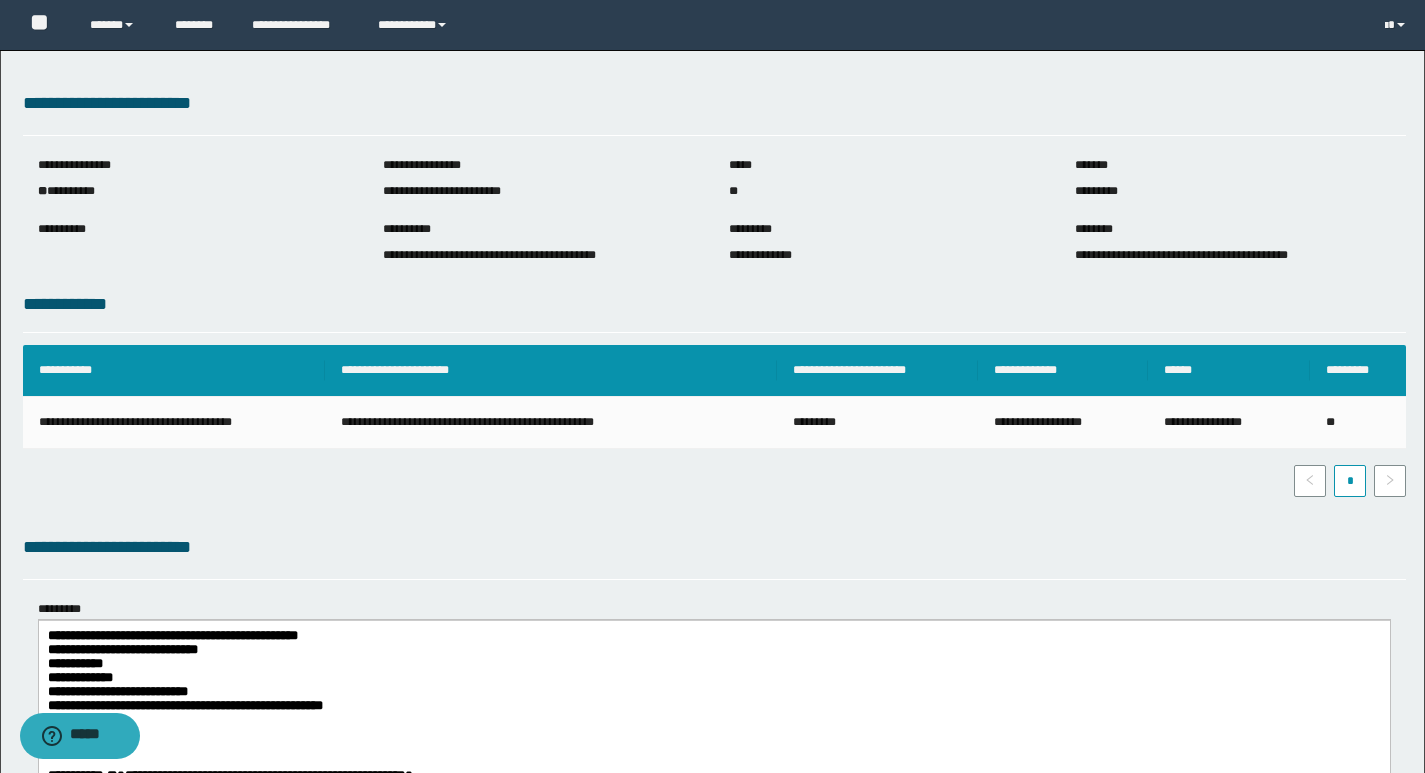 click on "**********" at bounding box center (541, 191) 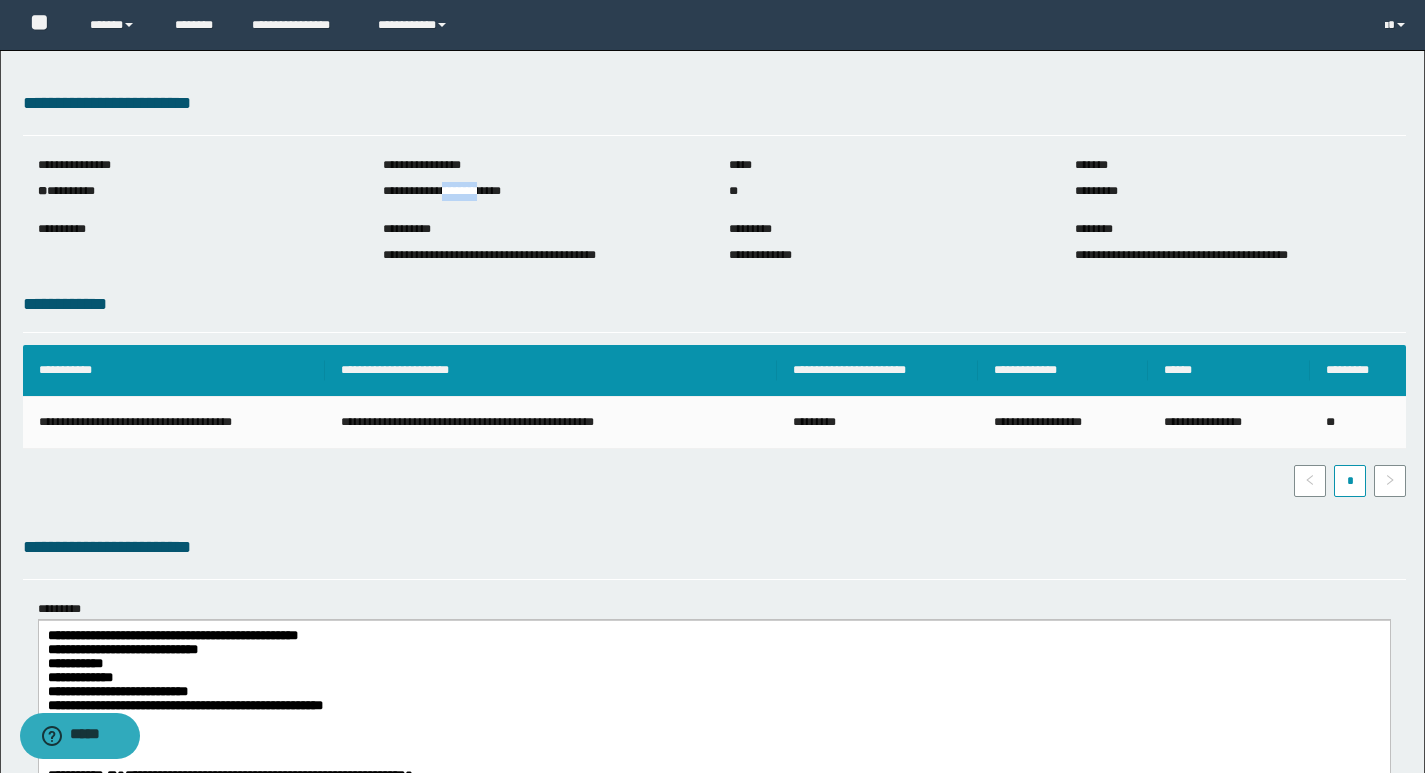 click on "**********" at bounding box center [541, 191] 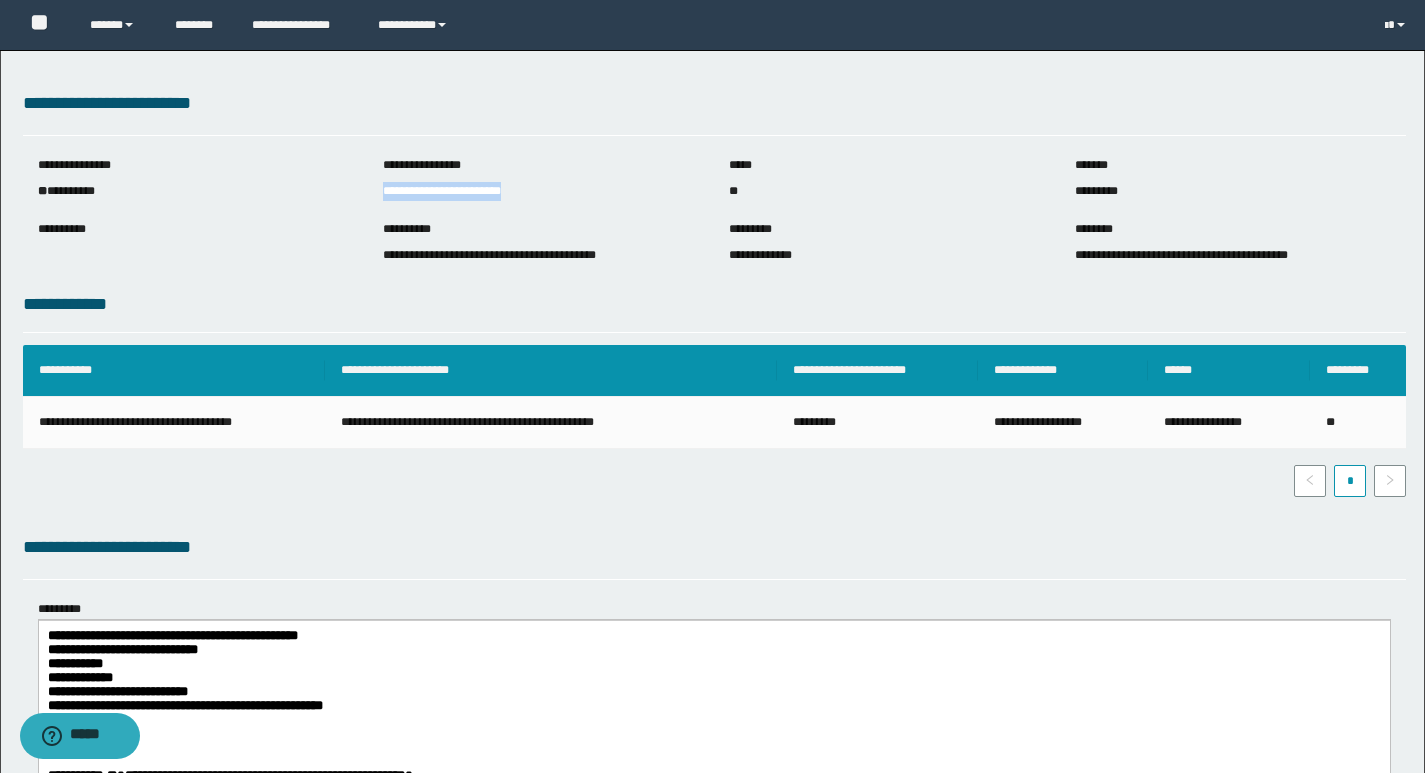 click on "**********" at bounding box center (541, 191) 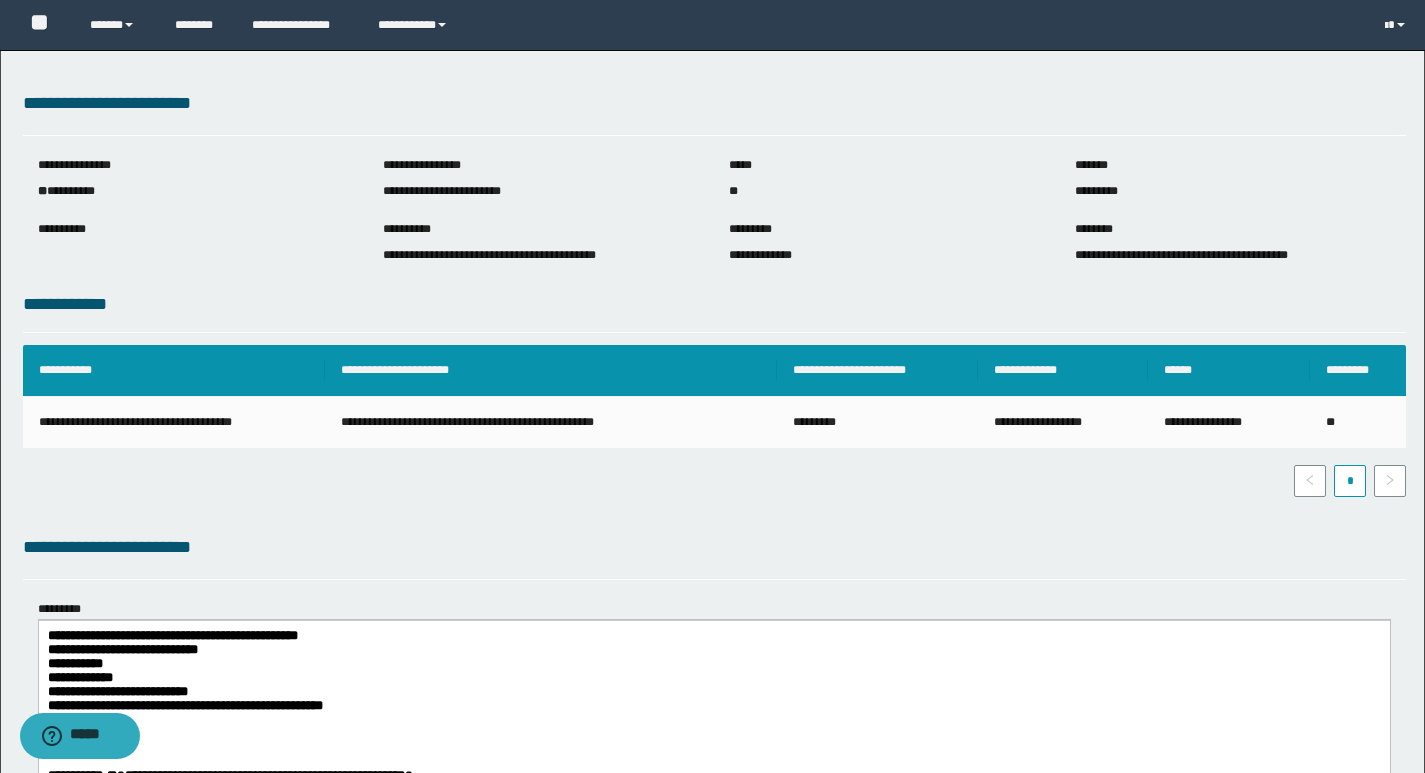 click on "**********" at bounding box center [714, 304] 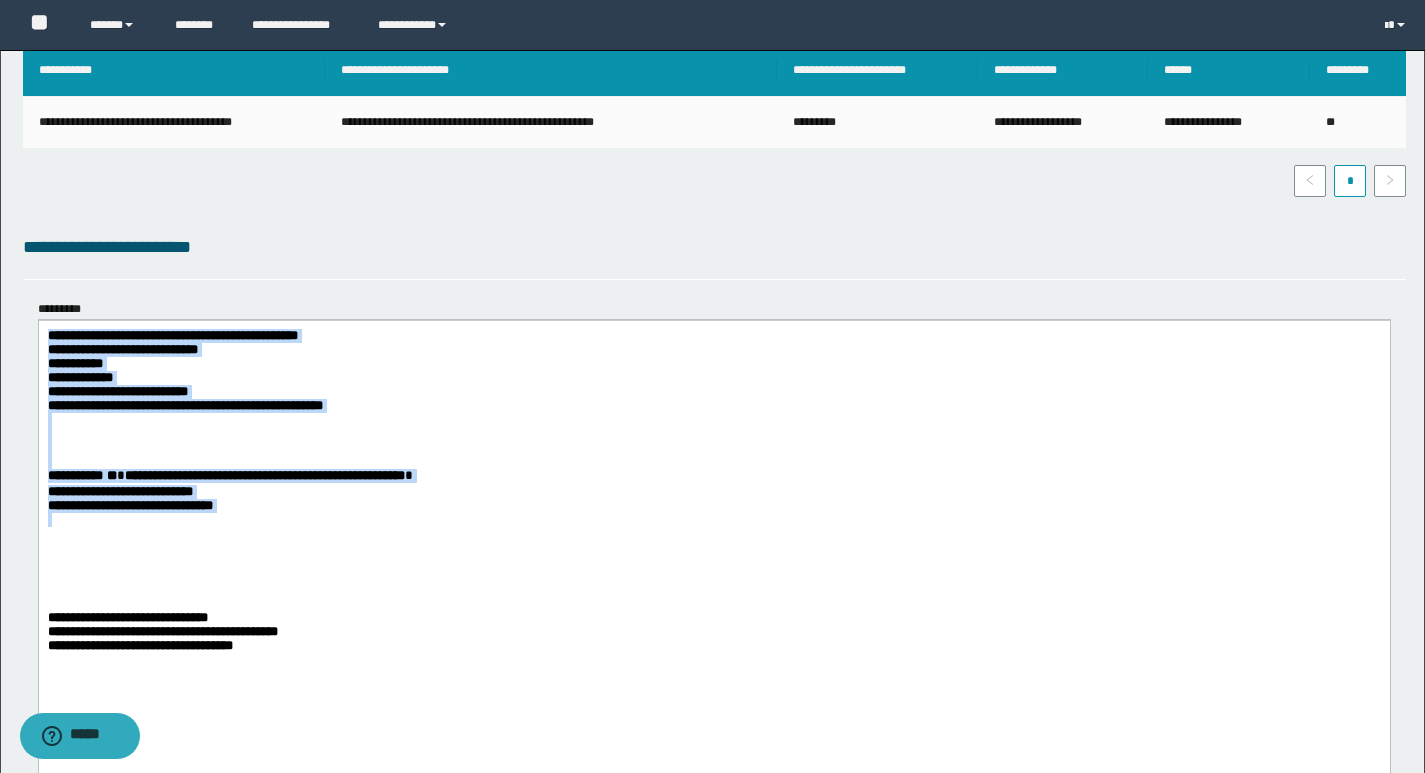 drag, startPoint x: 42, startPoint y: 333, endPoint x: 267, endPoint y: 538, distance: 304.3846 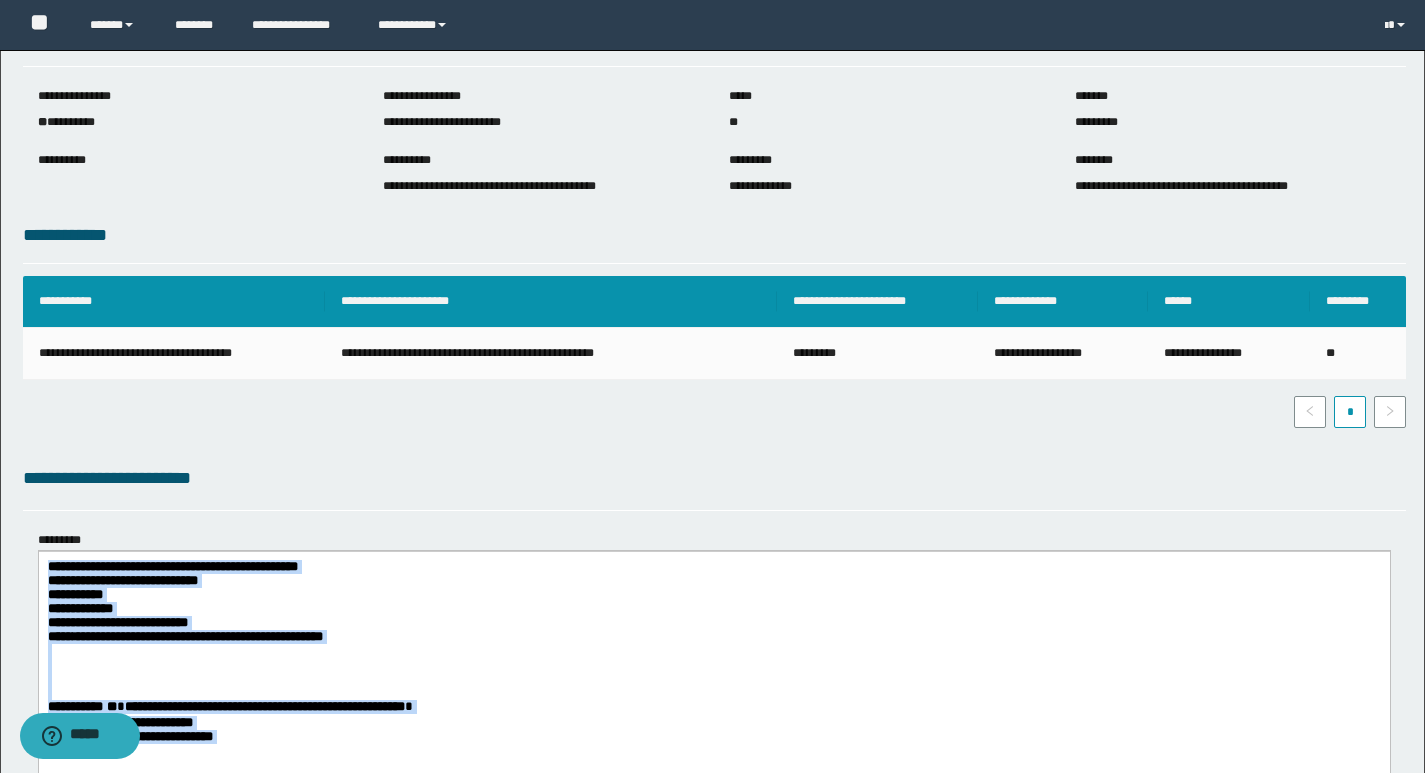 scroll, scrollTop: 0, scrollLeft: 0, axis: both 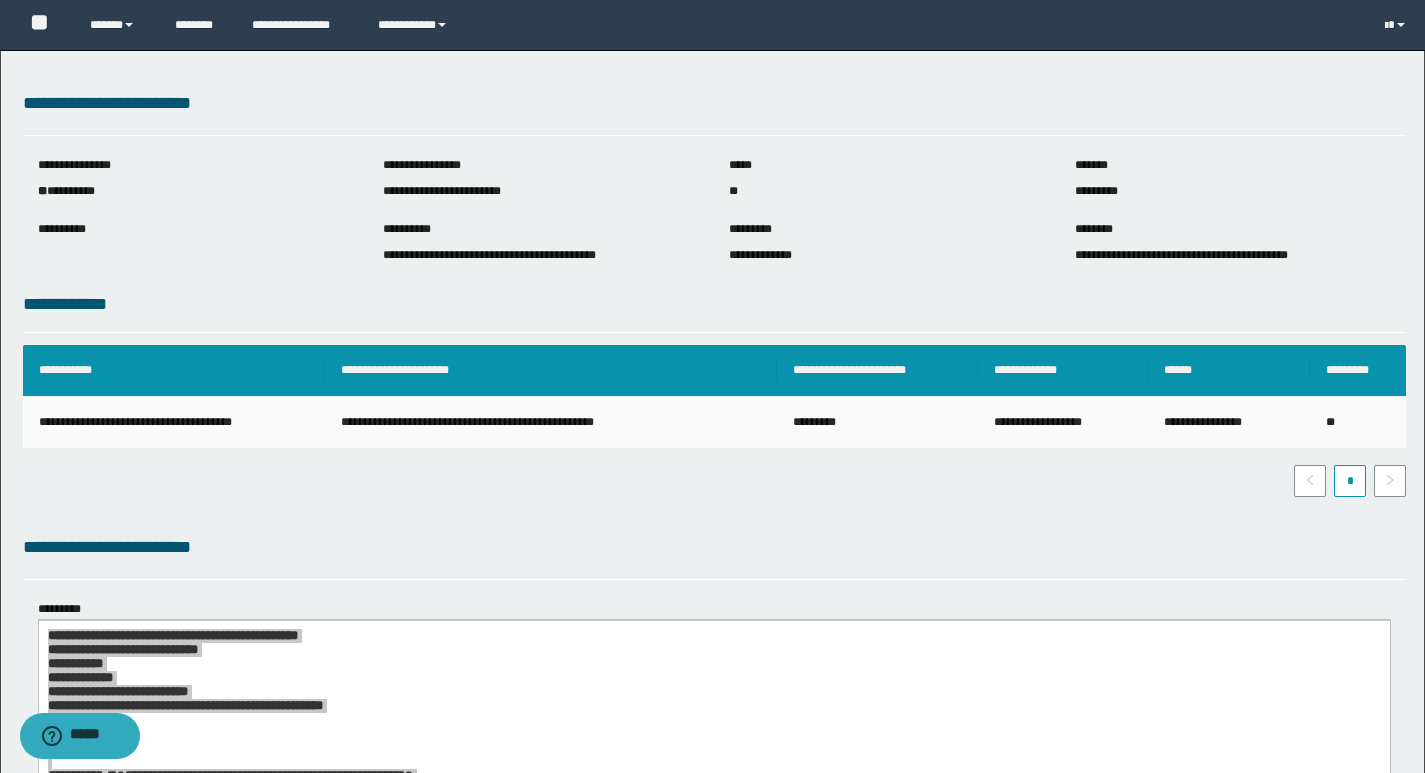 click on "**********" at bounding box center (551, 423) 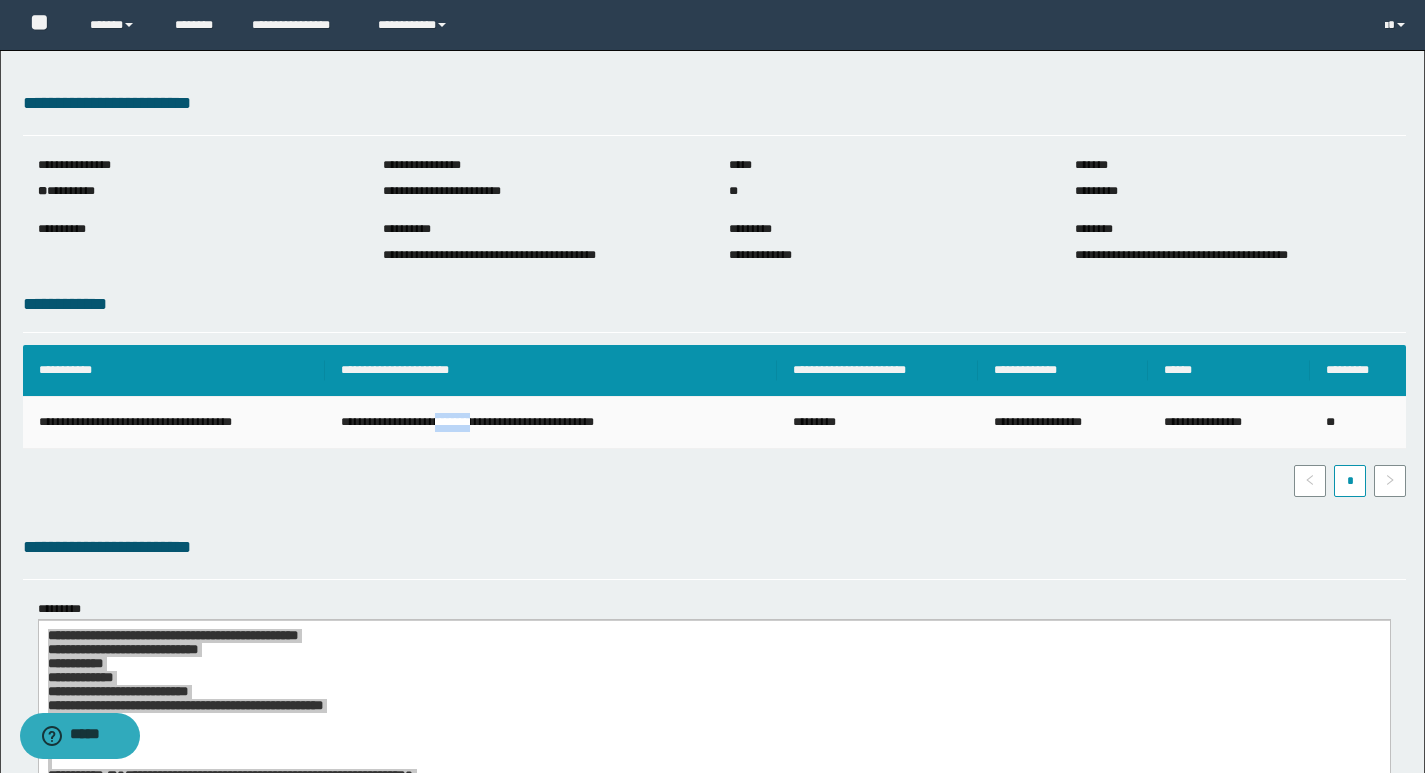 click on "**********" at bounding box center [551, 423] 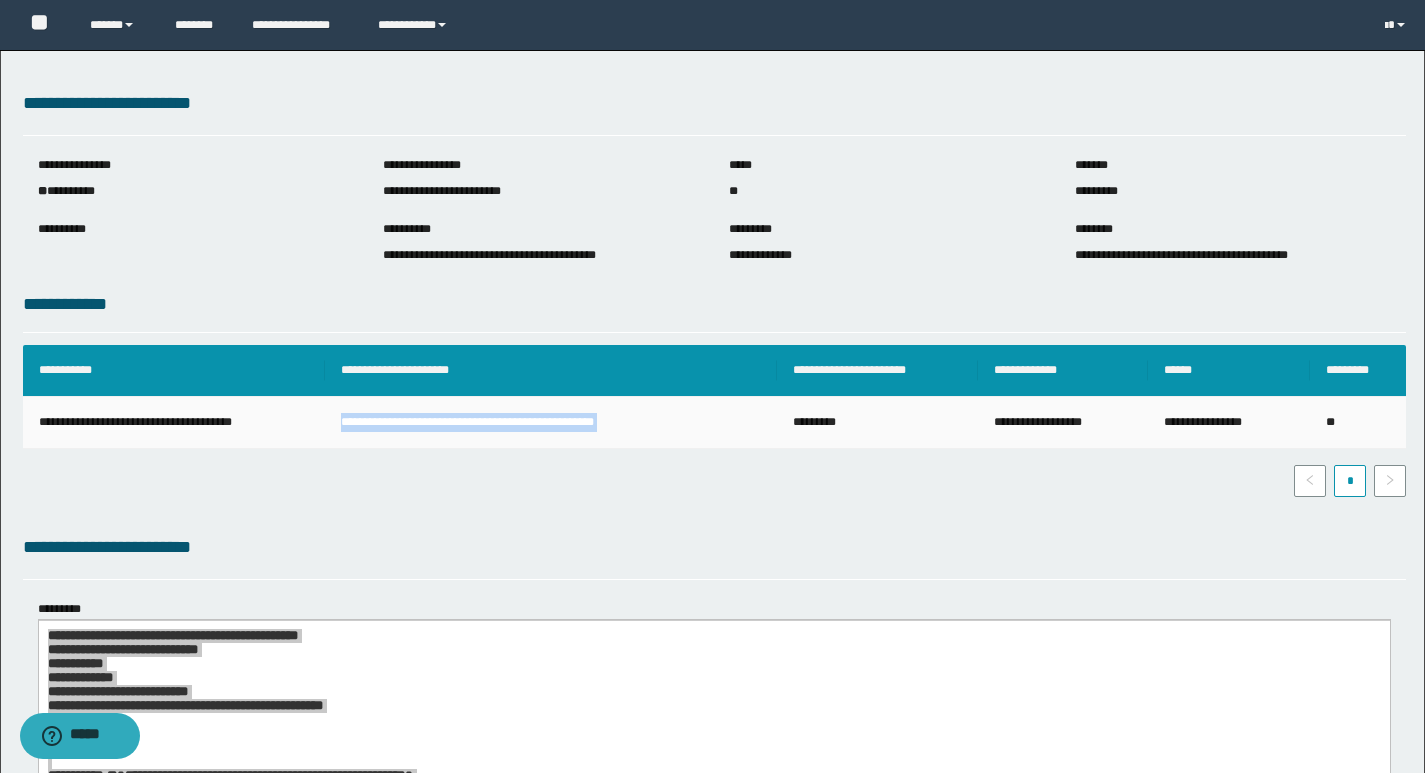 click on "**********" at bounding box center [551, 423] 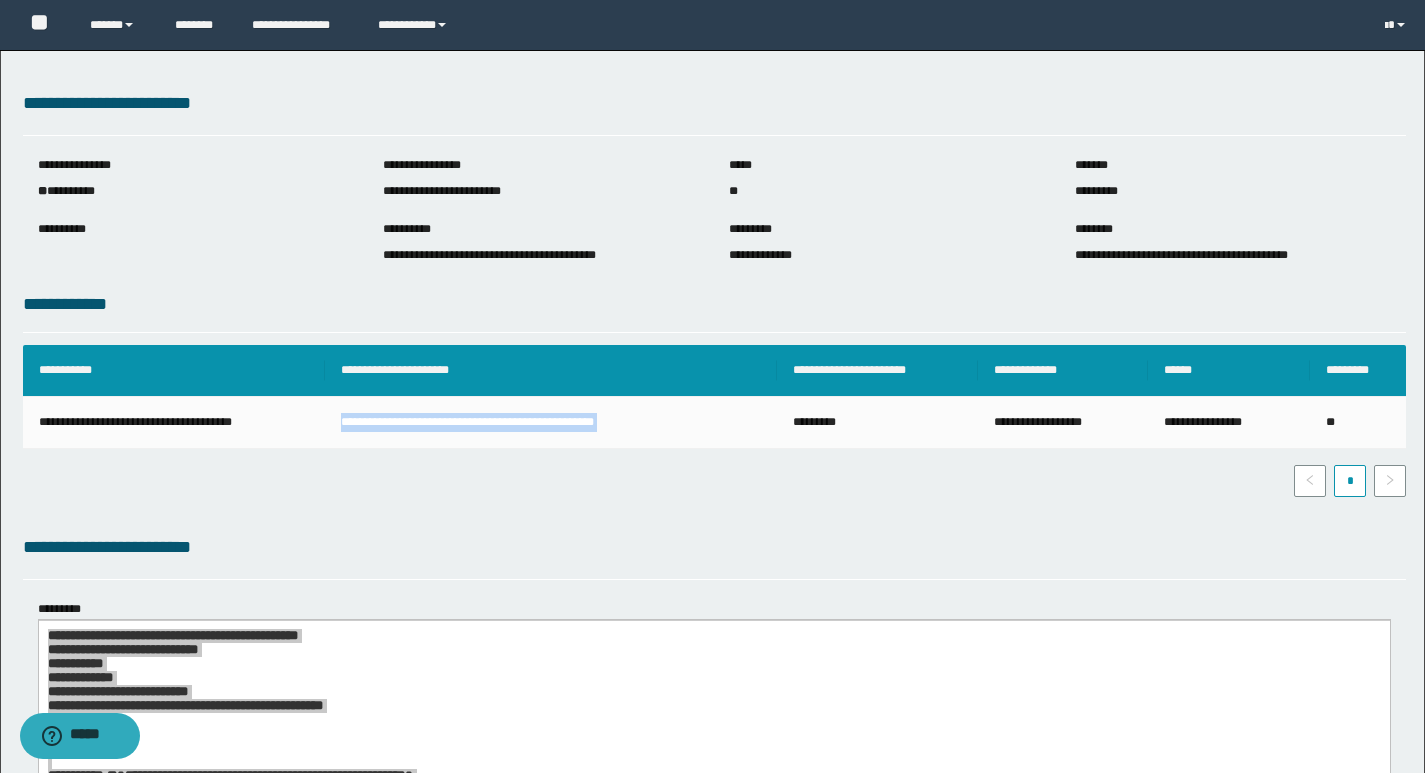 copy on "**********" 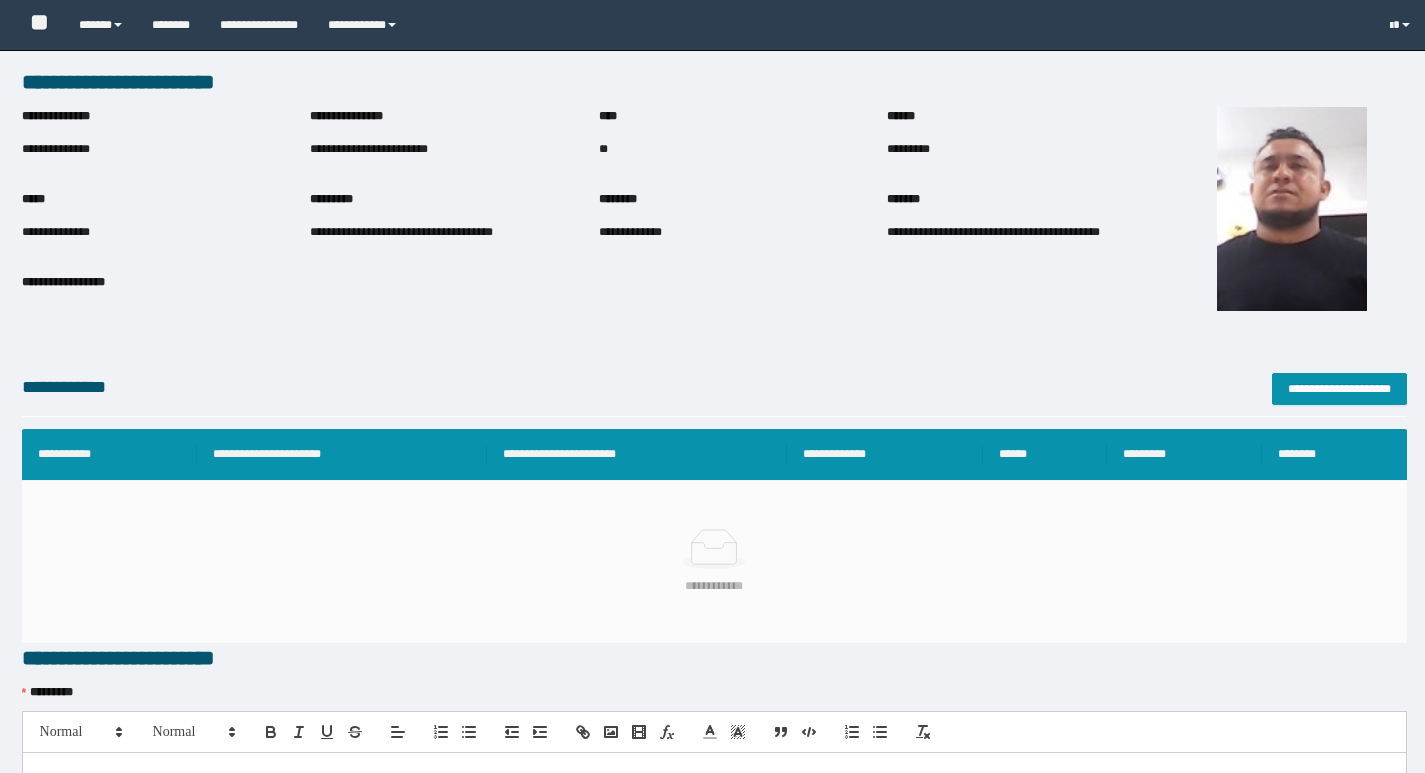 click on "**********" at bounding box center (714, 563) 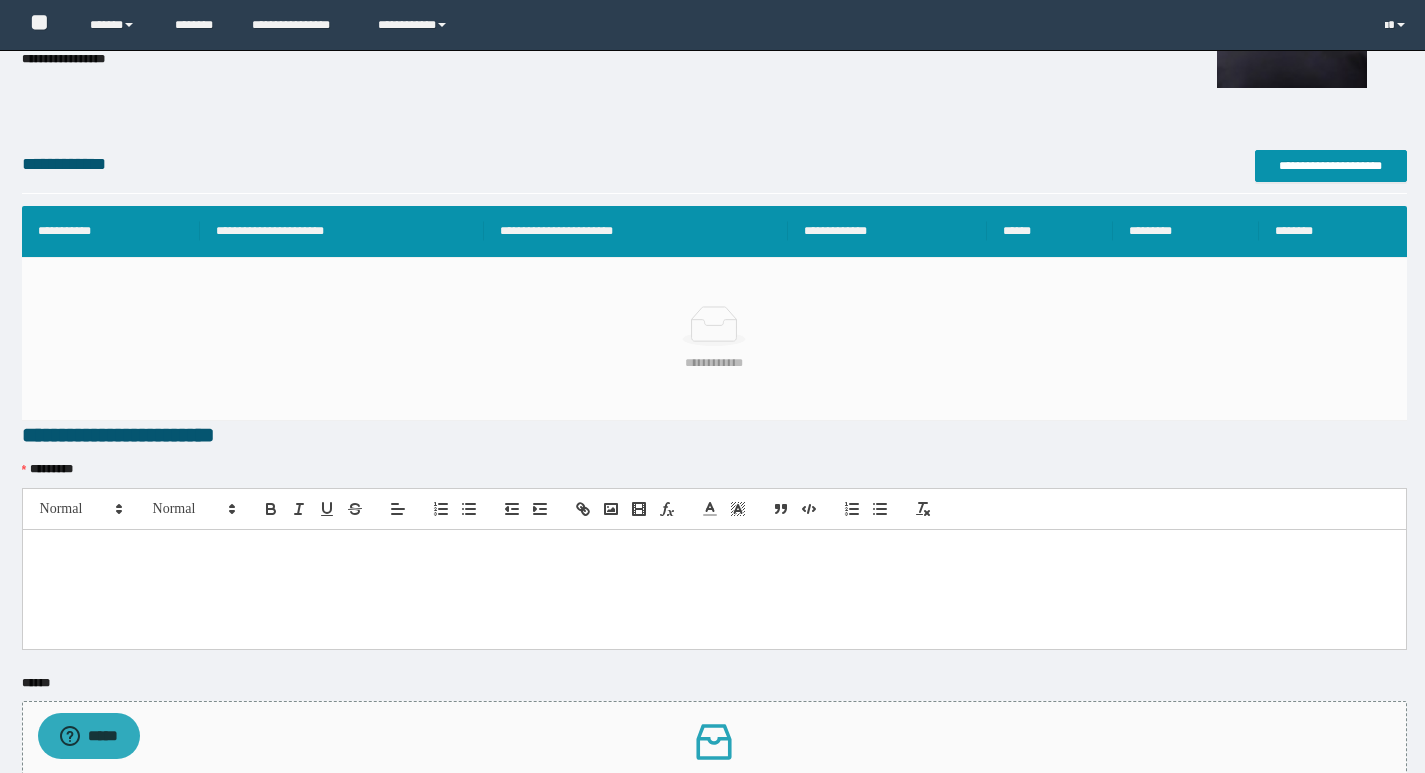 scroll, scrollTop: 430, scrollLeft: 0, axis: vertical 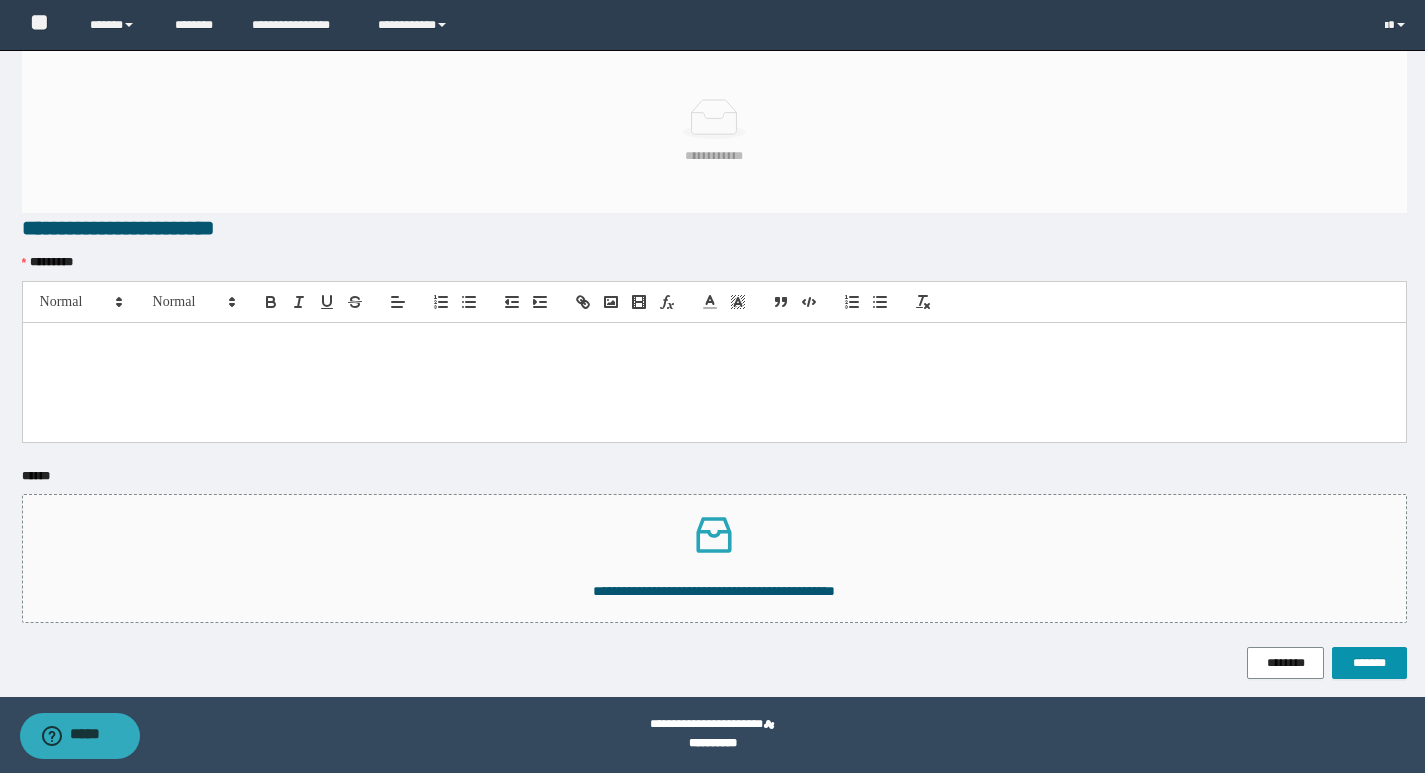 click at bounding box center [714, 382] 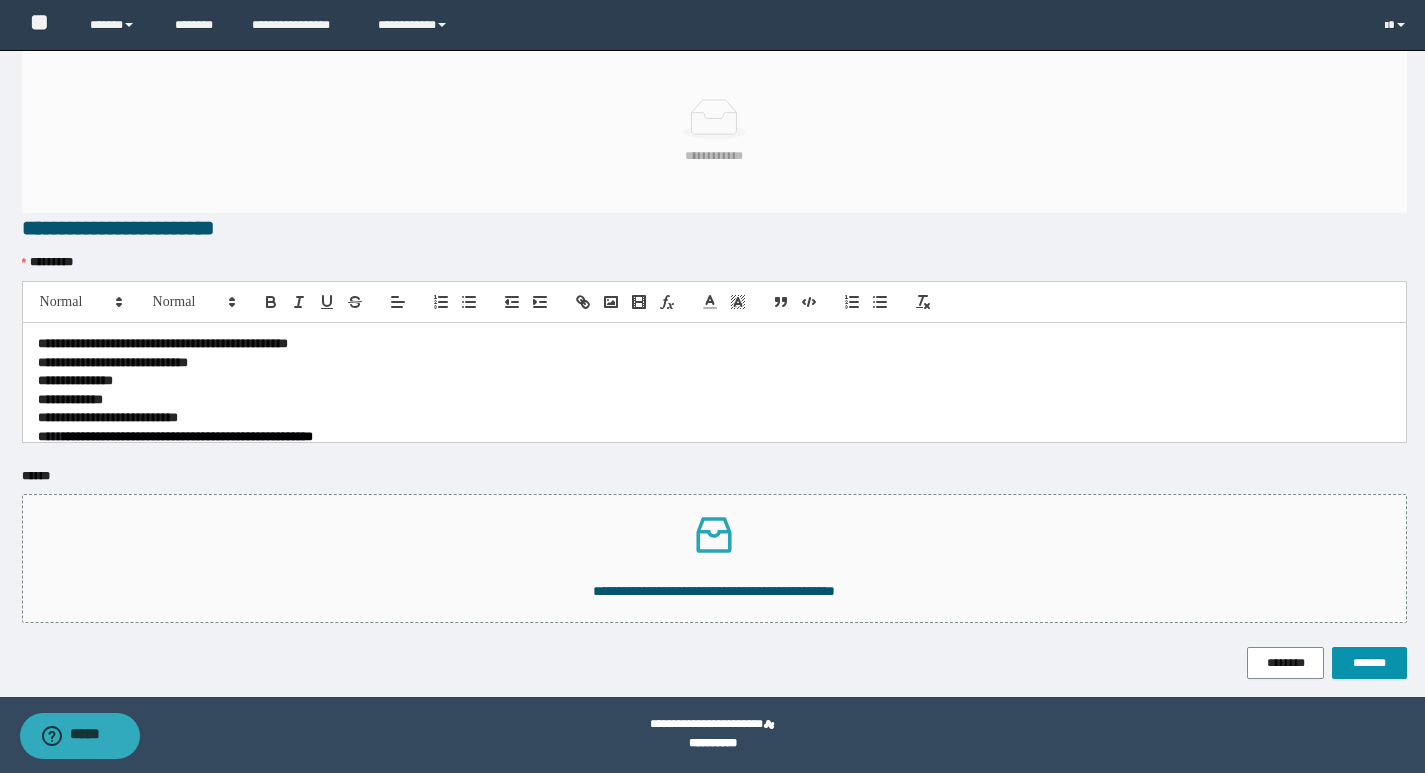 scroll, scrollTop: 0, scrollLeft: 0, axis: both 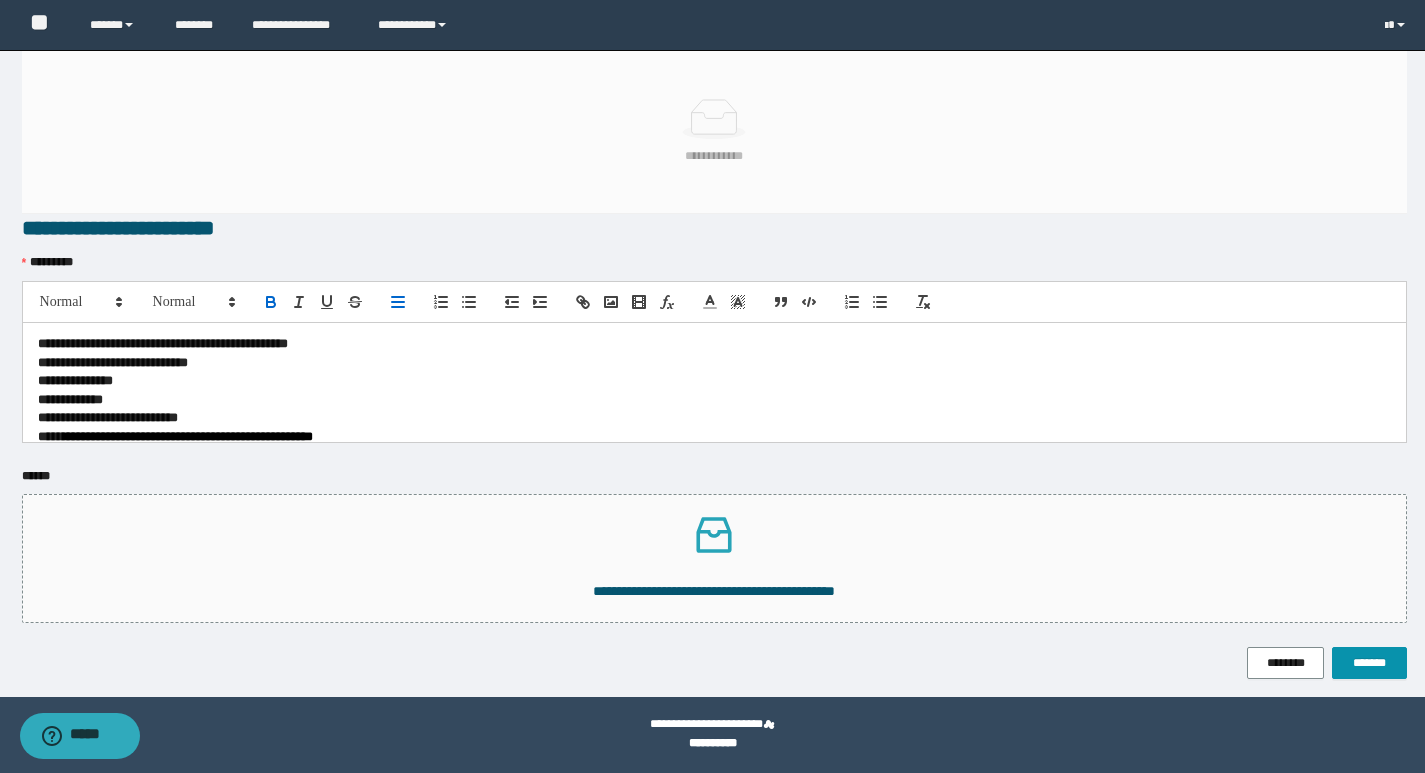 type 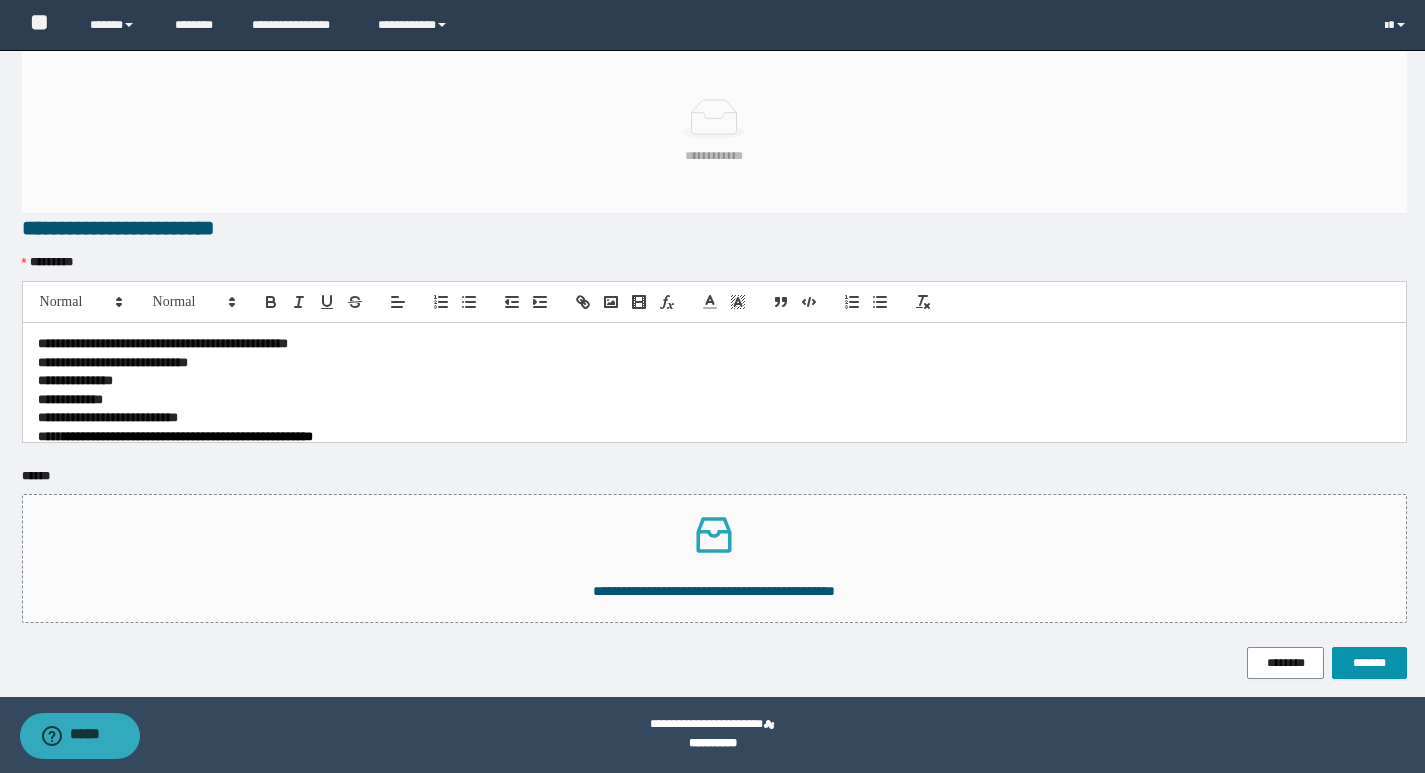 drag, startPoint x: 78, startPoint y: 373, endPoint x: 103, endPoint y: 360, distance: 28.178005 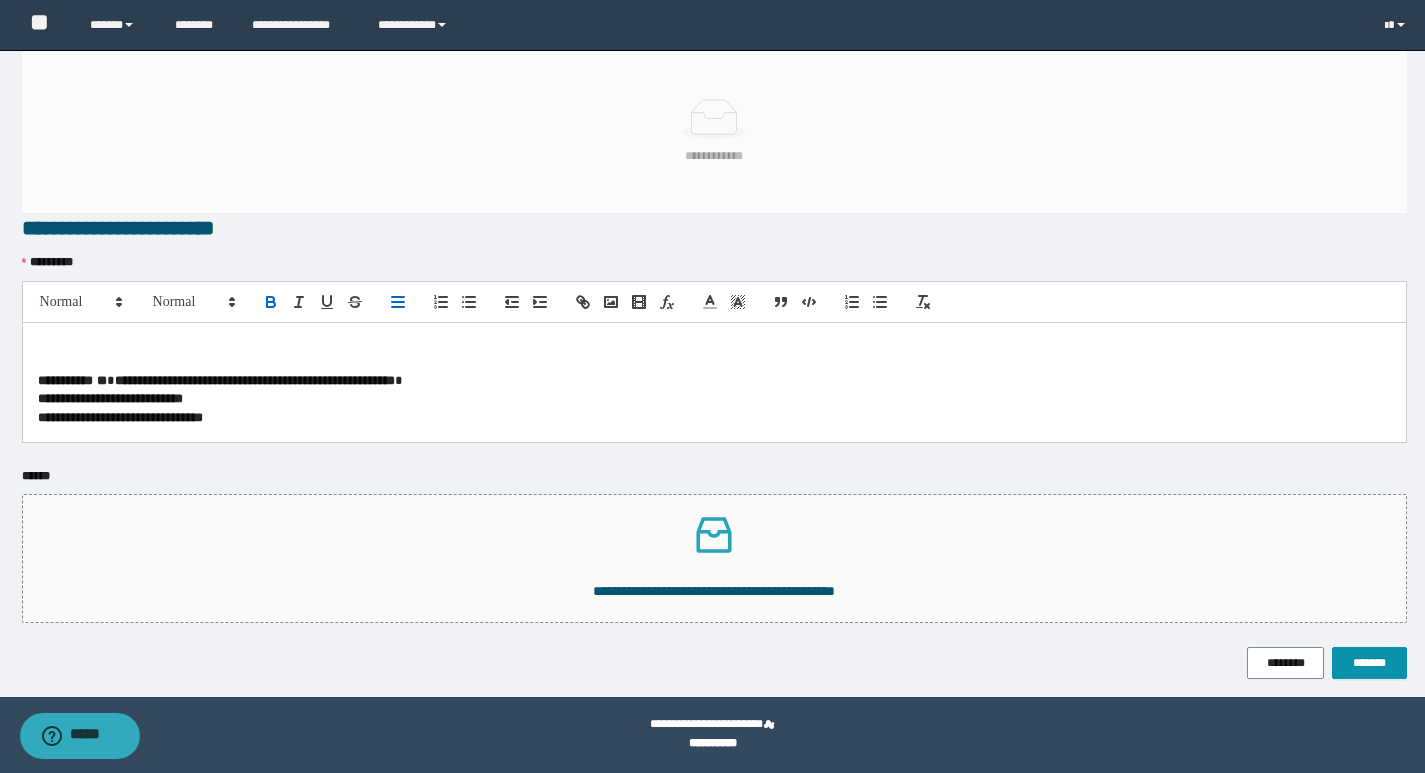 scroll, scrollTop: 181, scrollLeft: 0, axis: vertical 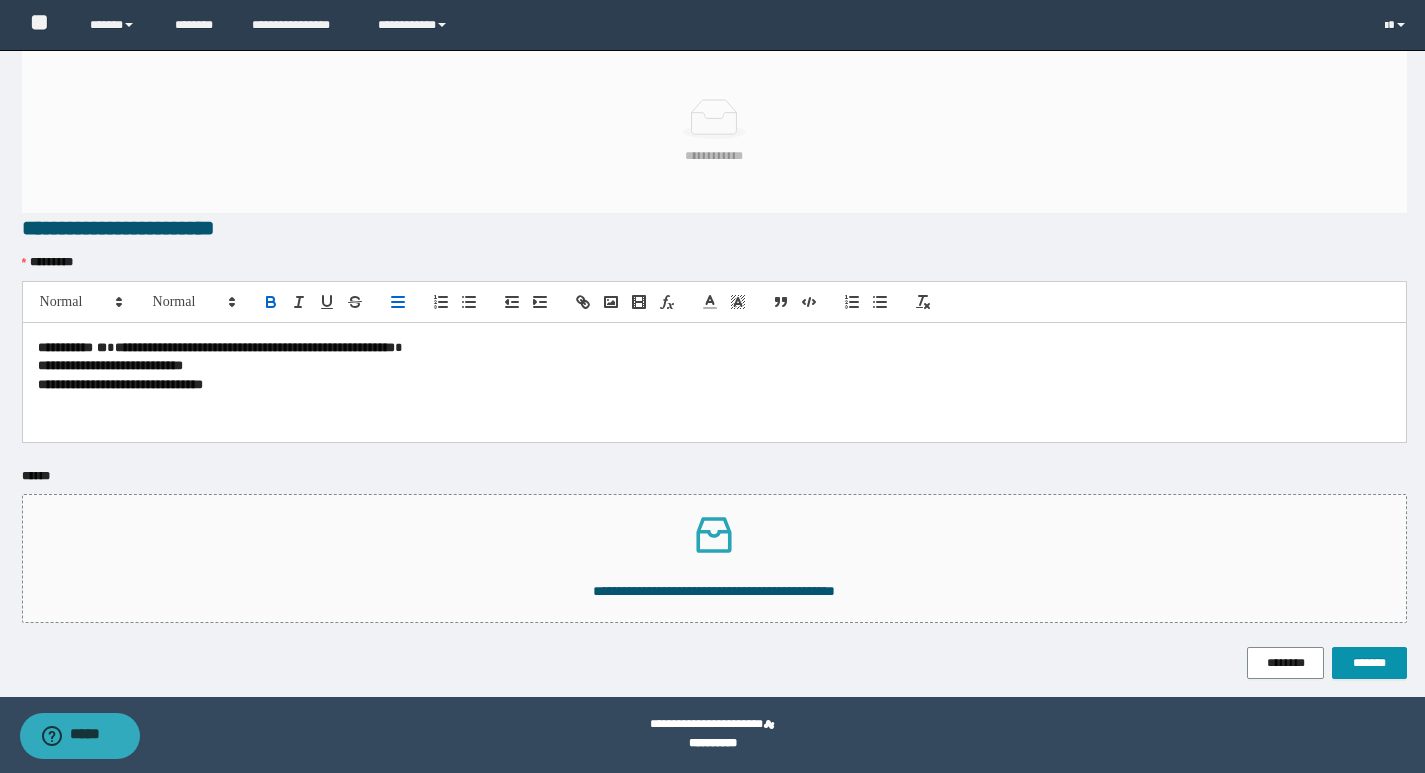 click at bounding box center (714, 403) 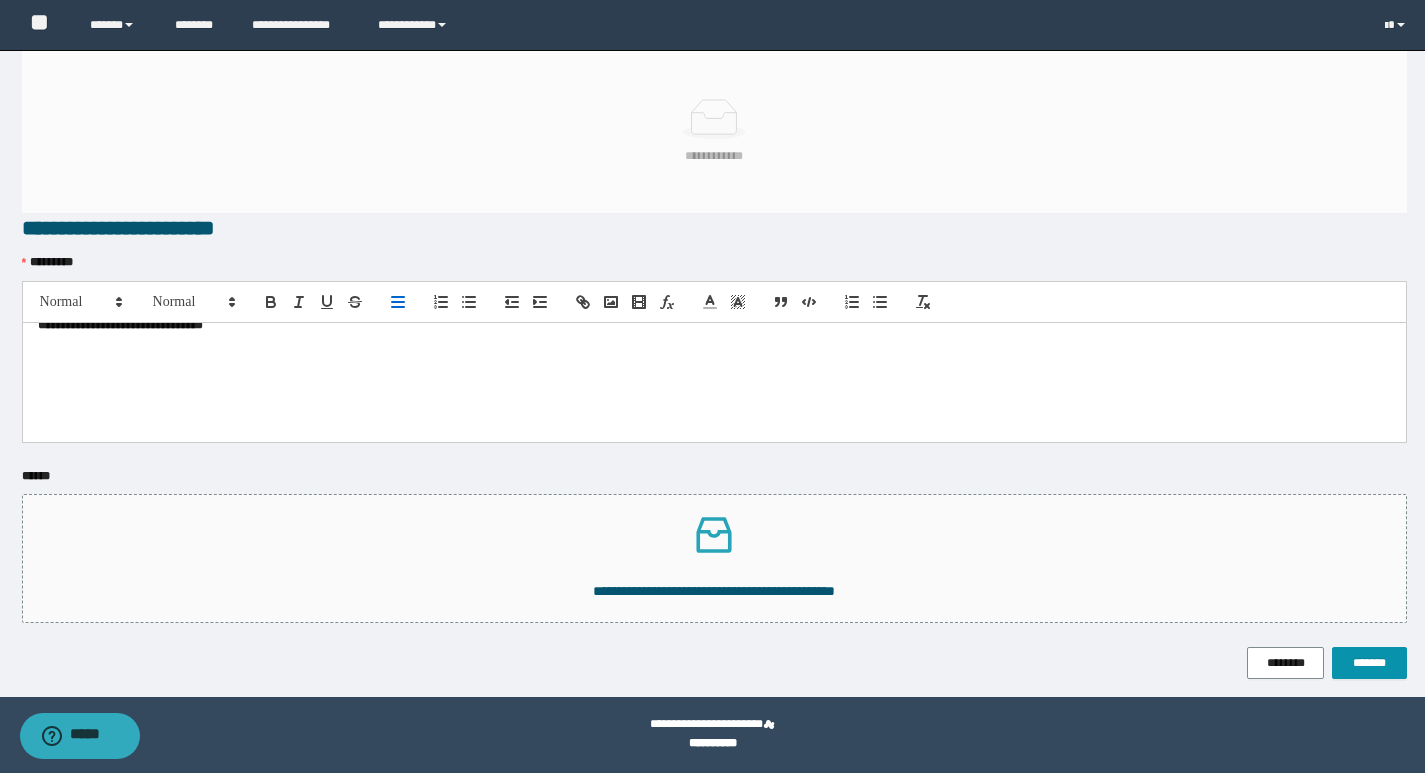 scroll, scrollTop: 260, scrollLeft: 0, axis: vertical 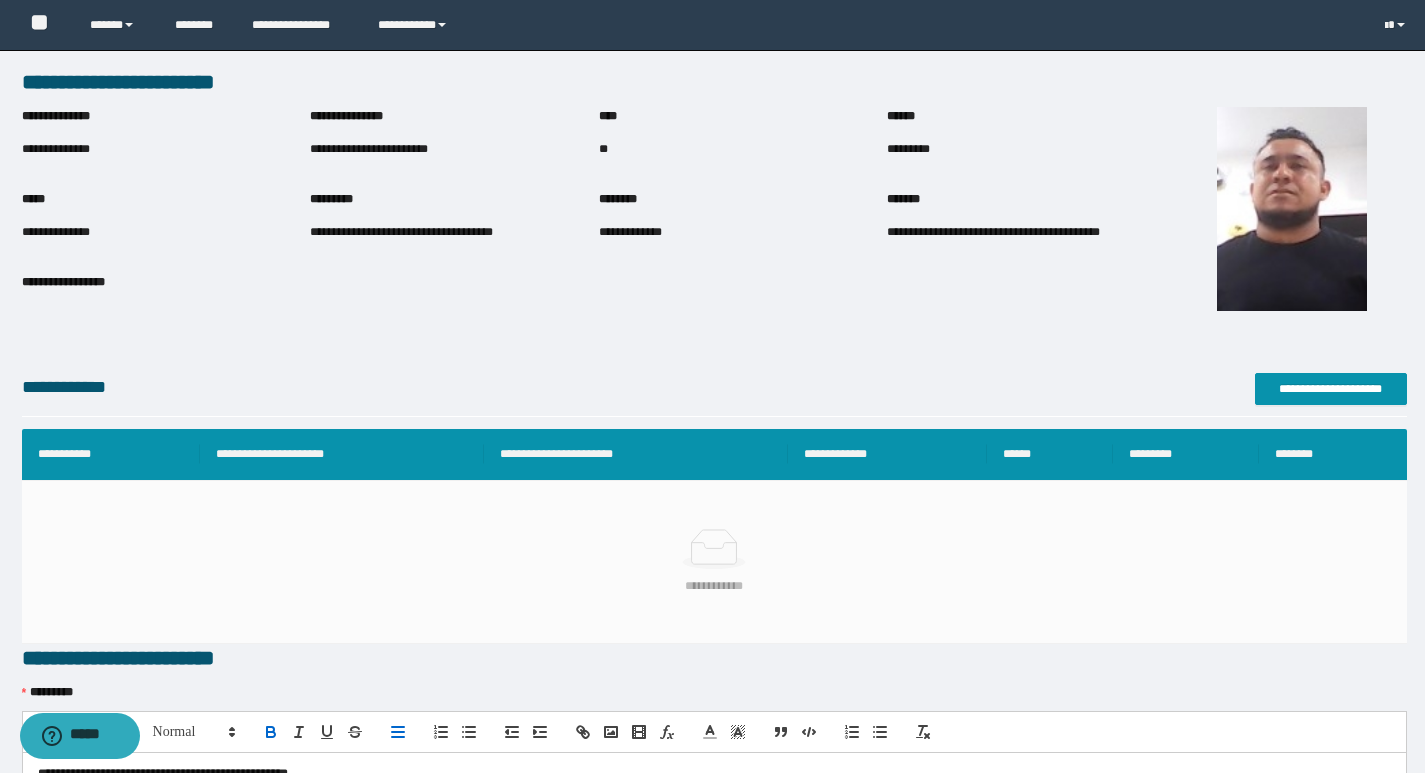 click on "**********" at bounding box center [369, 149] 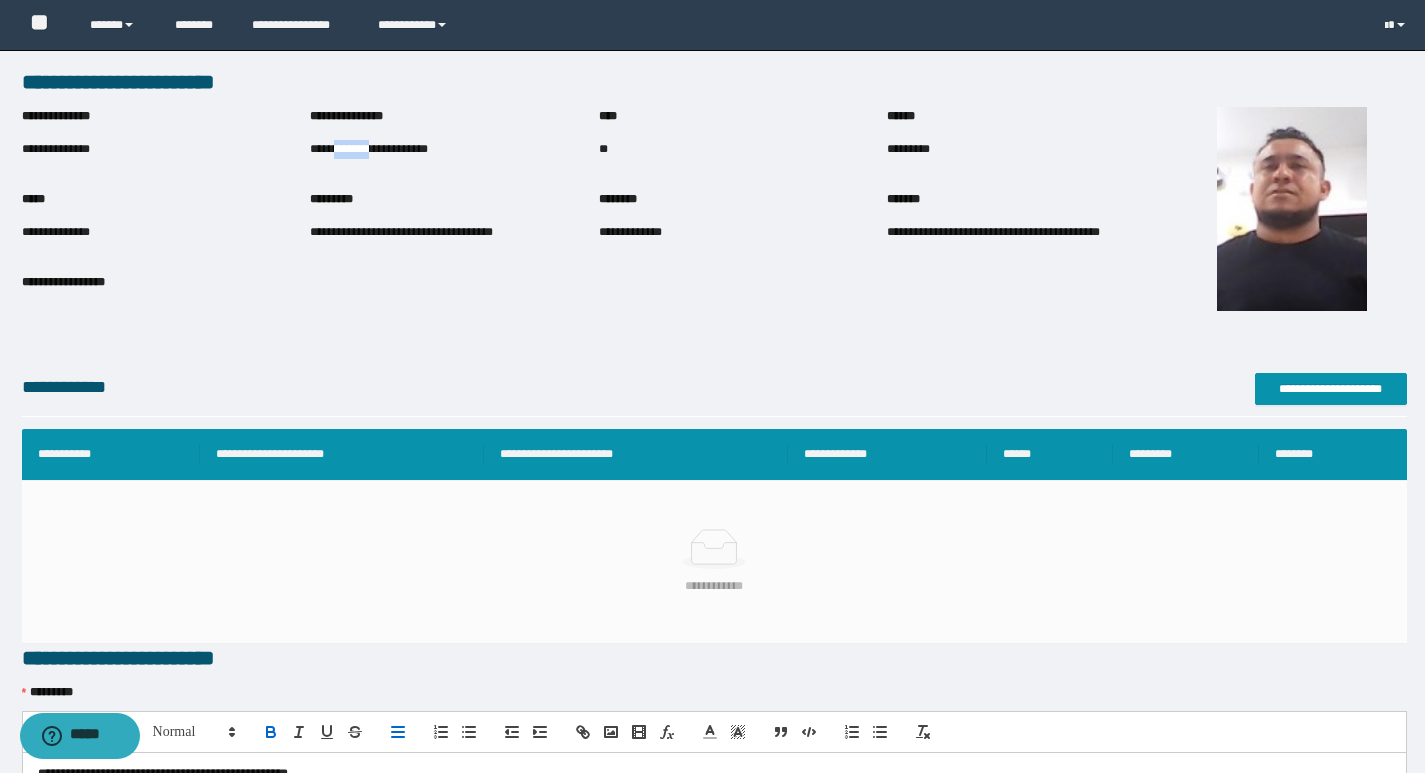 click on "**********" at bounding box center [369, 149] 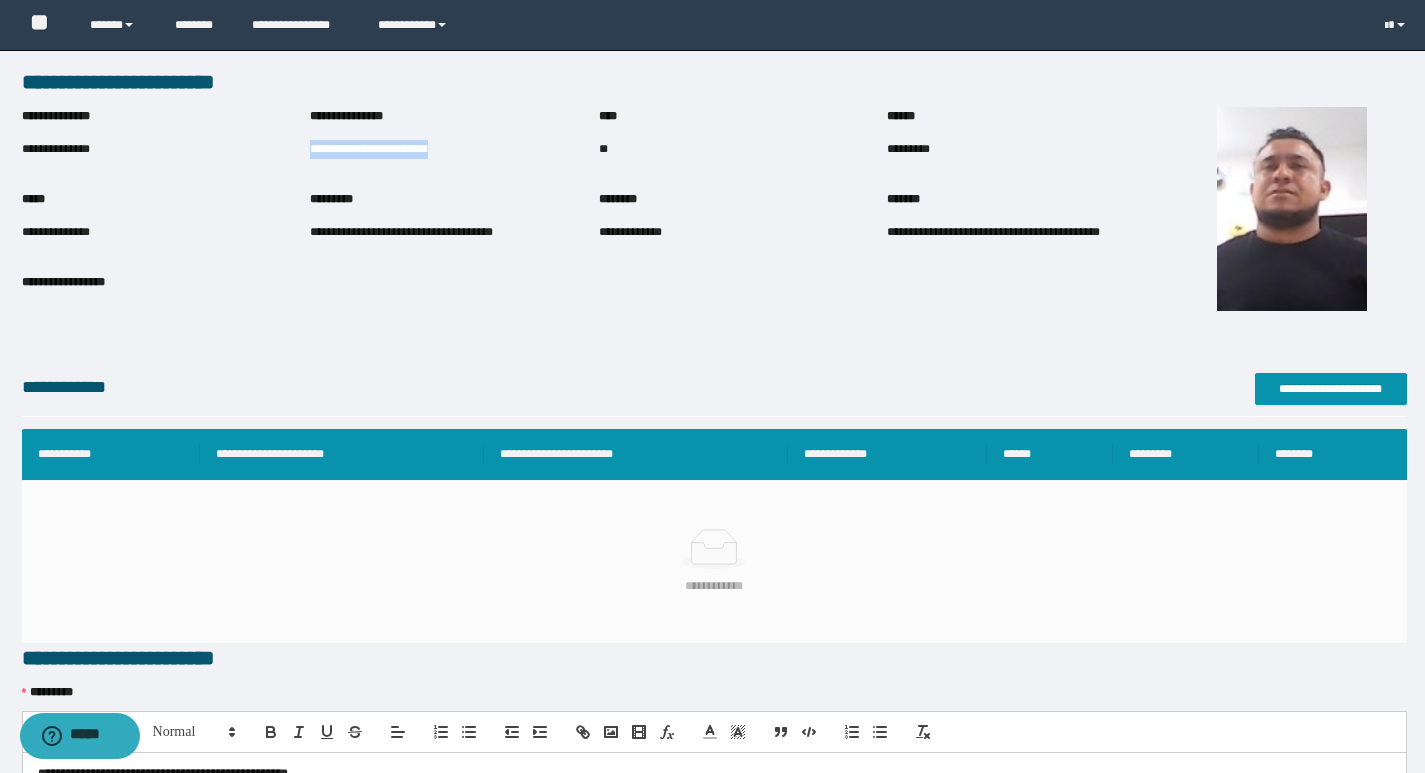 click on "**********" at bounding box center (369, 149) 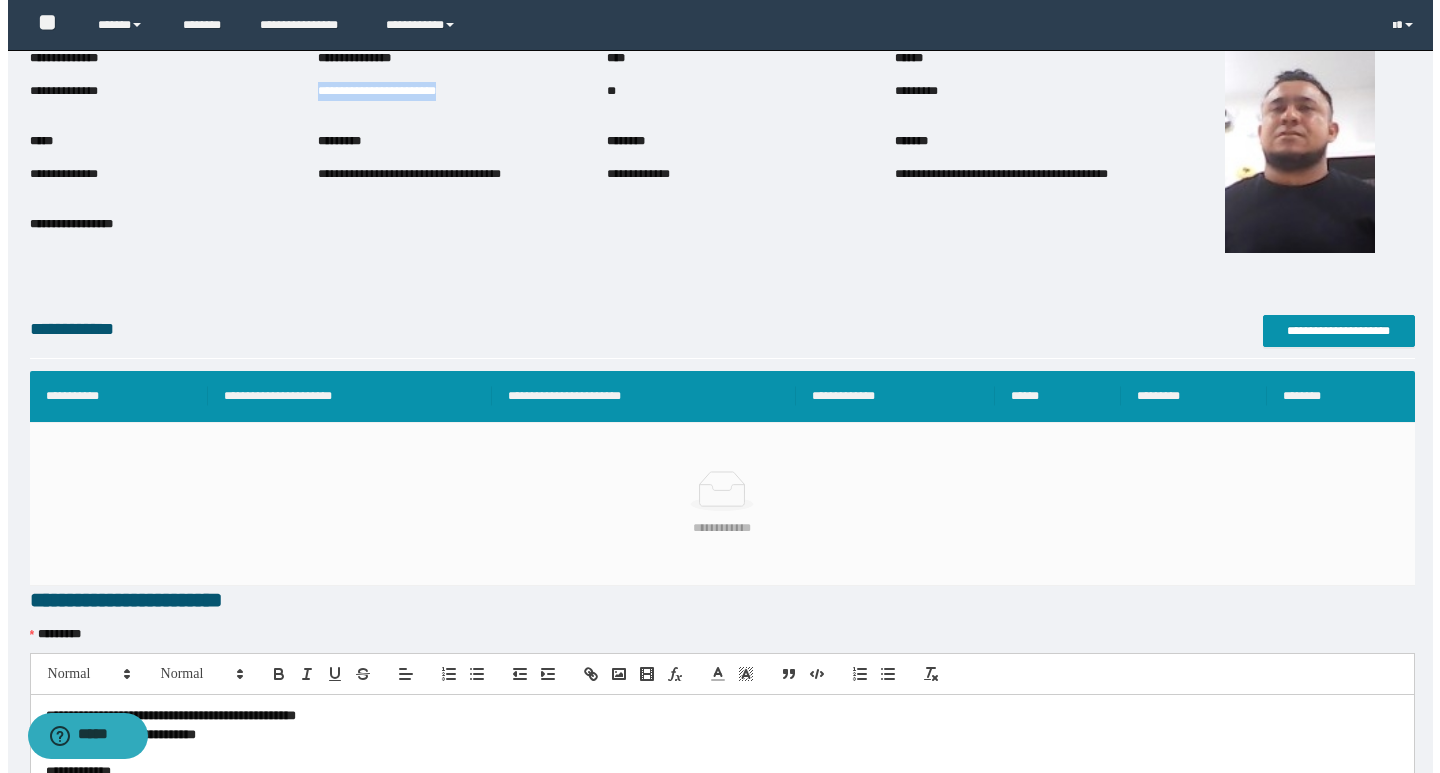 scroll, scrollTop: 30, scrollLeft: 0, axis: vertical 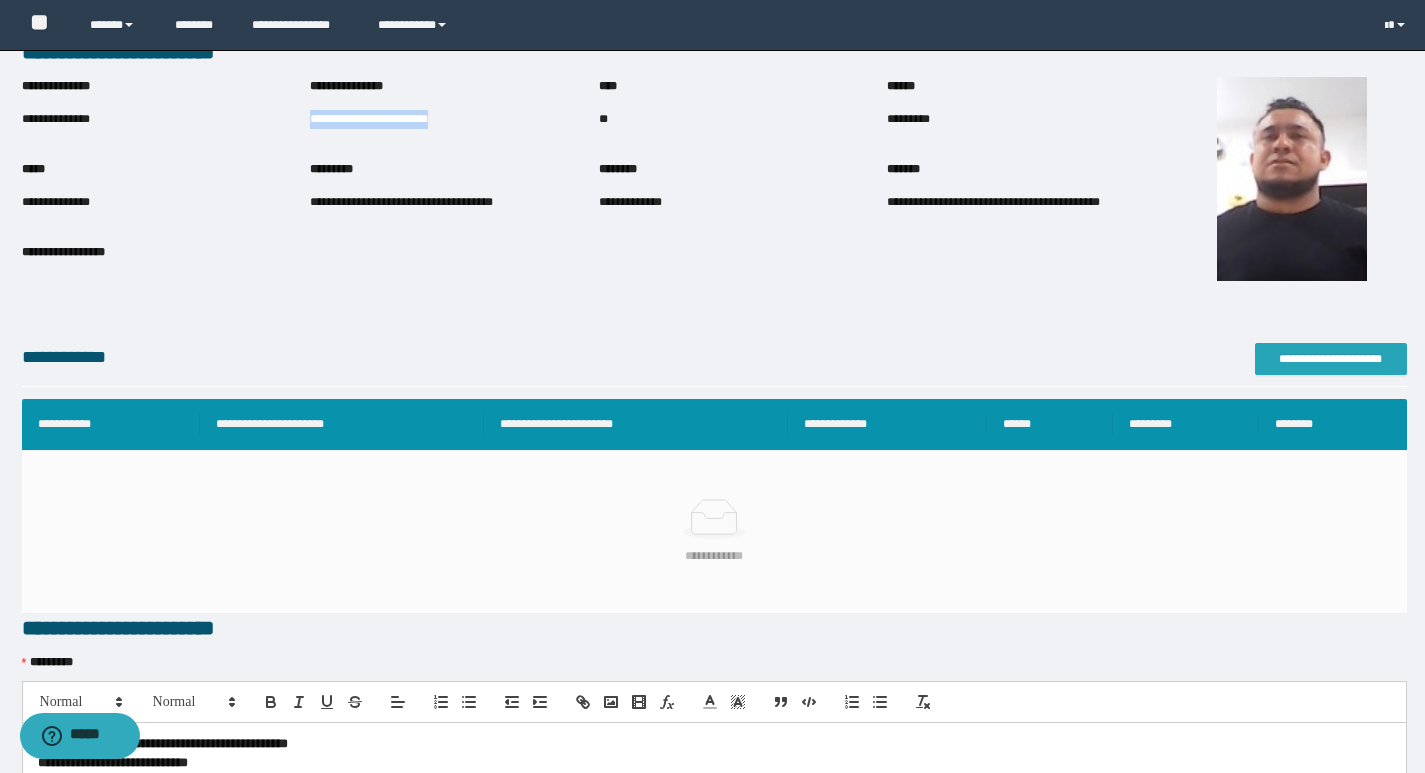 click on "**********" at bounding box center [1331, 359] 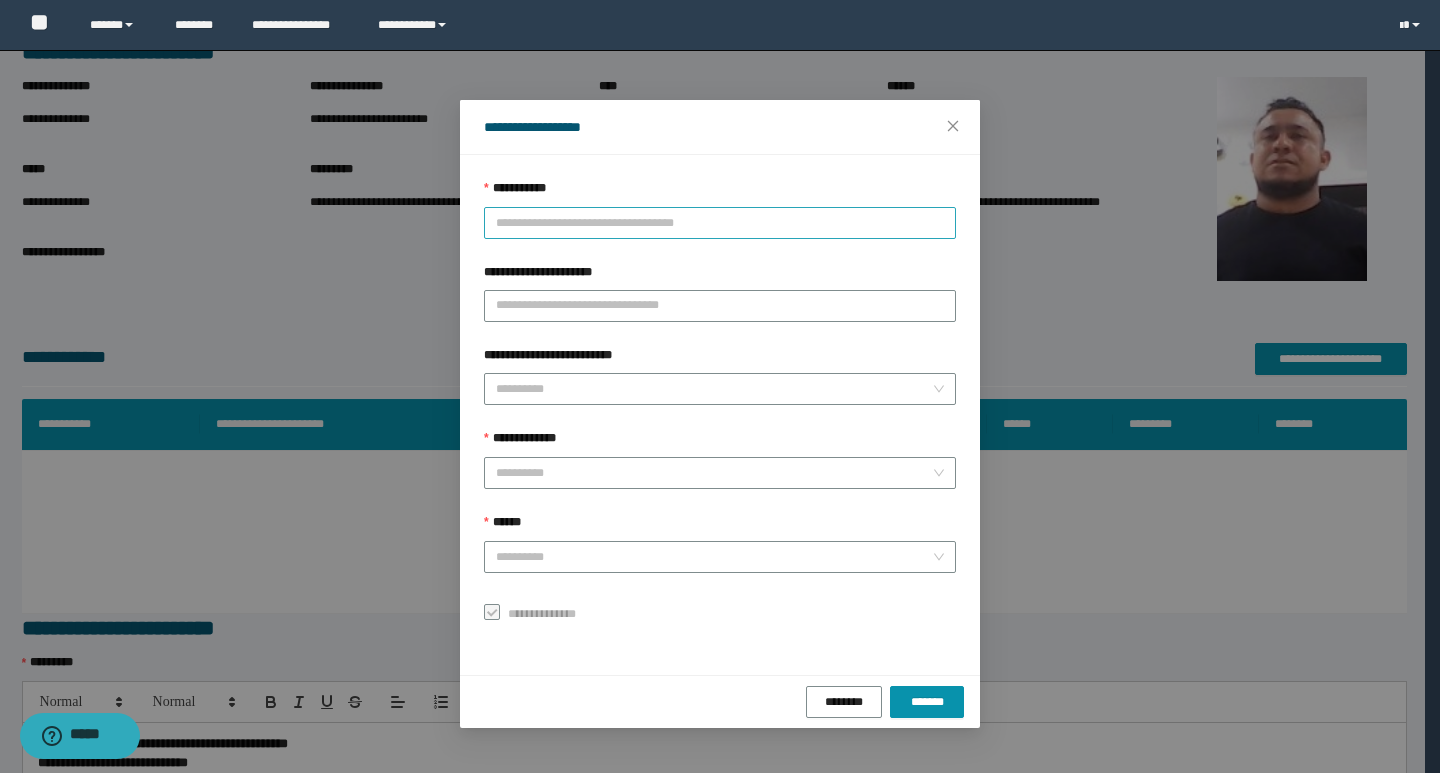 click on "**********" at bounding box center [720, 223] 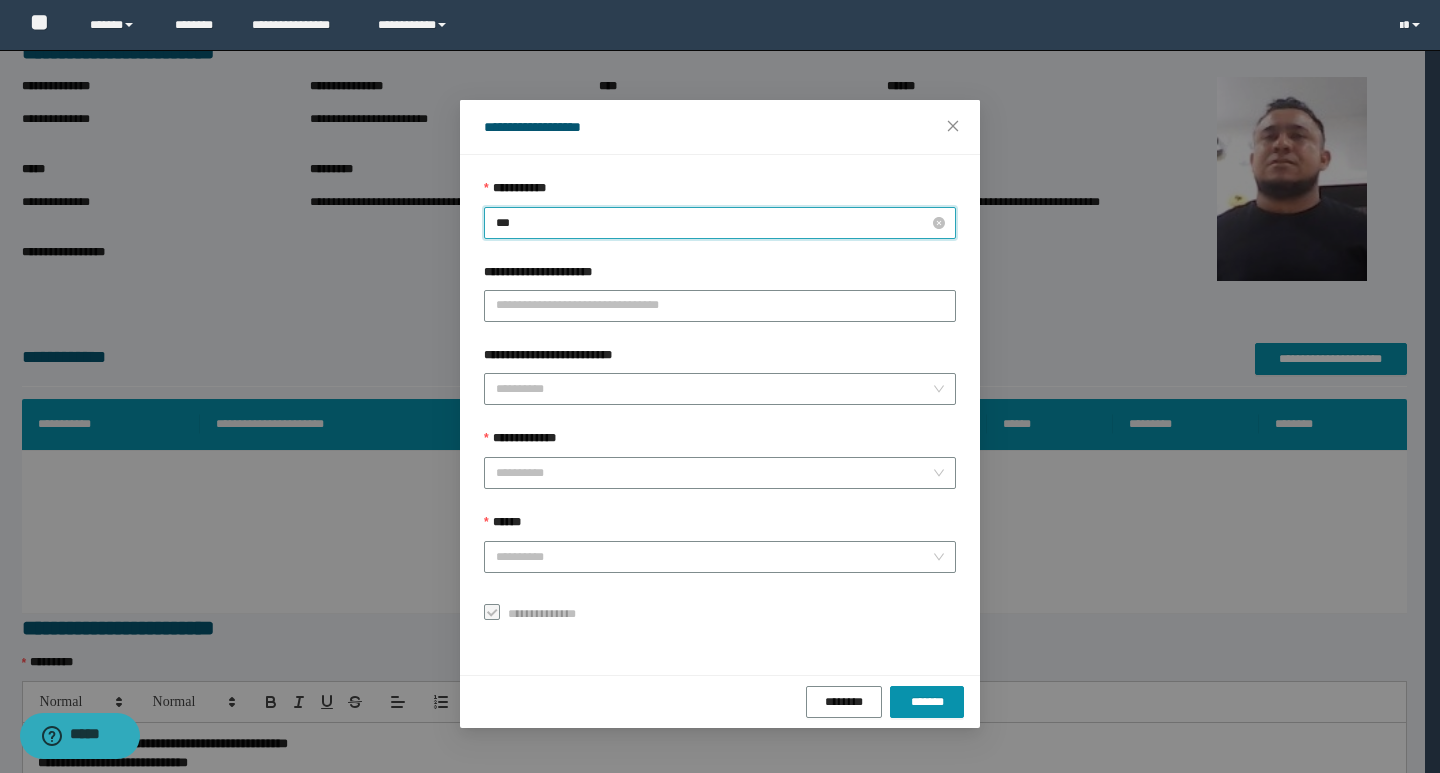 type on "****" 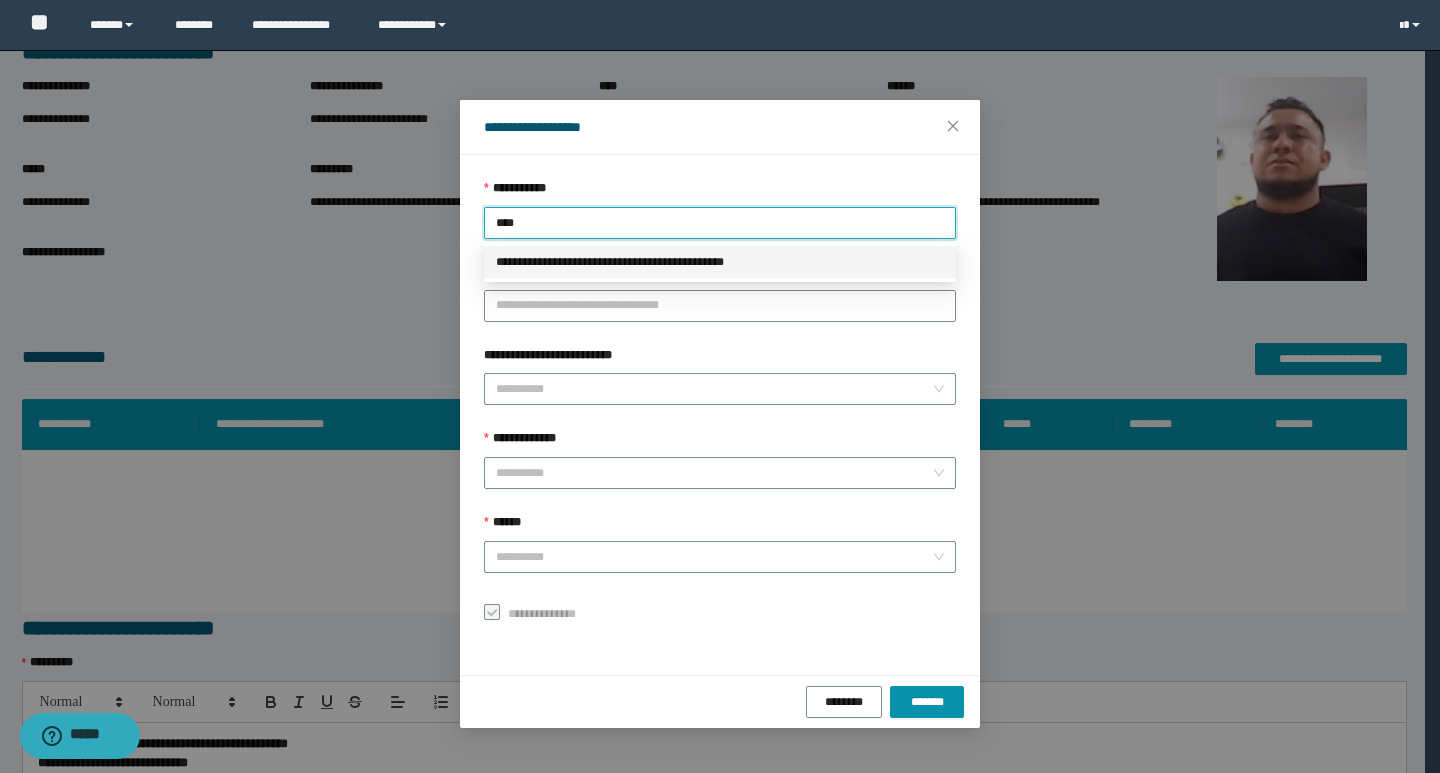 click on "**********" at bounding box center (720, 262) 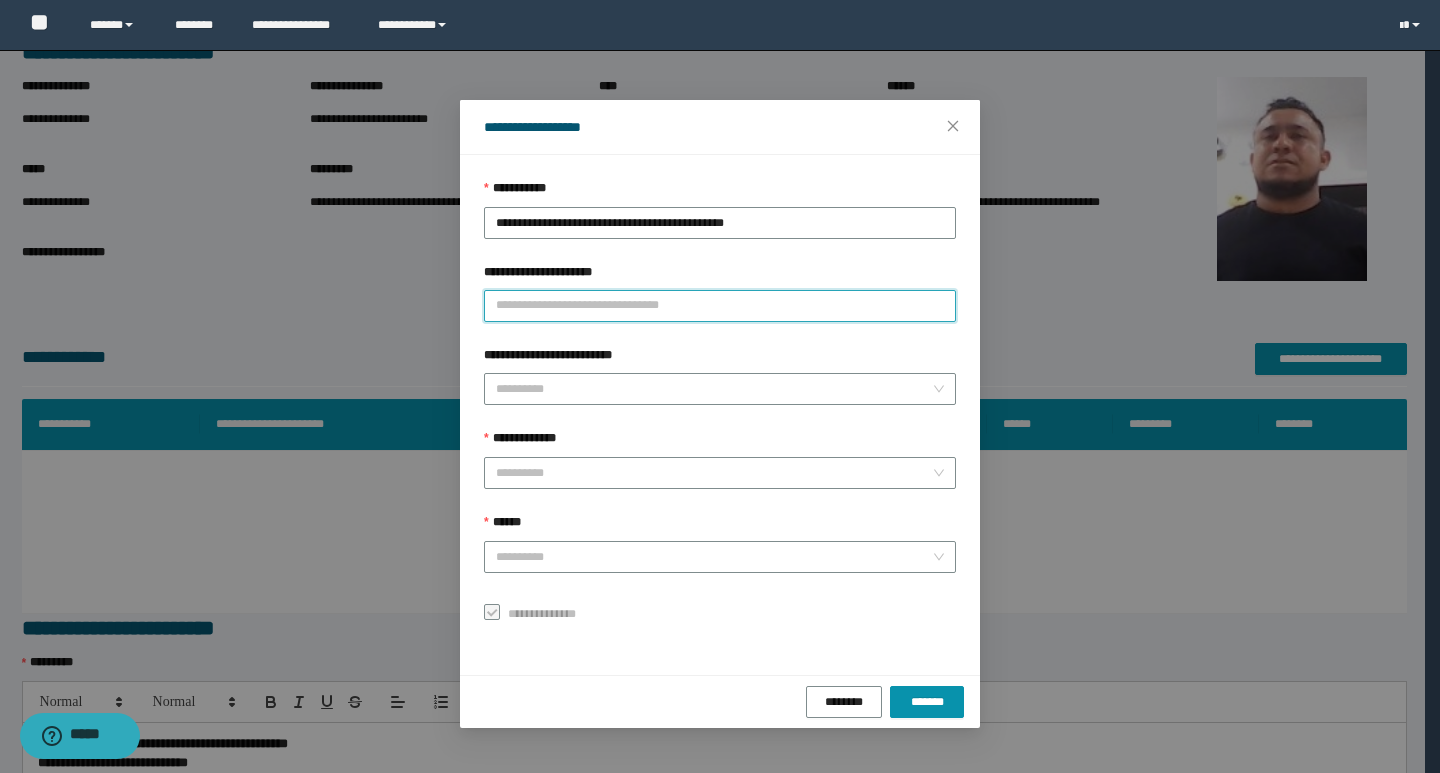 click on "**********" at bounding box center (720, 306) 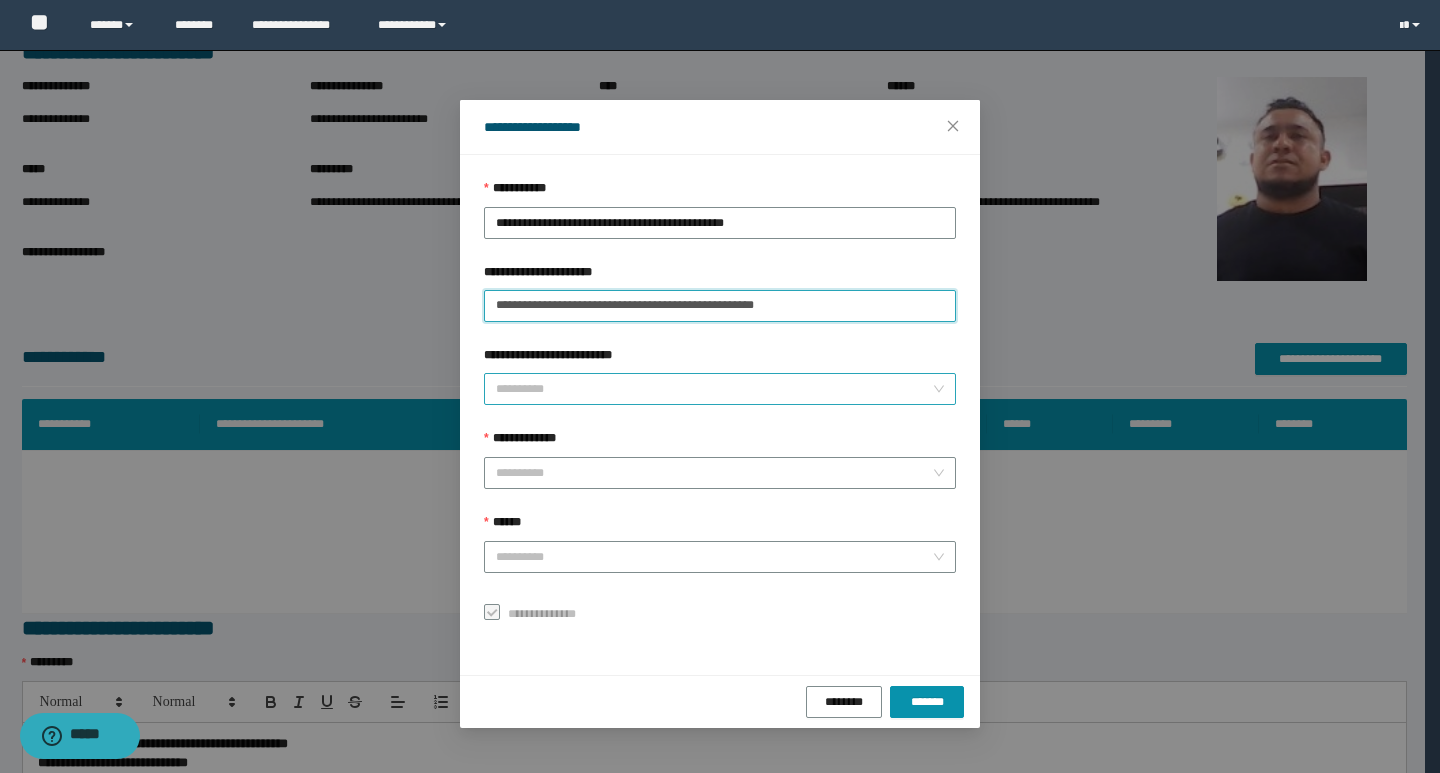 type on "**********" 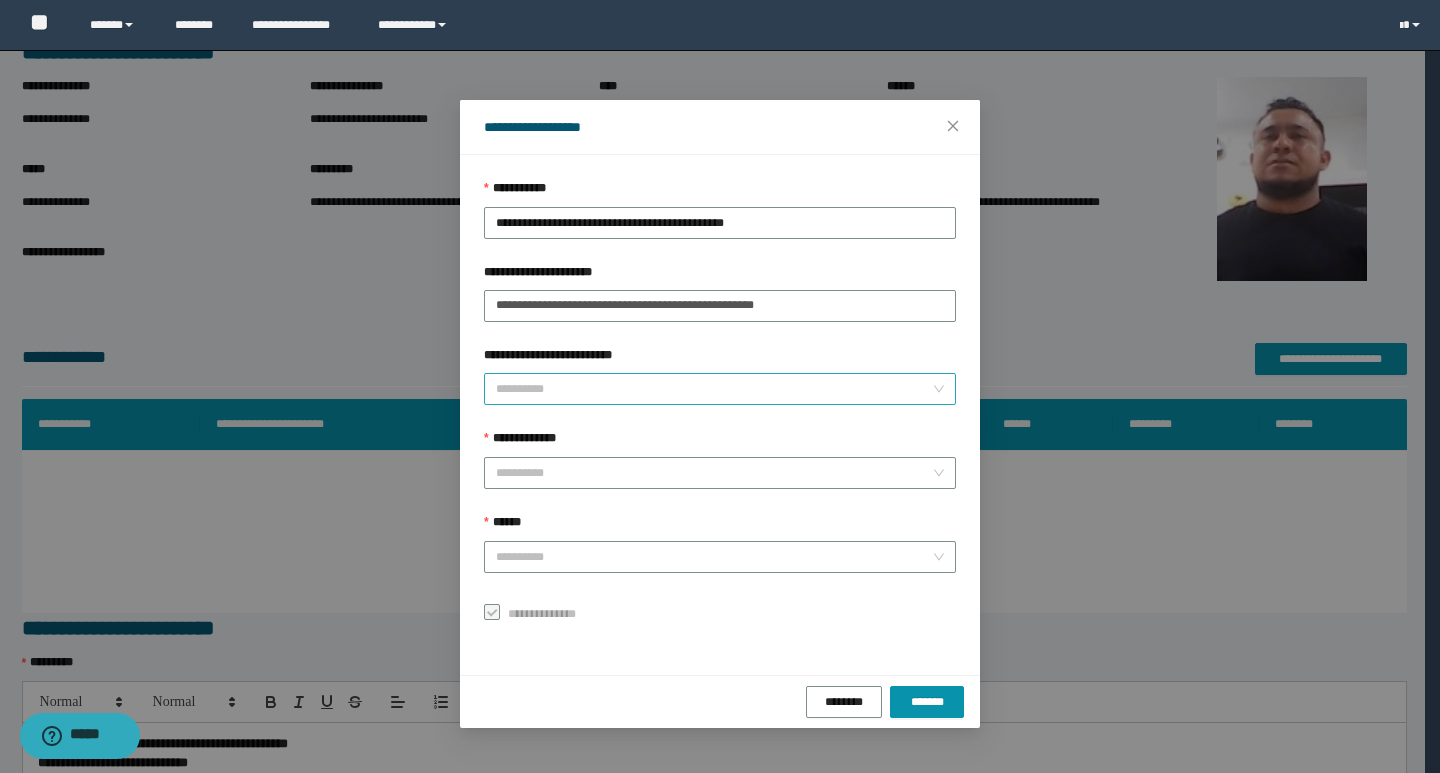 click on "**********" at bounding box center [714, 389] 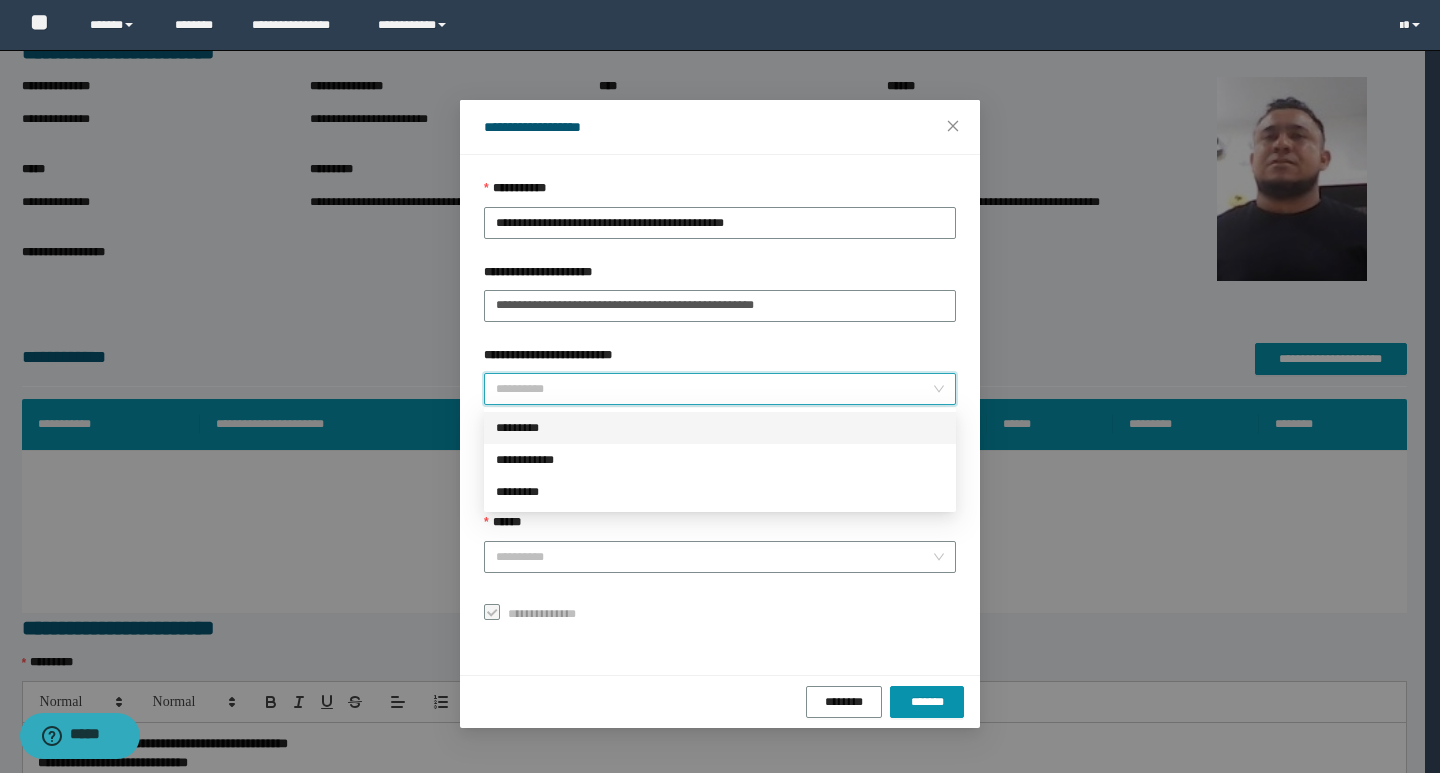 click on "*********" at bounding box center [720, 428] 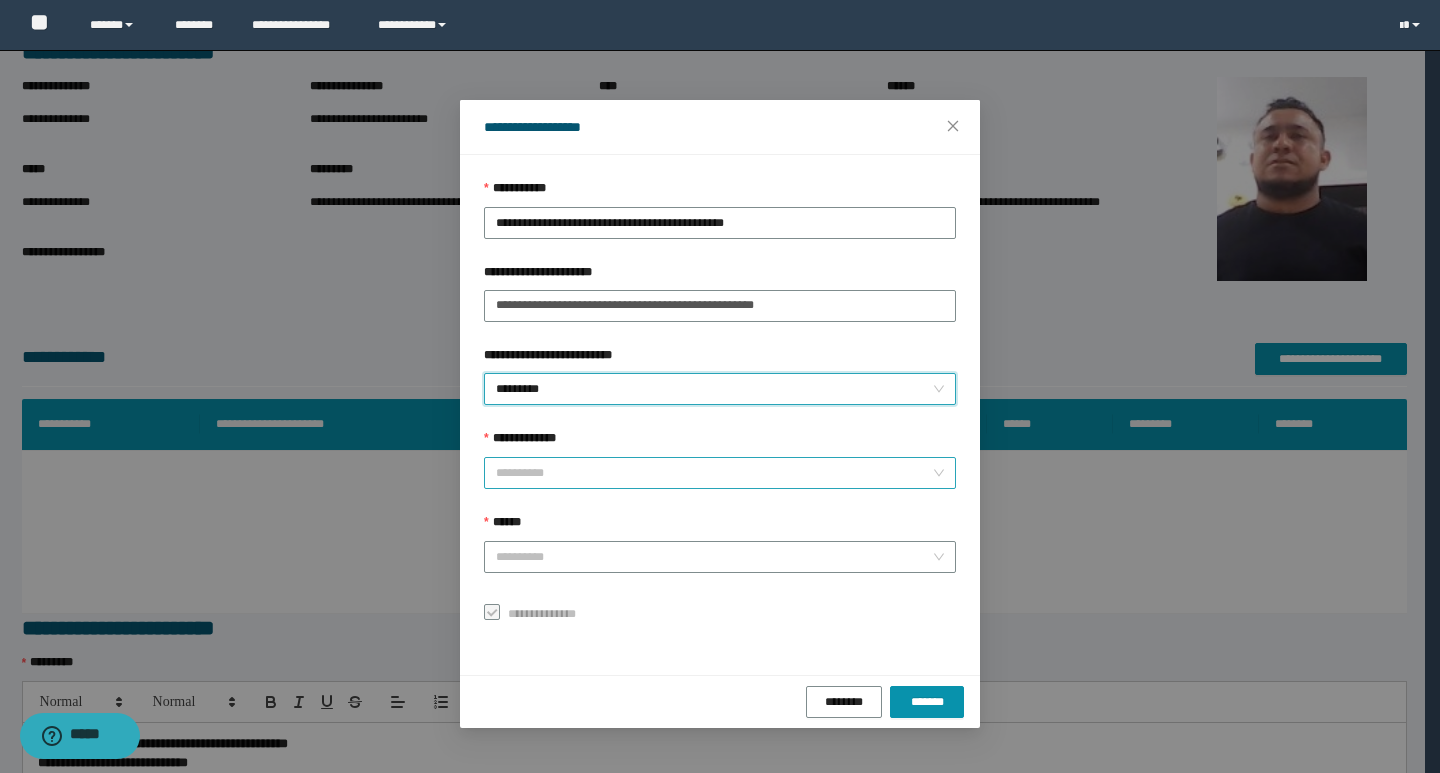 click on "**********" at bounding box center (714, 473) 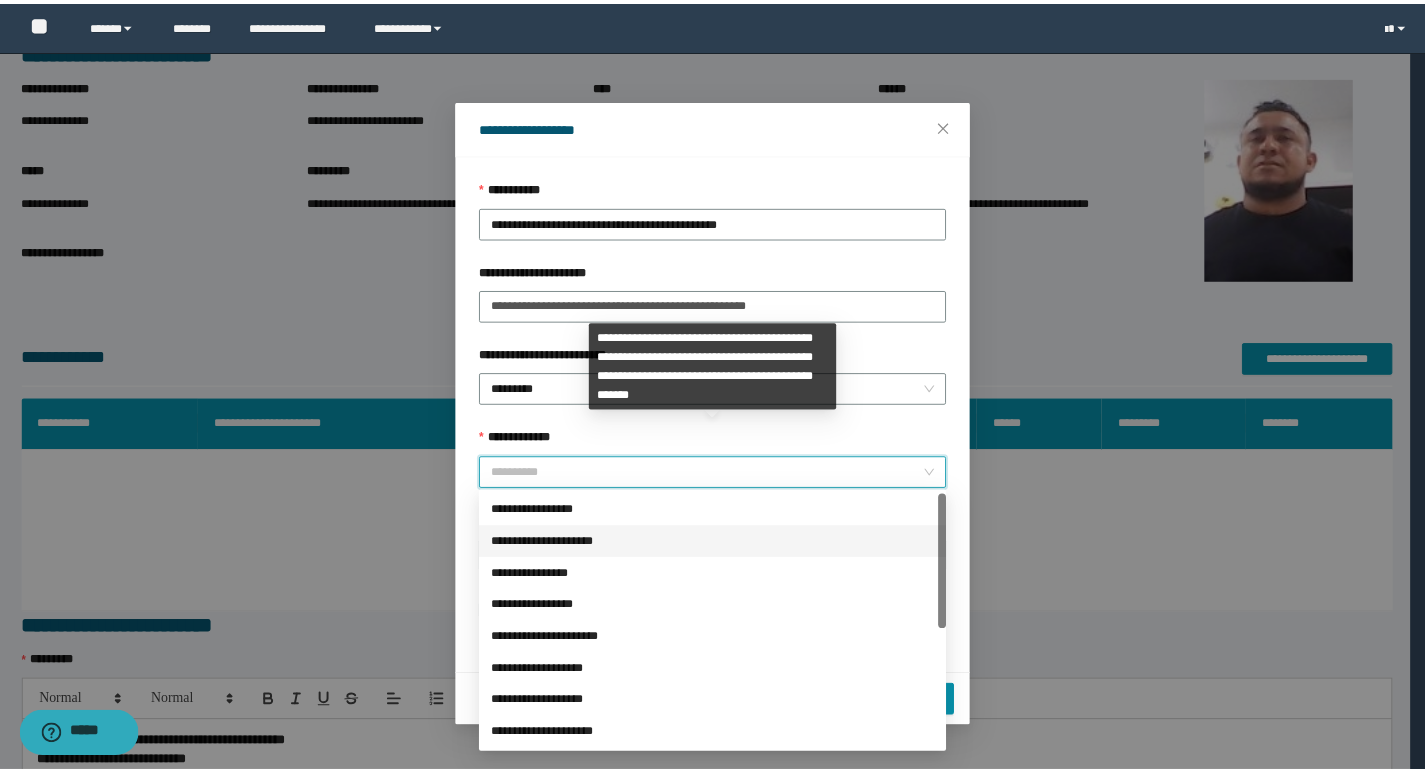scroll, scrollTop: 224, scrollLeft: 0, axis: vertical 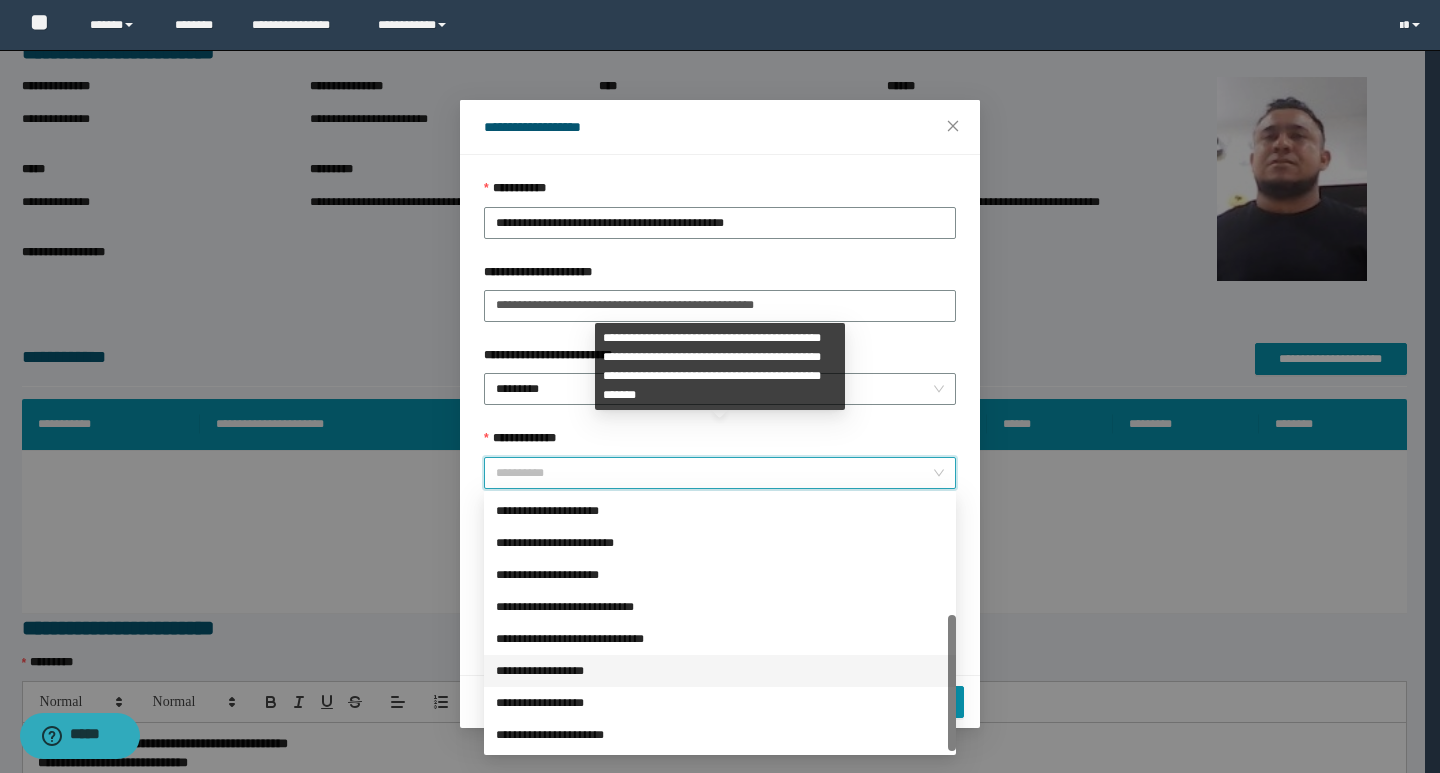 click on "**********" at bounding box center [720, 671] 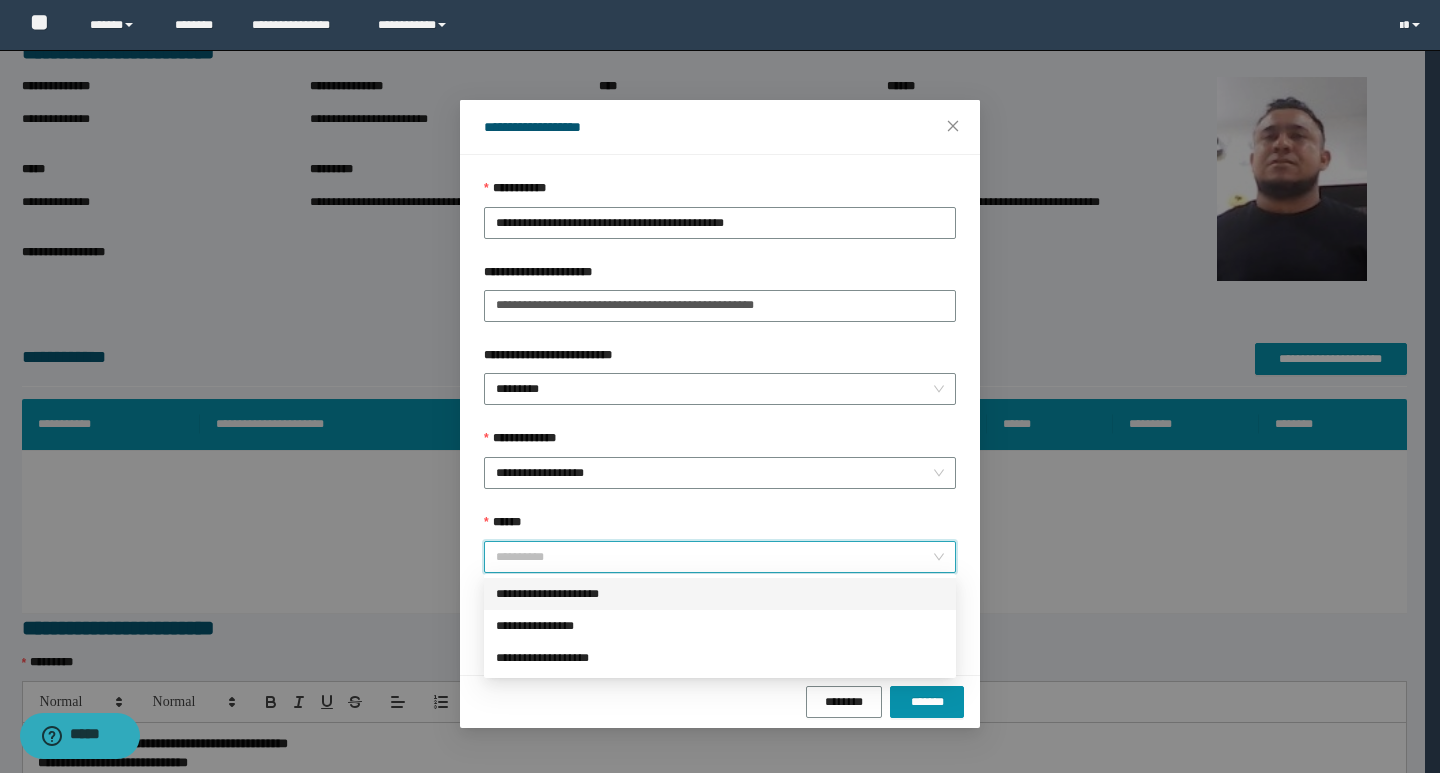 click on "******" at bounding box center [714, 557] 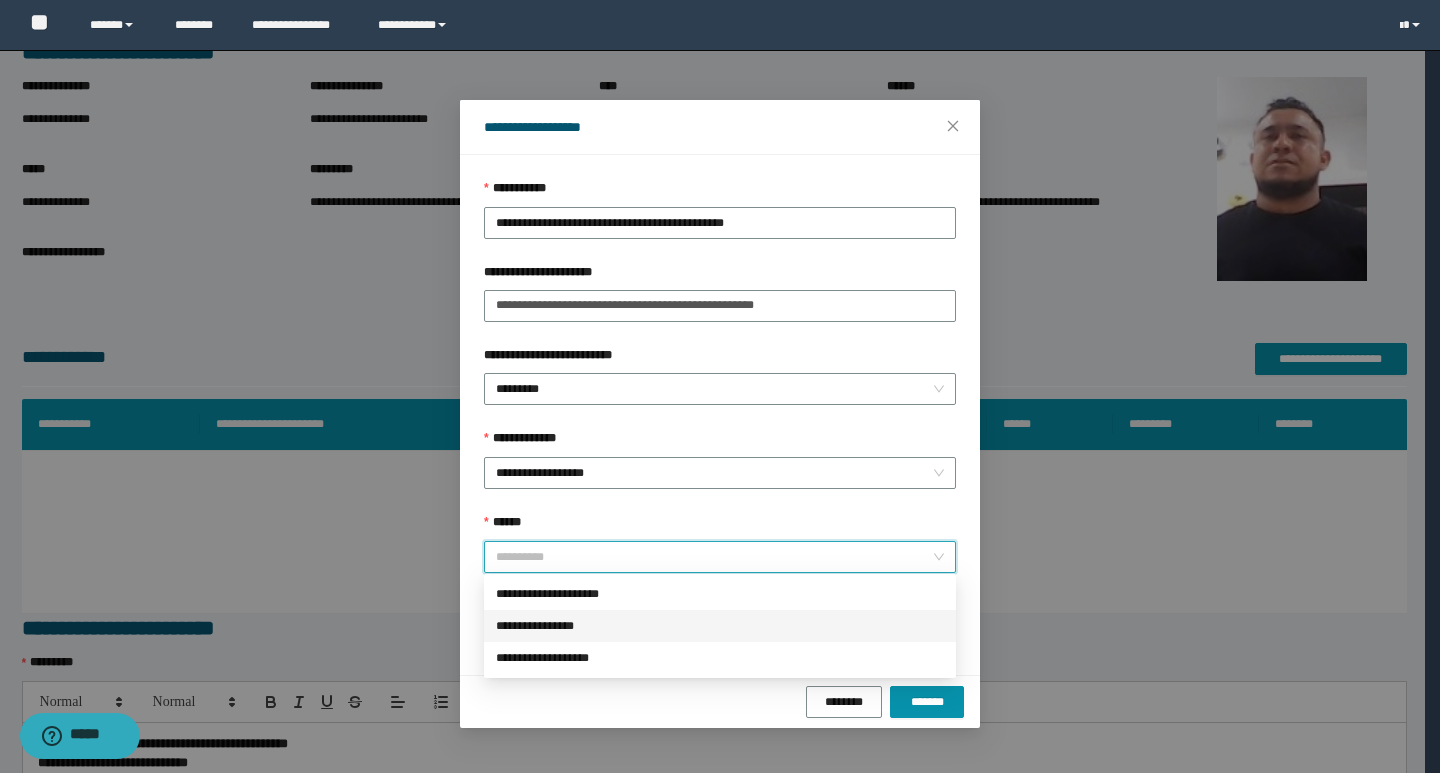 click on "**********" at bounding box center (720, 626) 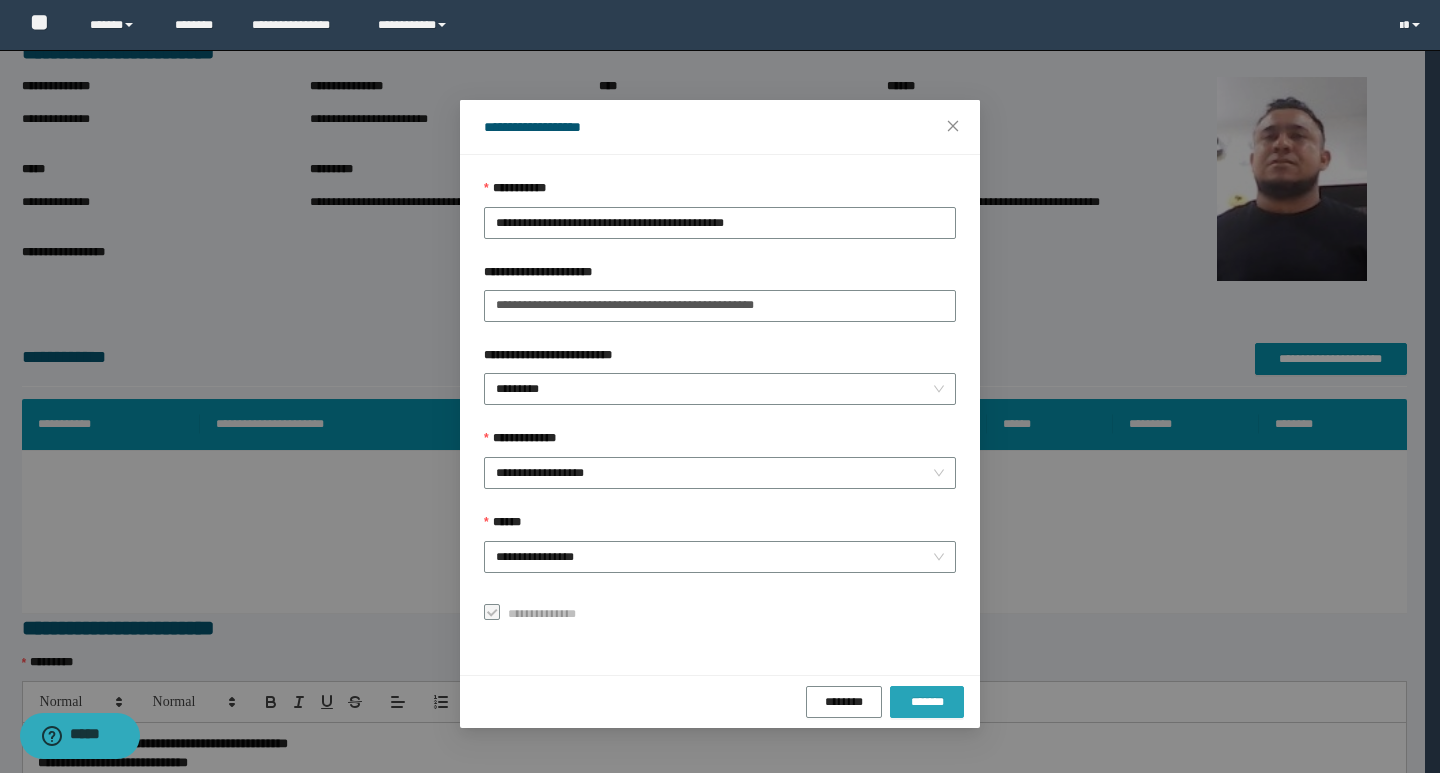 click on "*******" at bounding box center (927, 702) 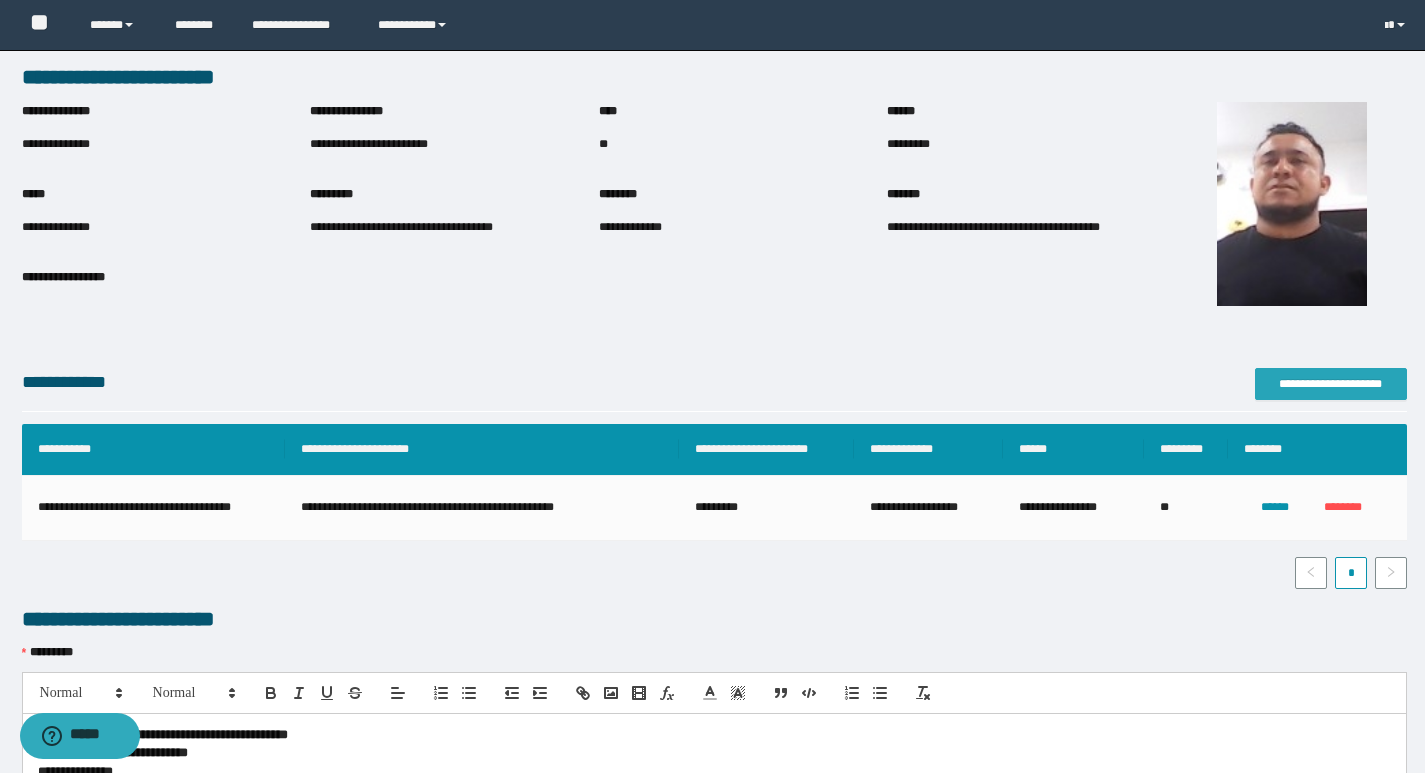 scroll, scrollTop: 0, scrollLeft: 0, axis: both 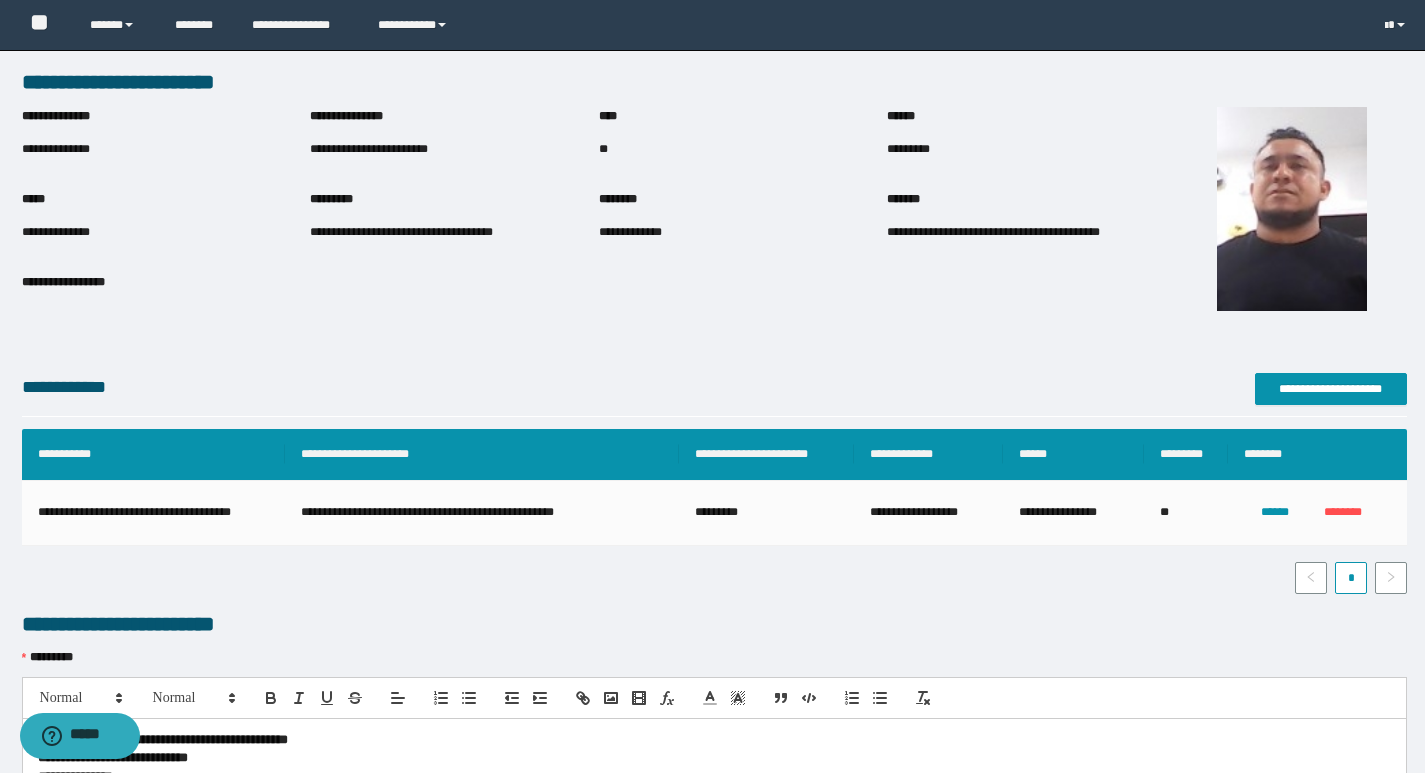 click on "**********" at bounding box center [454, 149] 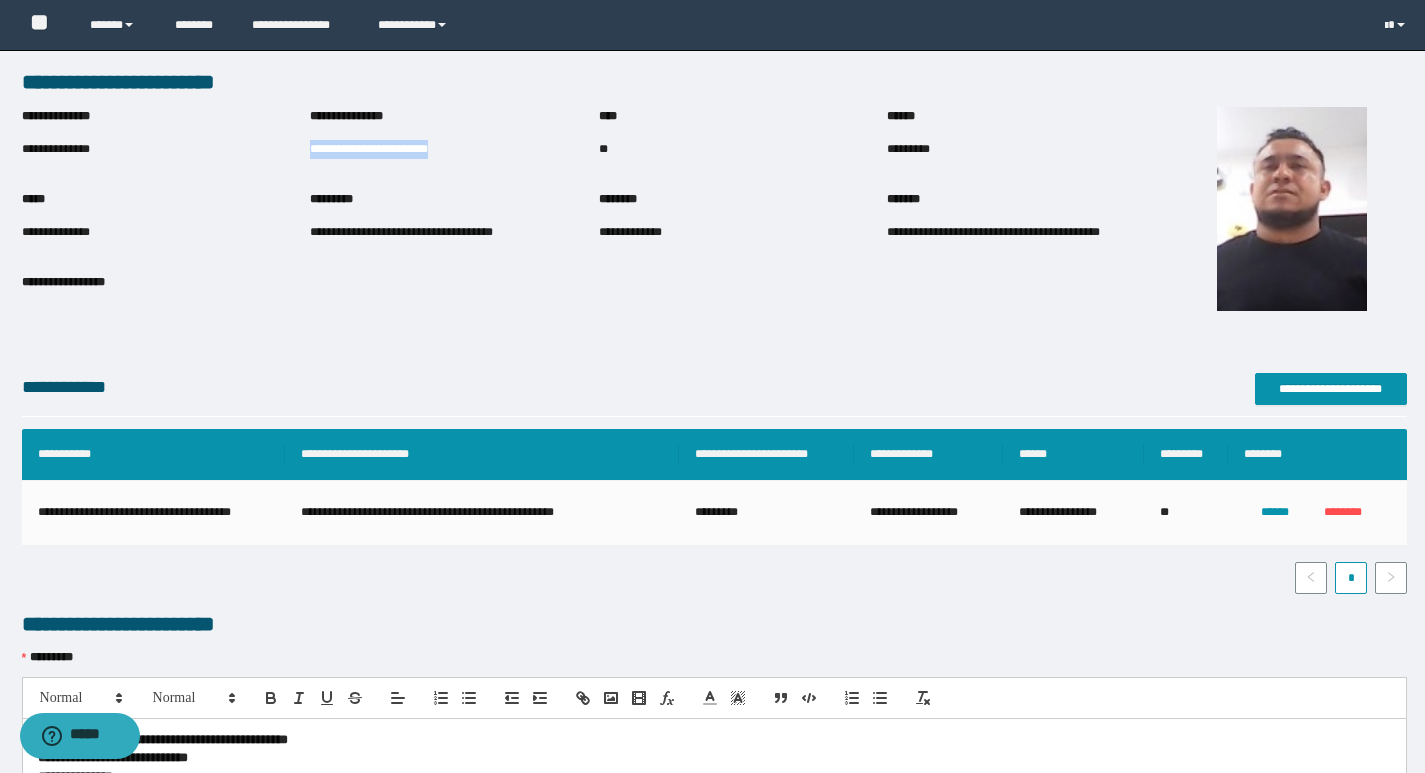click on "**********" at bounding box center [454, 149] 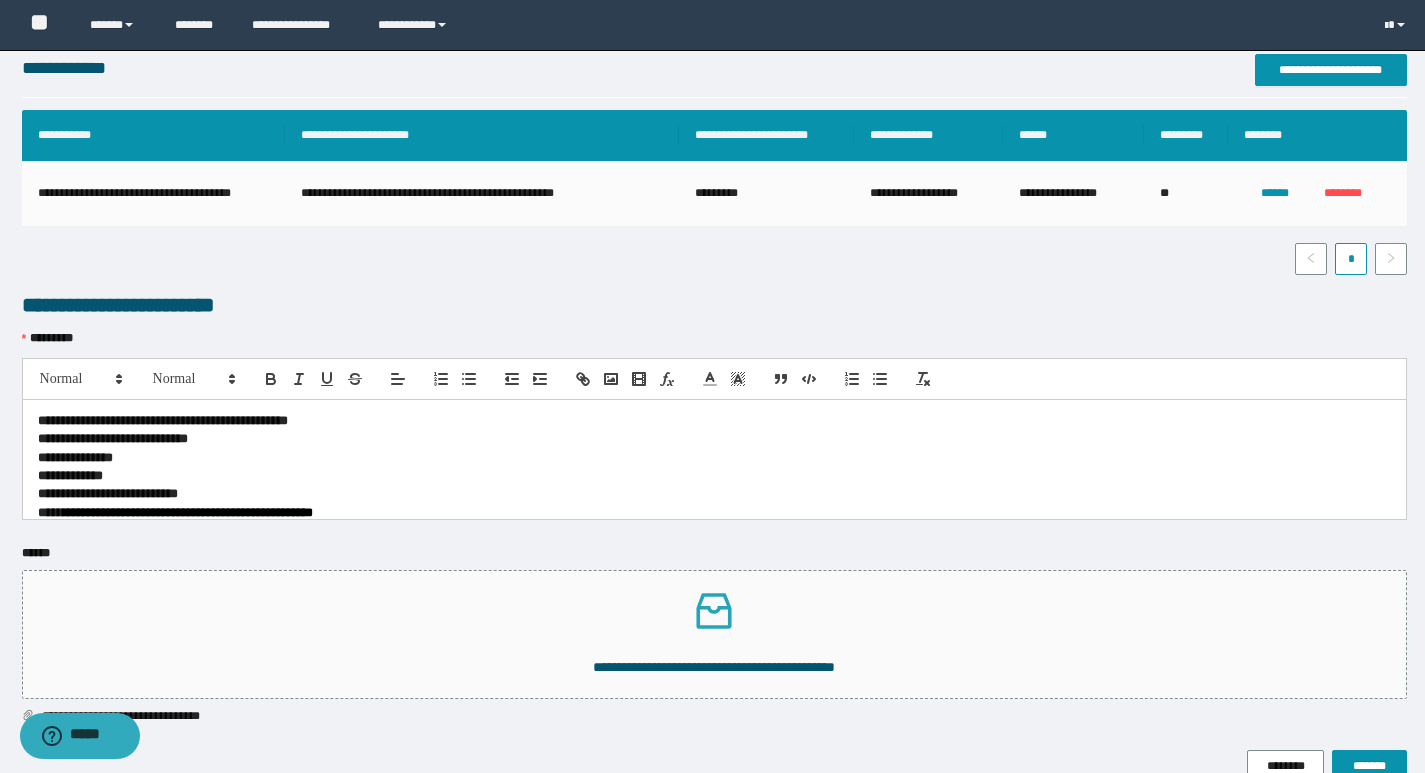 scroll, scrollTop: 422, scrollLeft: 0, axis: vertical 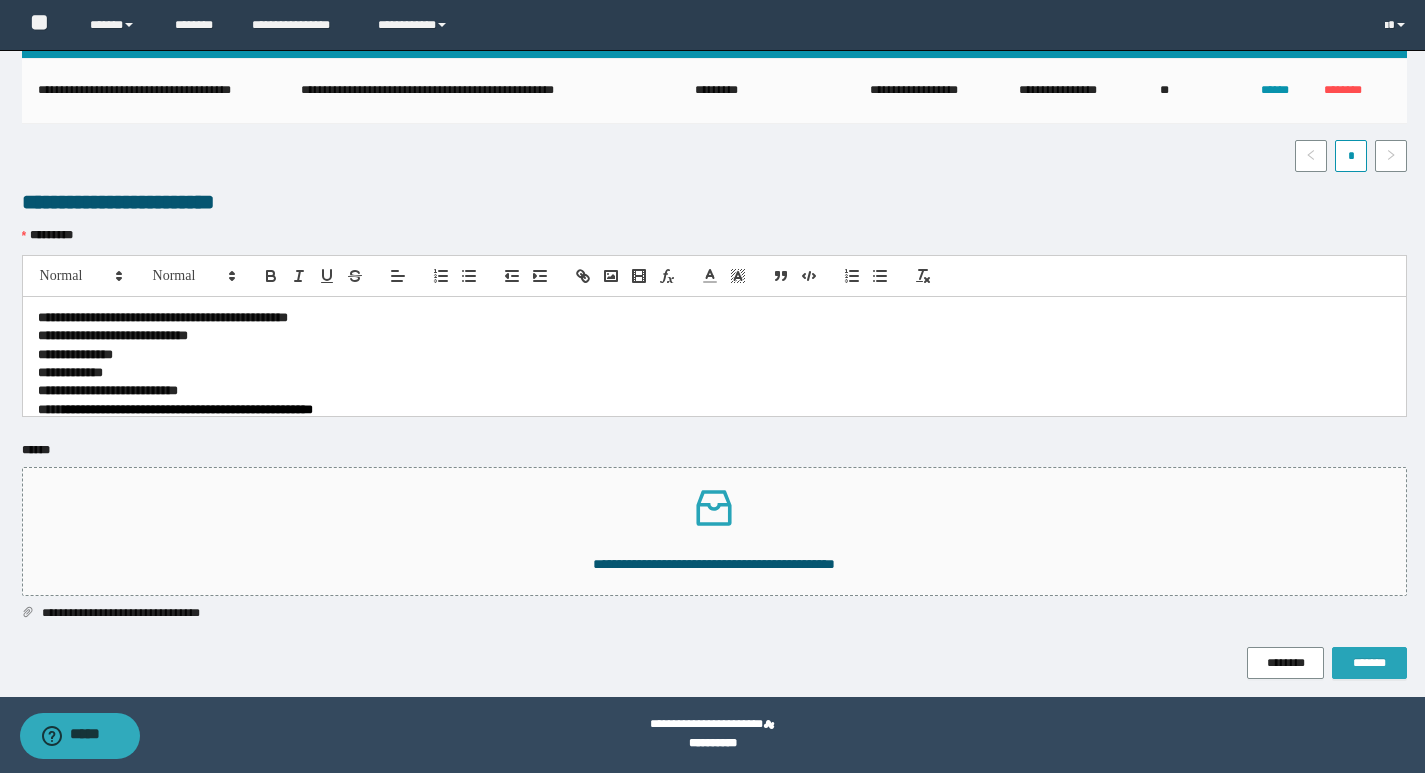 click on "*******" at bounding box center [1369, 663] 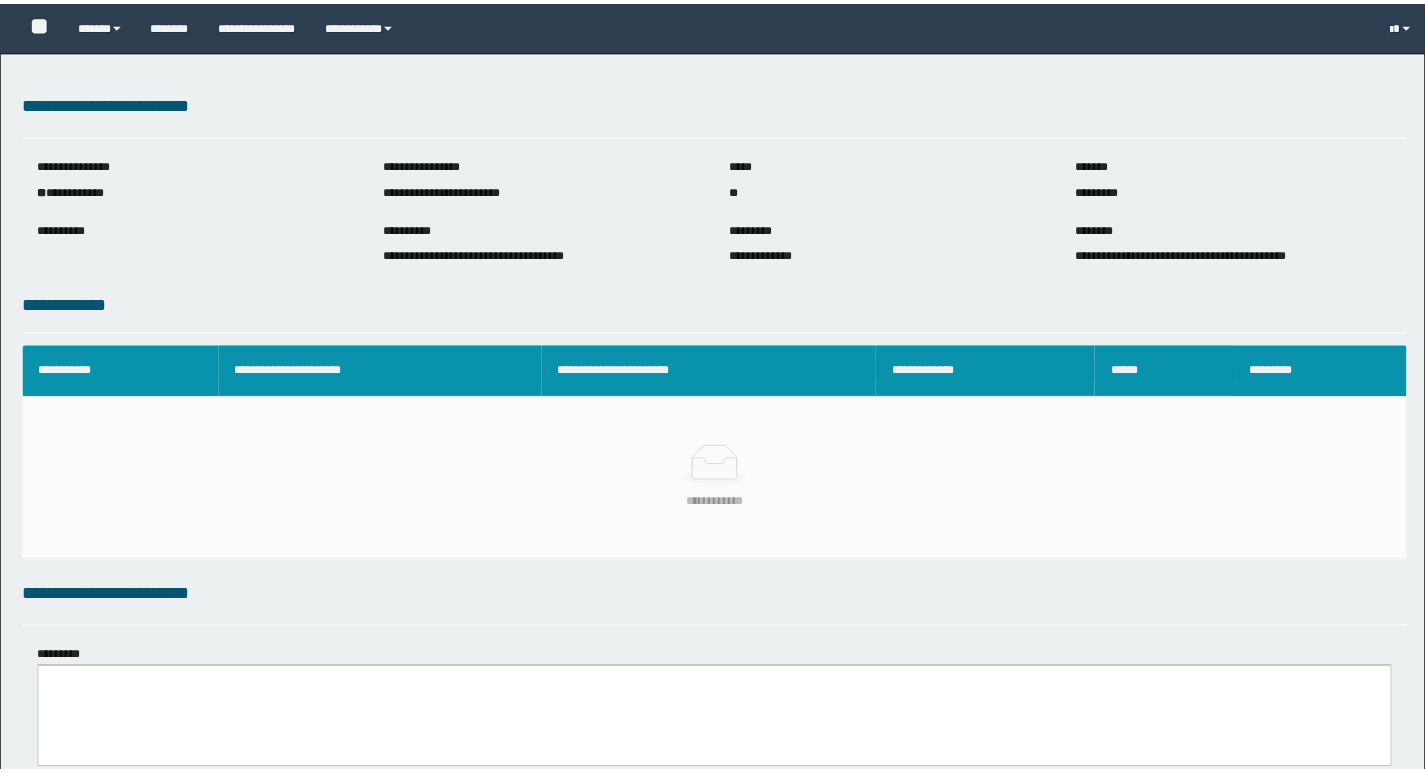 scroll, scrollTop: 0, scrollLeft: 0, axis: both 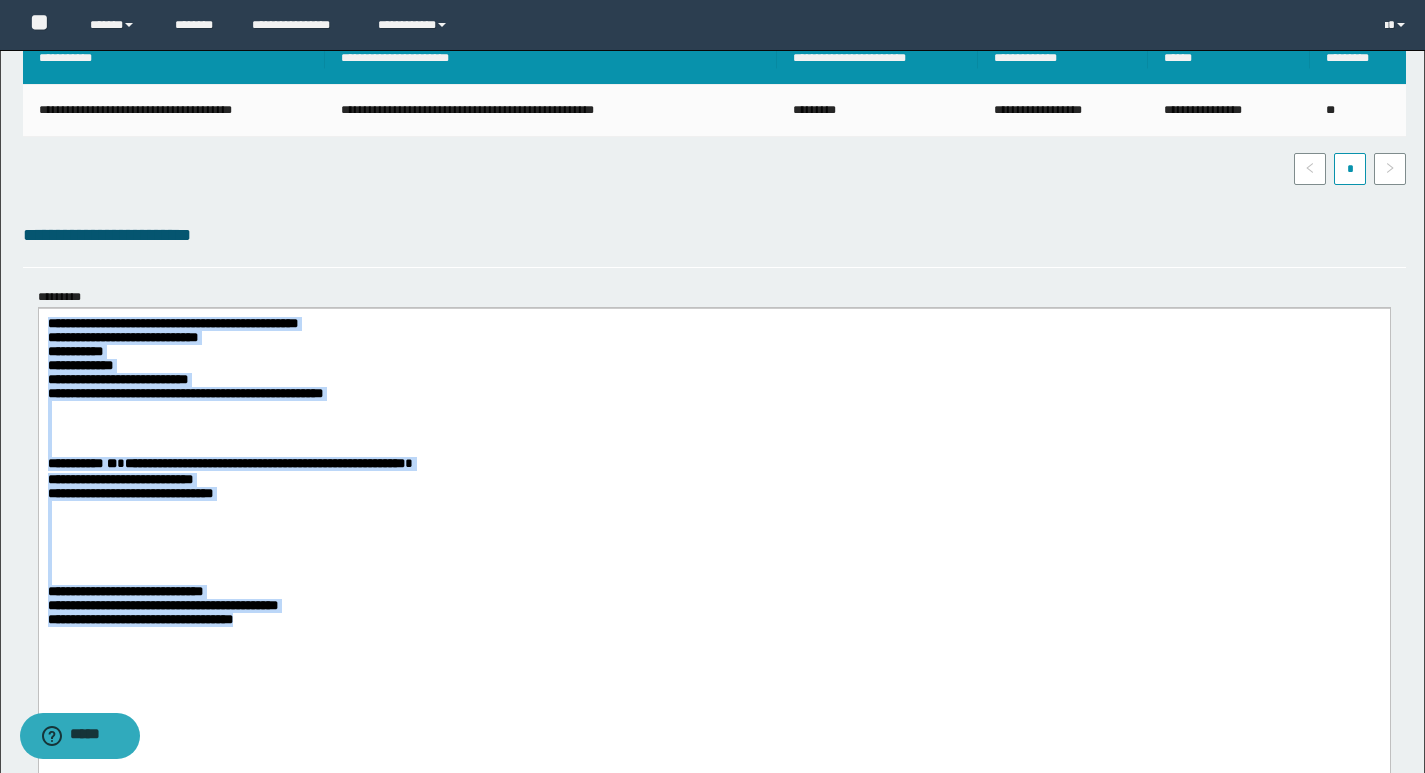 drag, startPoint x: 46, startPoint y: 329, endPoint x: 336, endPoint y: 662, distance: 441.5756 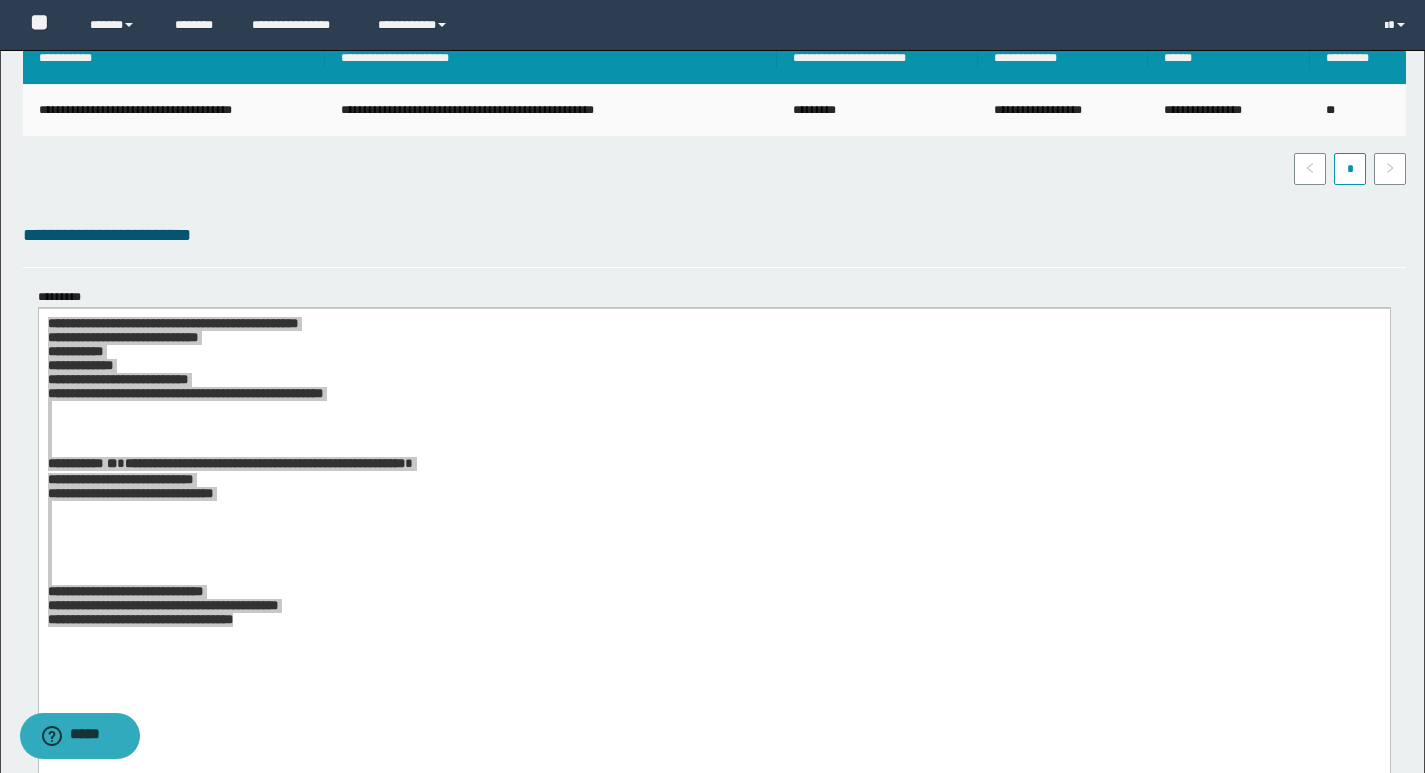 click on "**********" at bounding box center [551, 111] 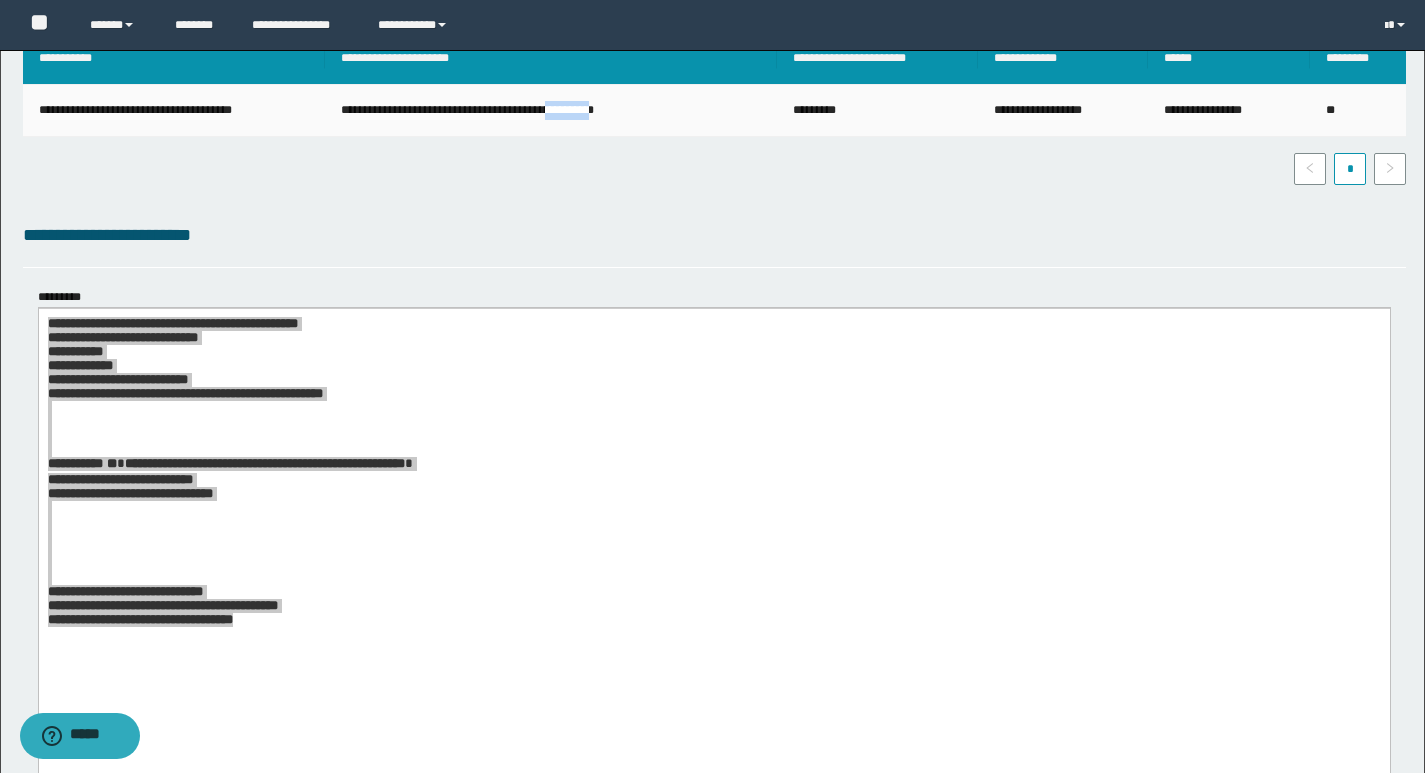 click on "**********" at bounding box center (551, 111) 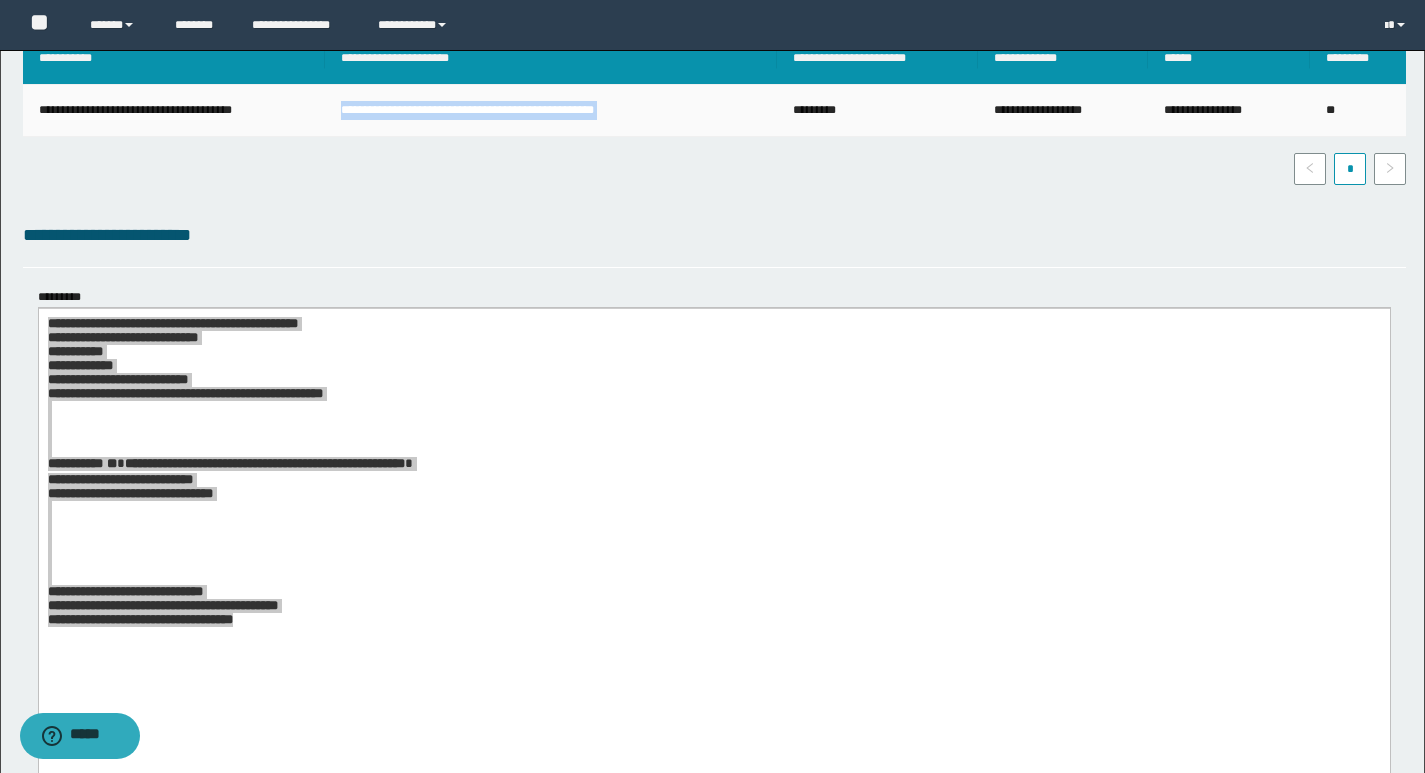 click on "**********" at bounding box center [551, 111] 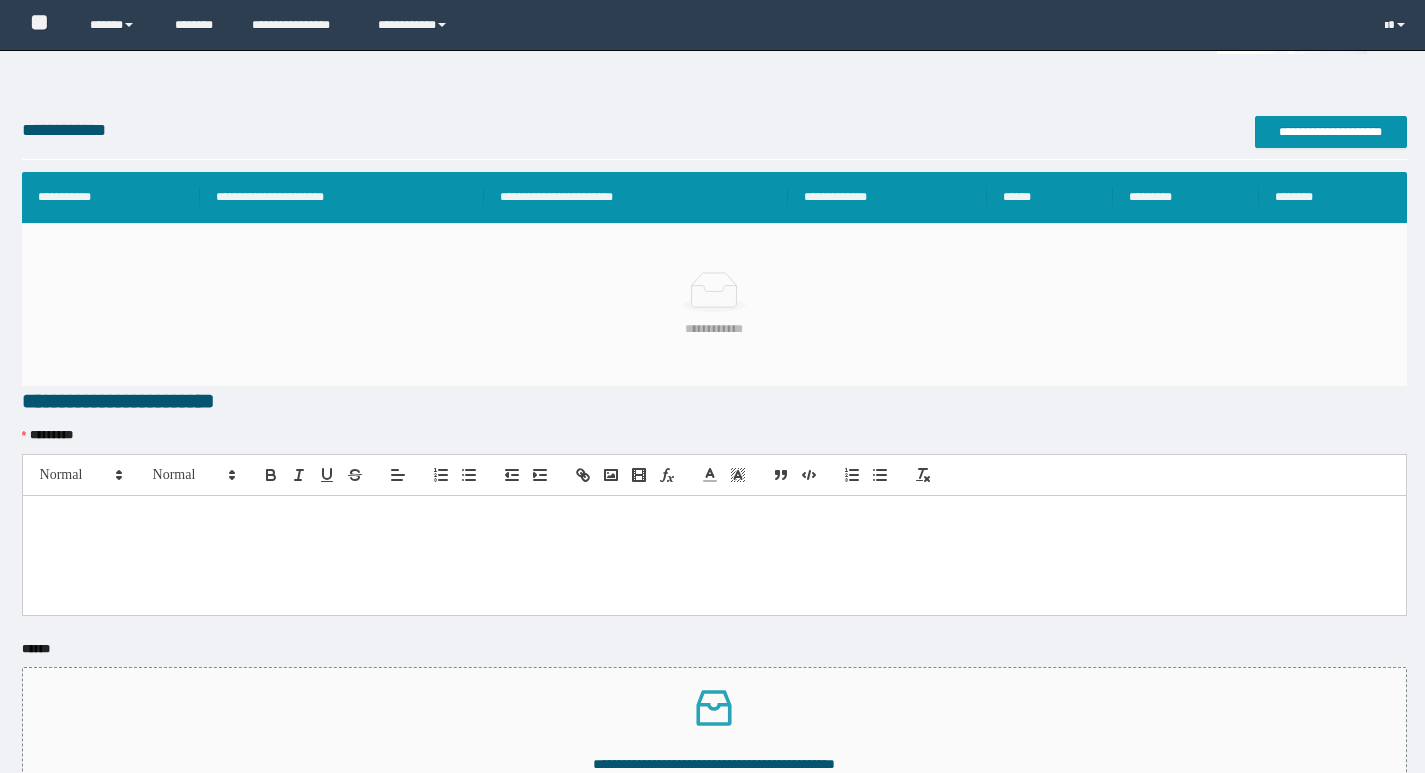 scroll, scrollTop: 400, scrollLeft: 0, axis: vertical 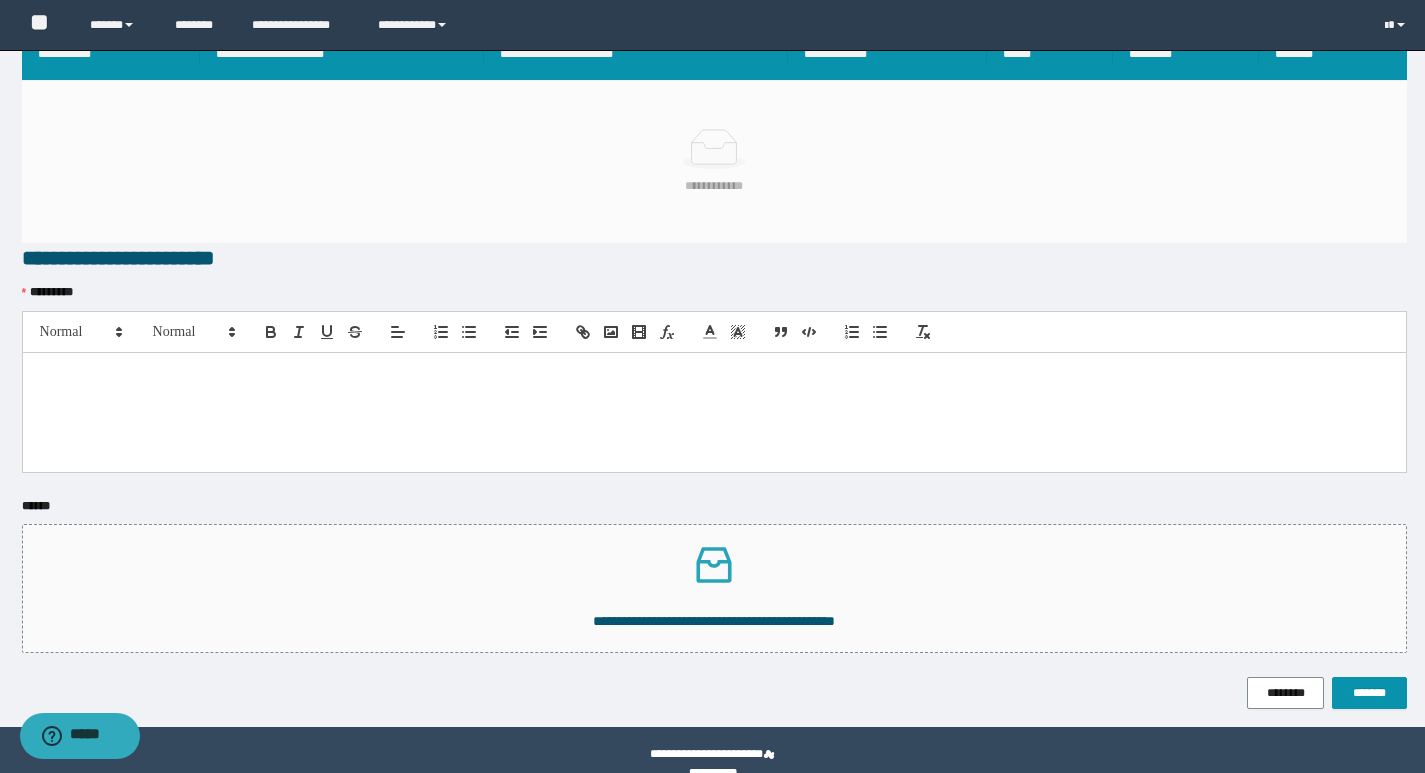 click at bounding box center (714, 374) 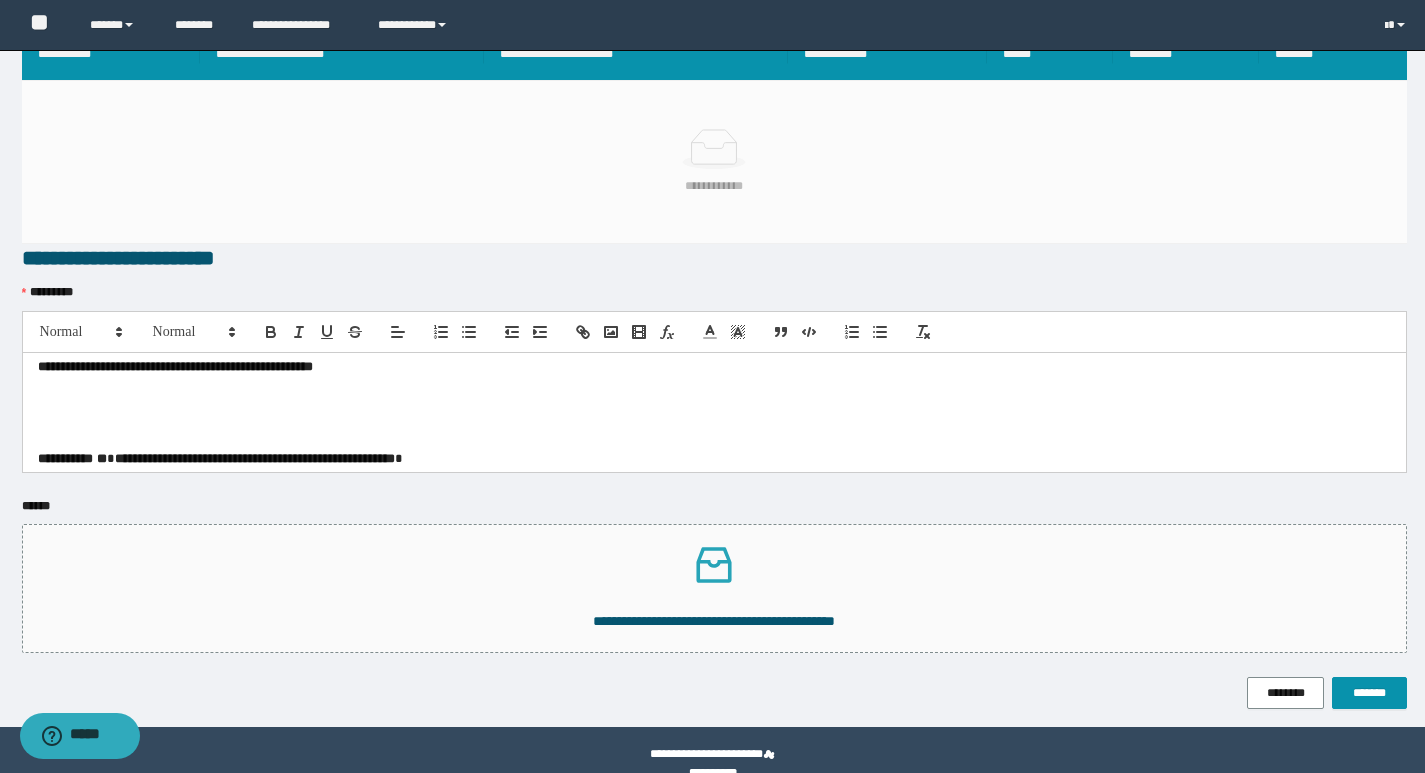 scroll, scrollTop: 15, scrollLeft: 0, axis: vertical 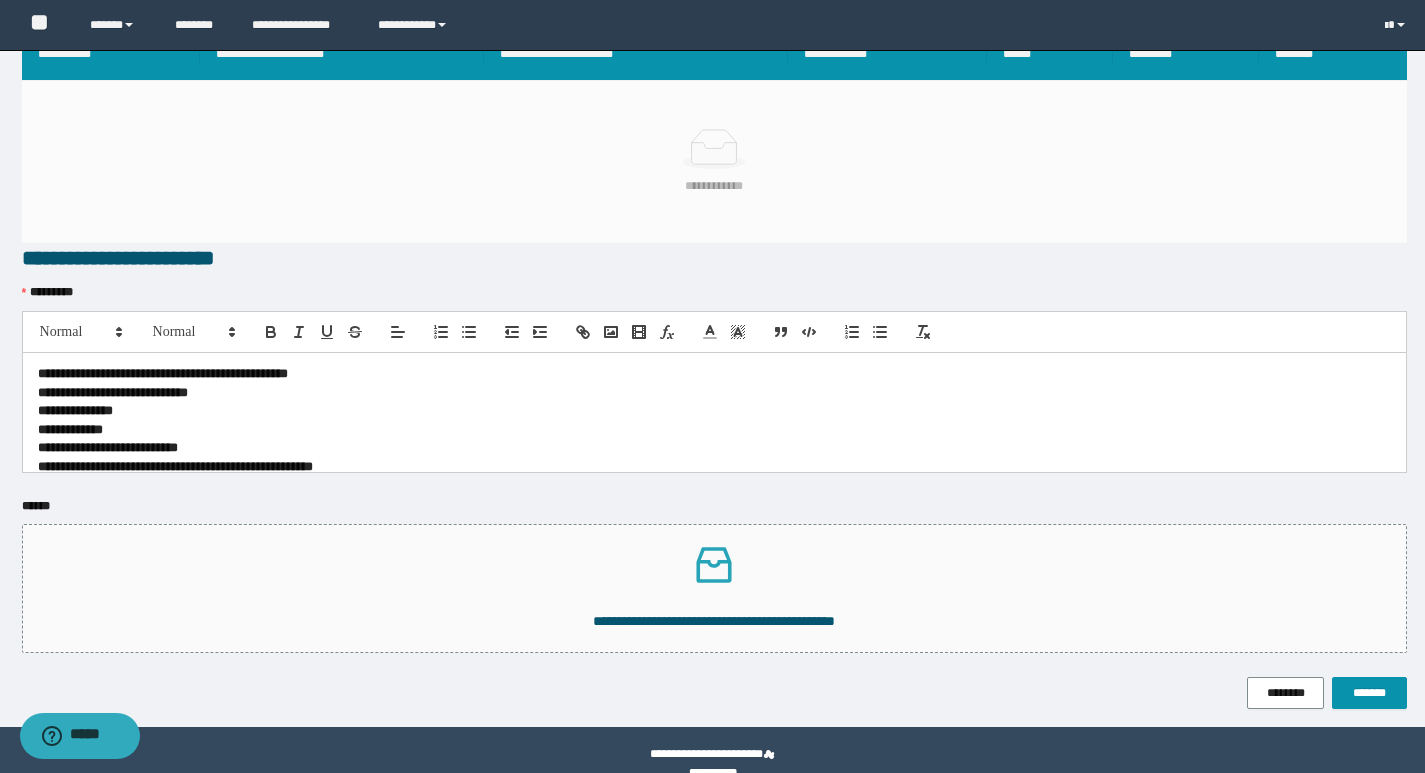 click on "**********" at bounding box center (163, 373) 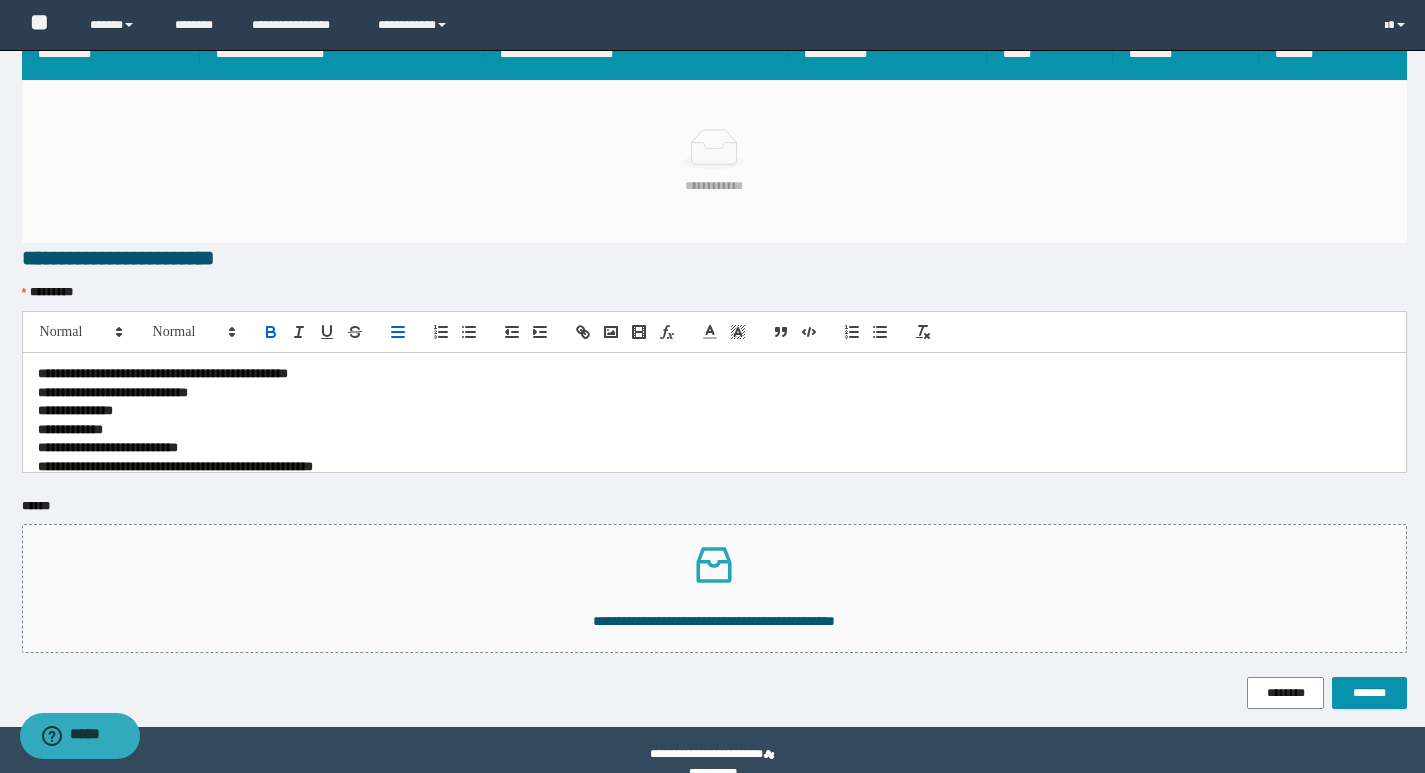type 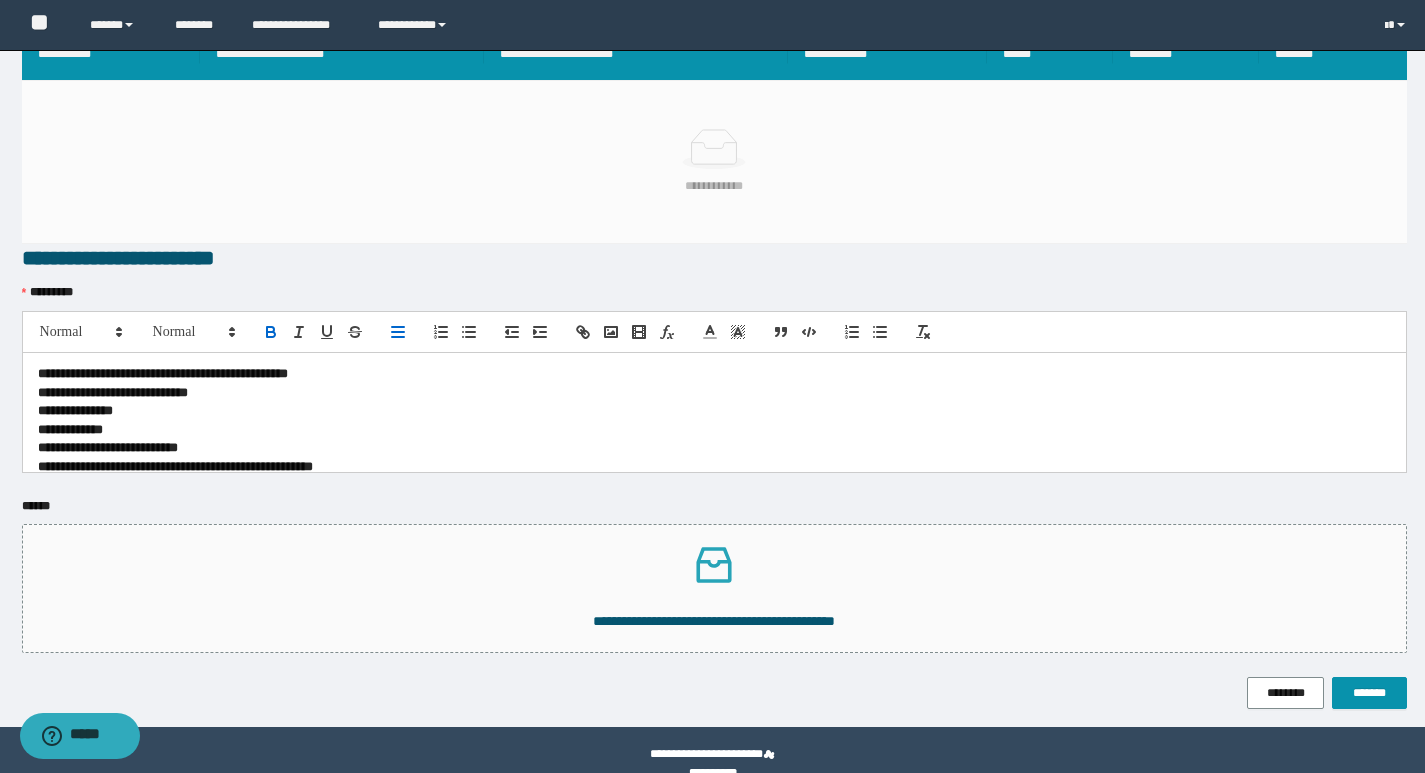 click on "**********" at bounding box center [163, 373] 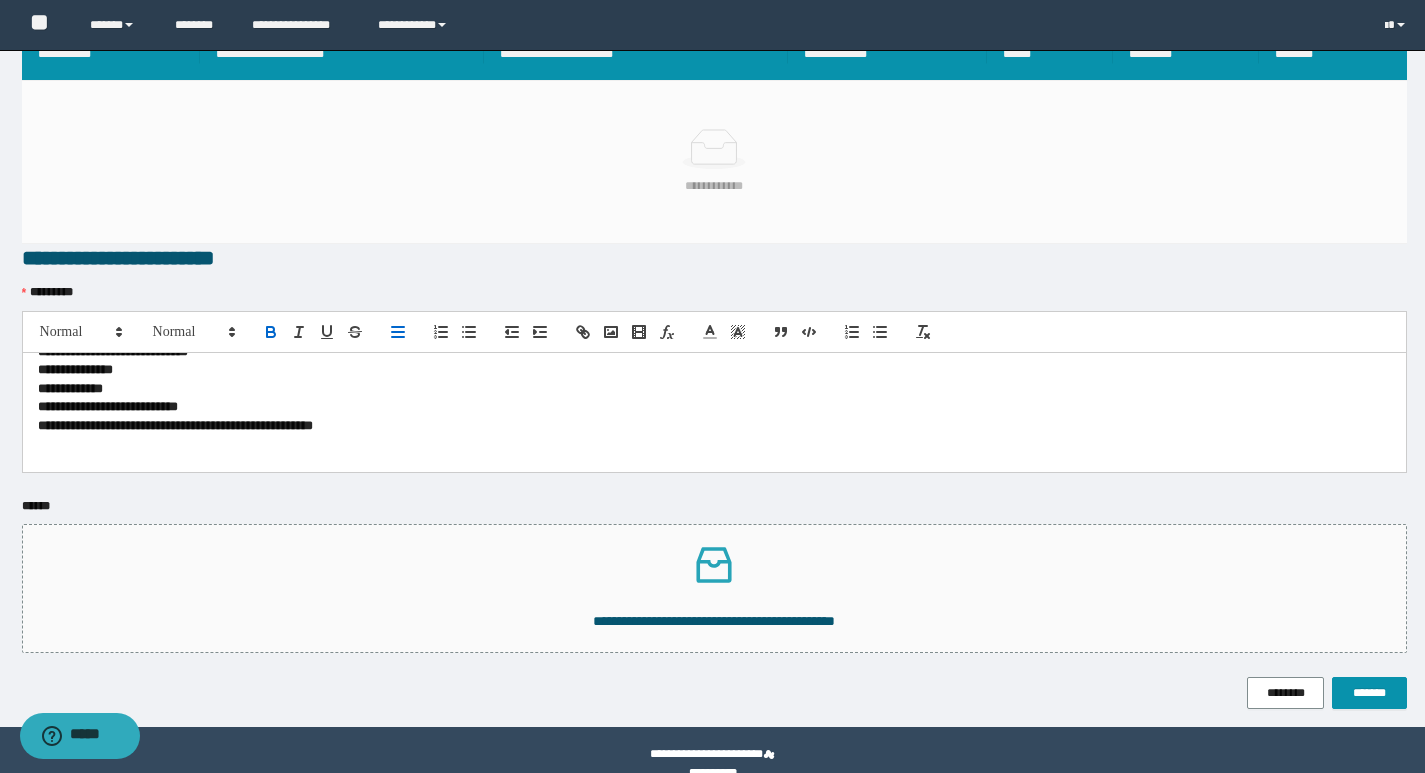 scroll, scrollTop: 0, scrollLeft: 0, axis: both 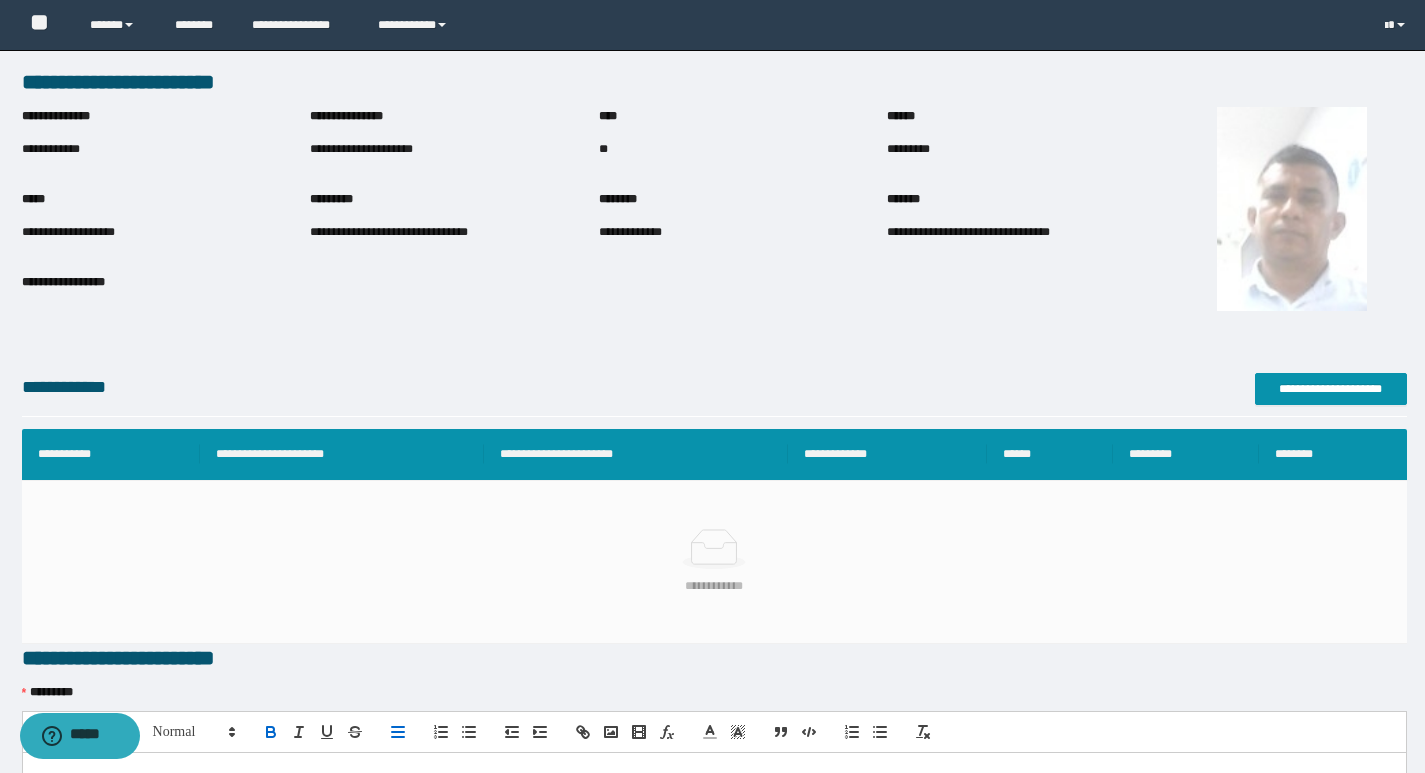 click on "**********" at bounding box center (454, 149) 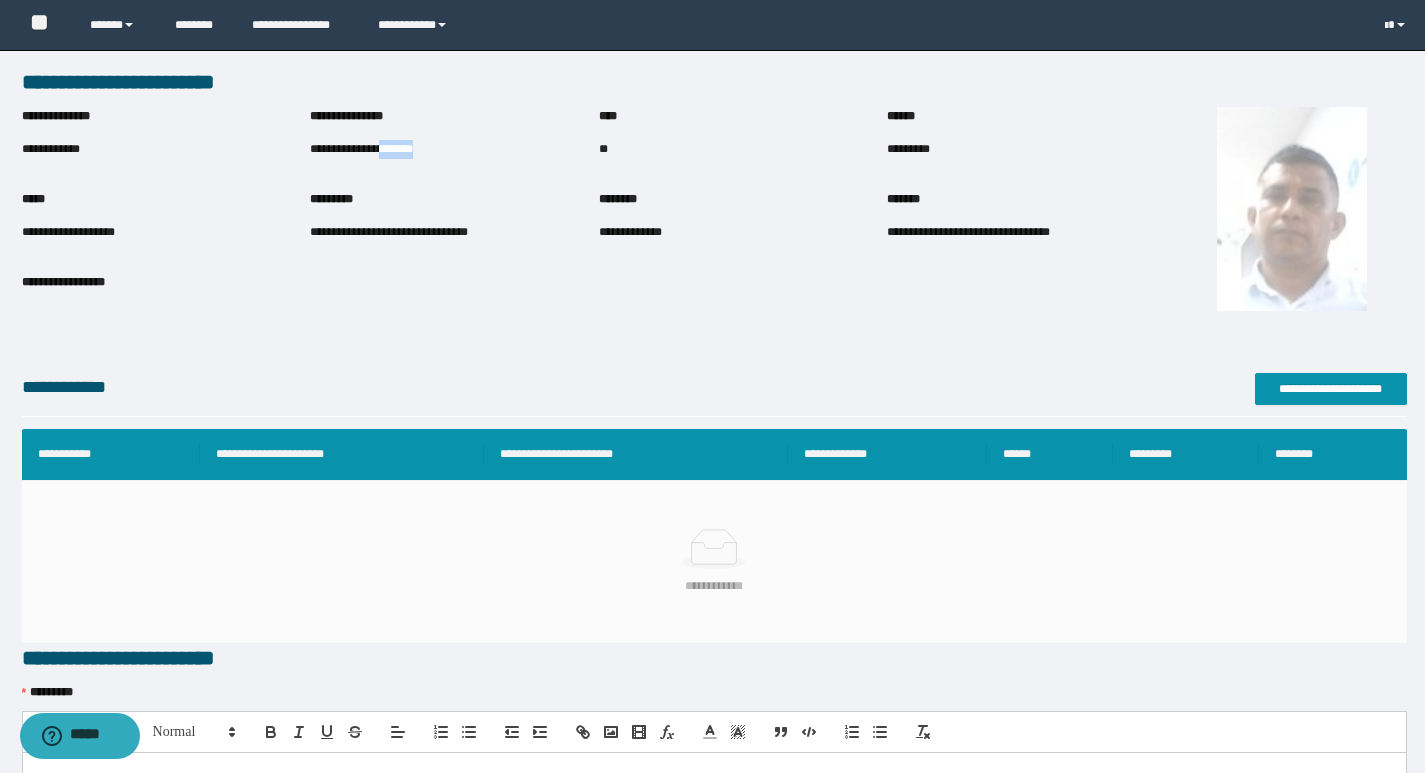 click on "**********" at bounding box center [454, 149] 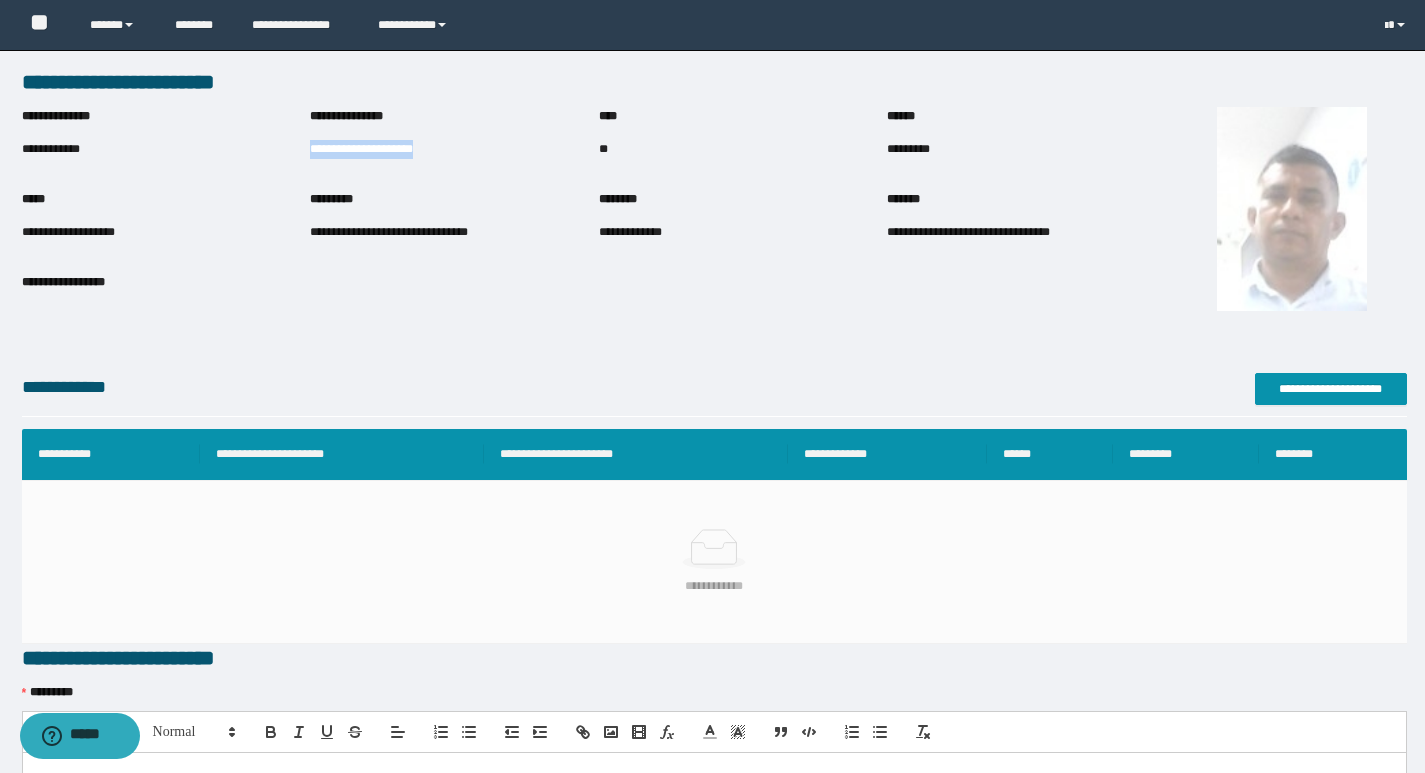 click on "**********" at bounding box center [454, 149] 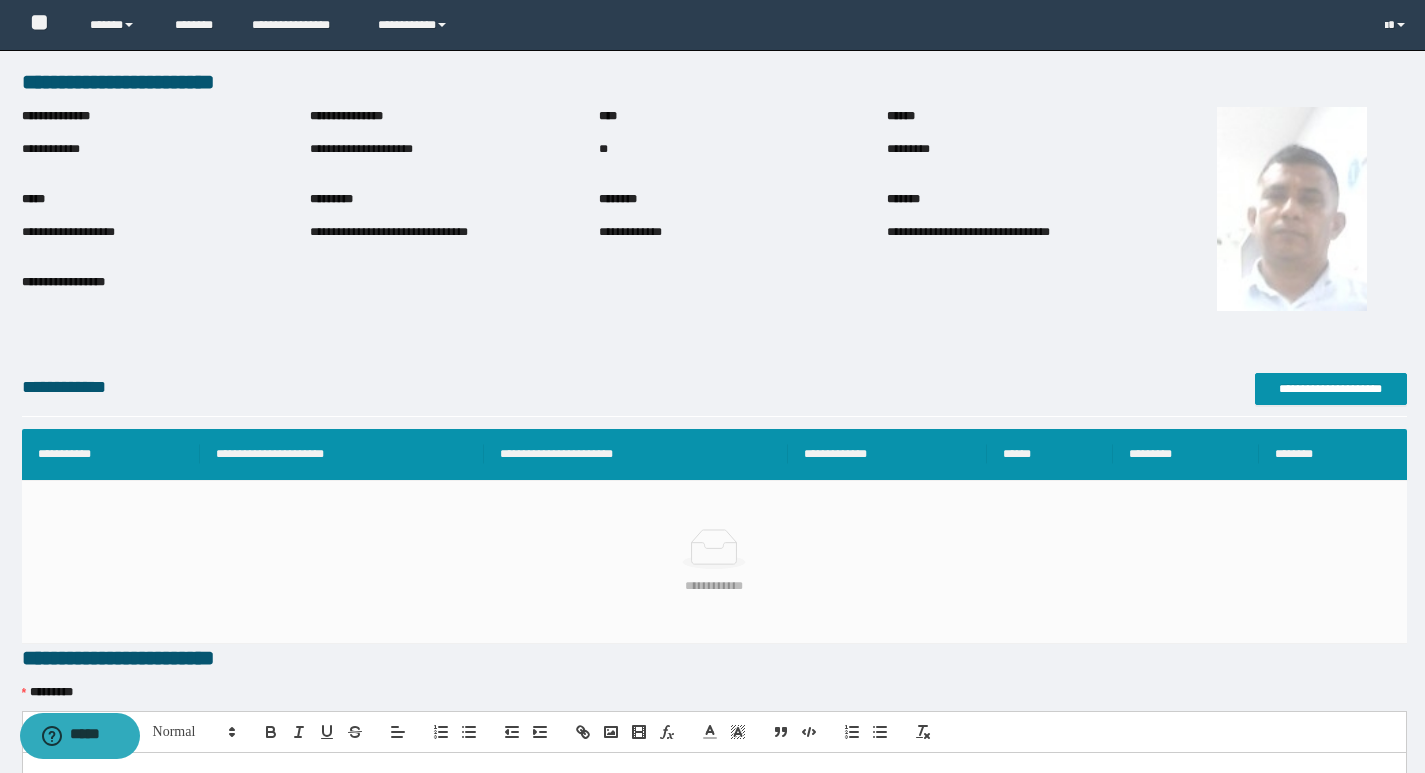 click on "**********" at bounding box center [968, 232] 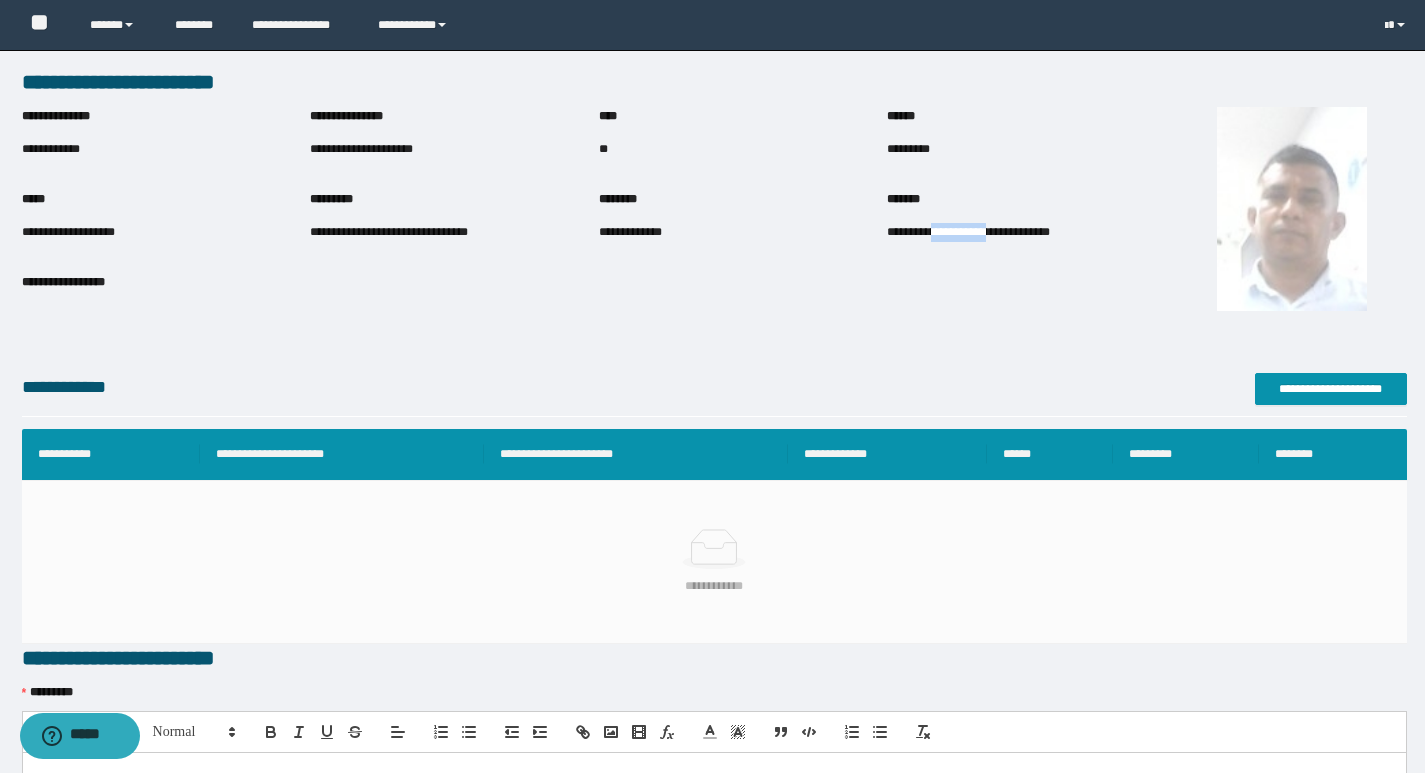 click on "**********" at bounding box center [968, 232] 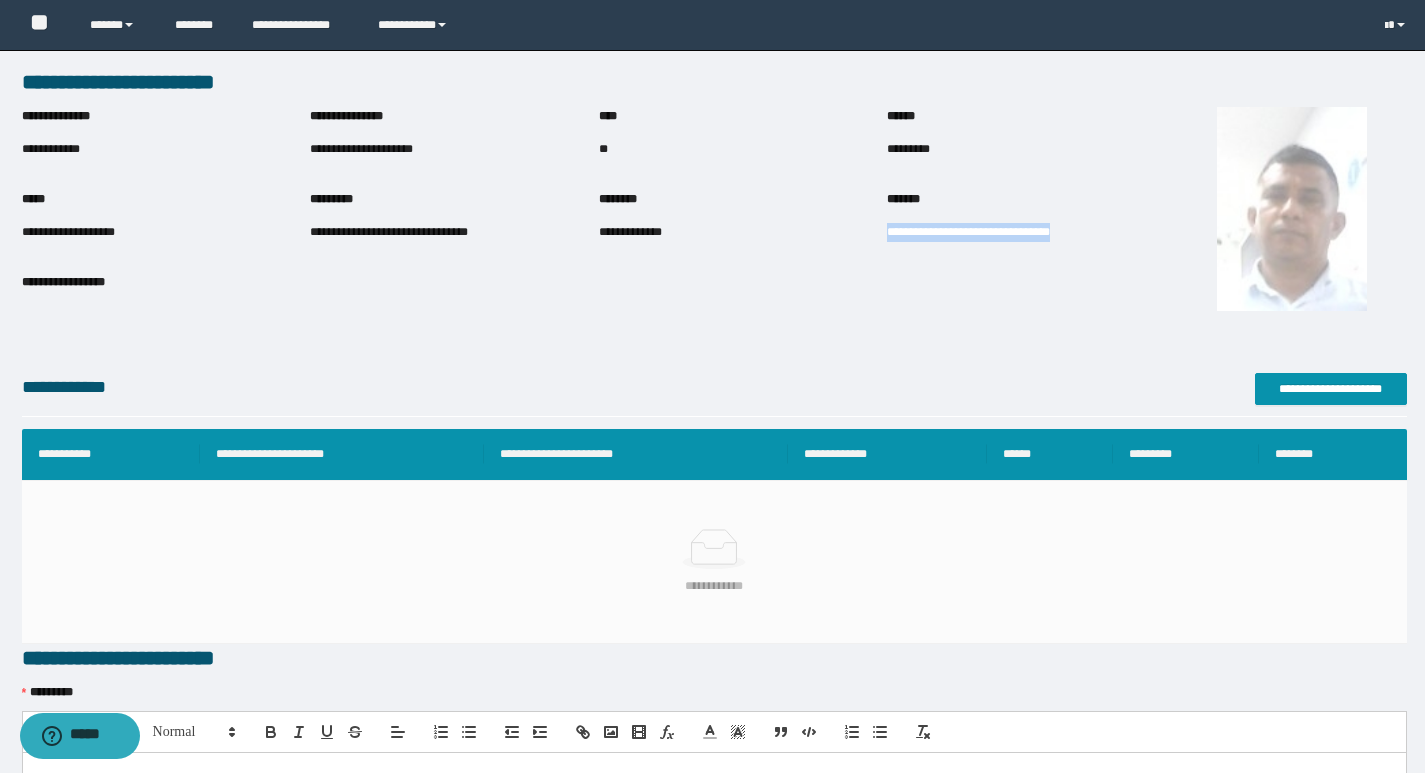 click on "**********" at bounding box center (968, 232) 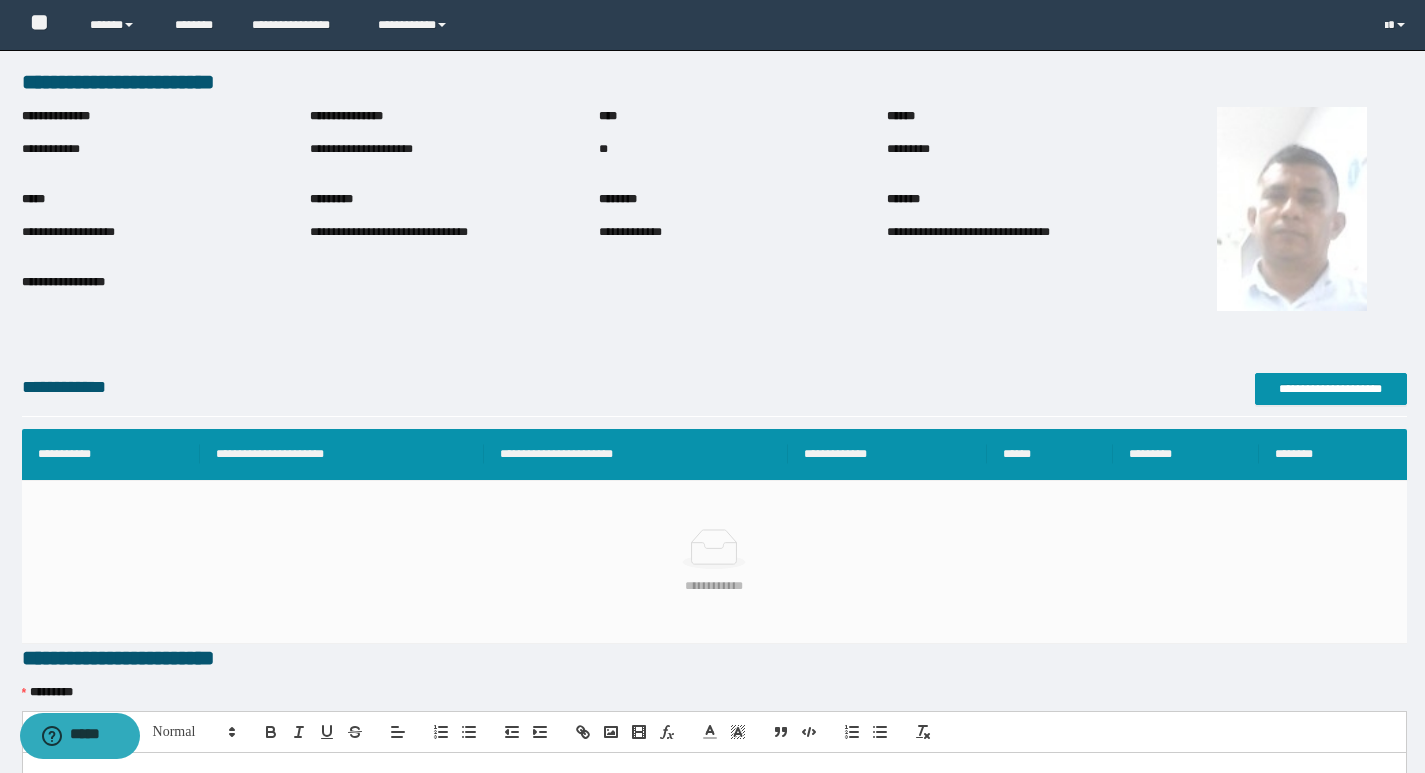 click on "**********" at bounding box center [361, 149] 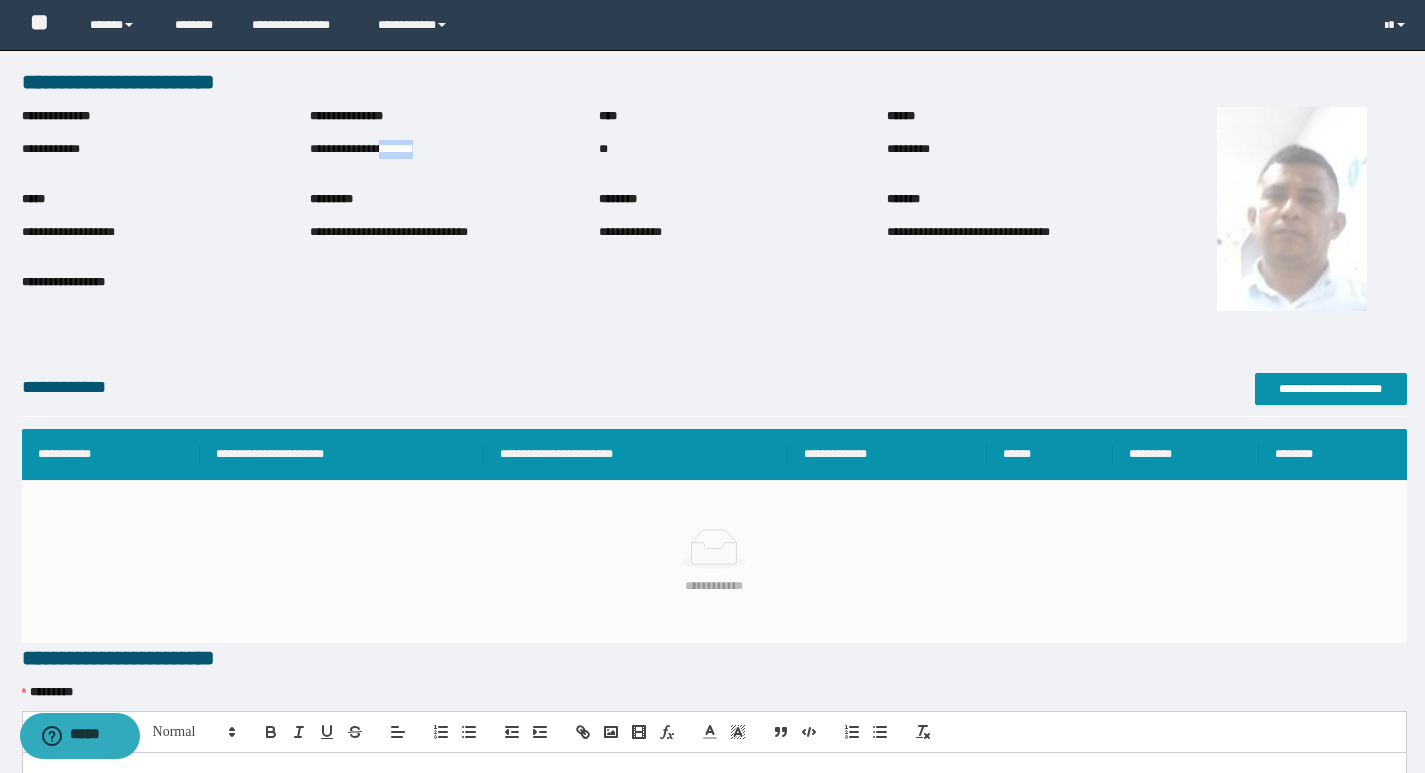 click on "**********" at bounding box center [361, 149] 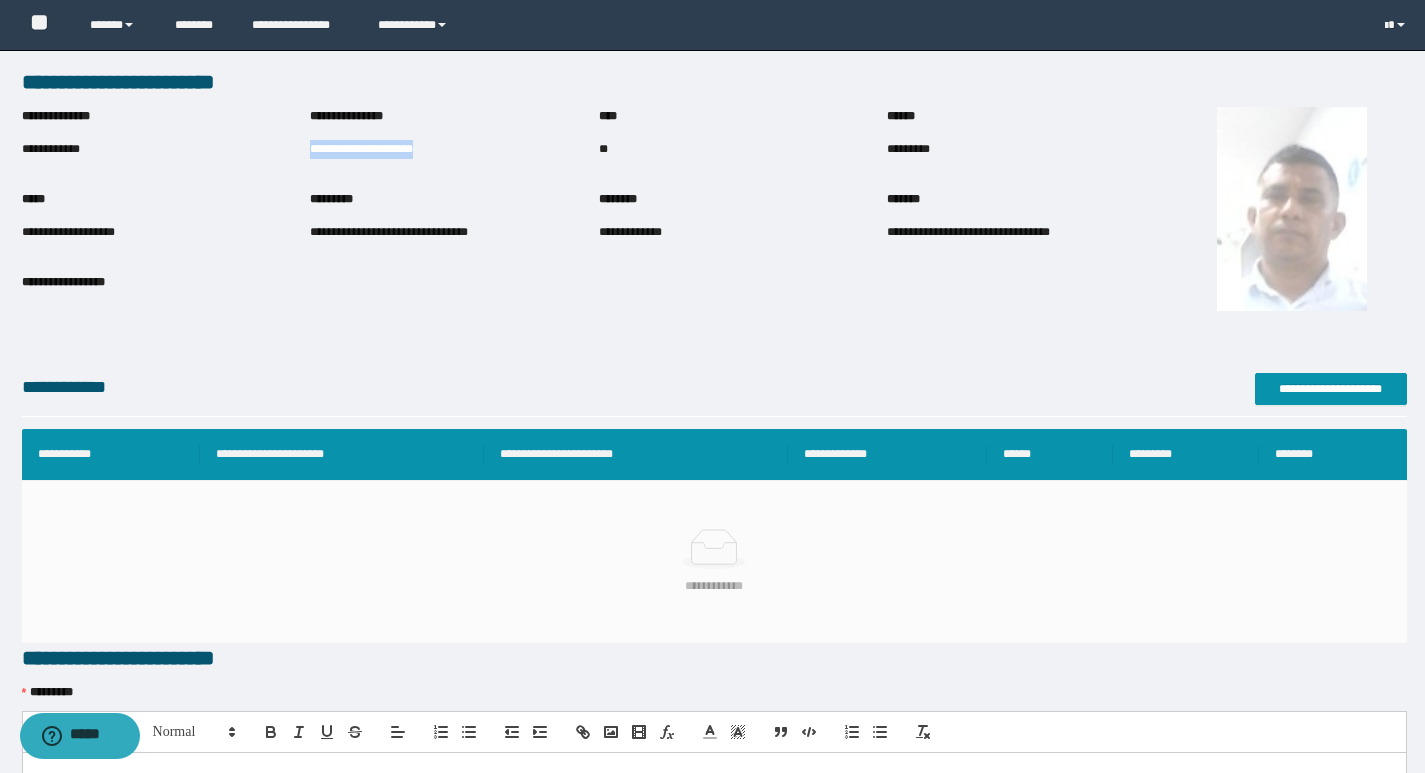 click on "**********" at bounding box center (361, 149) 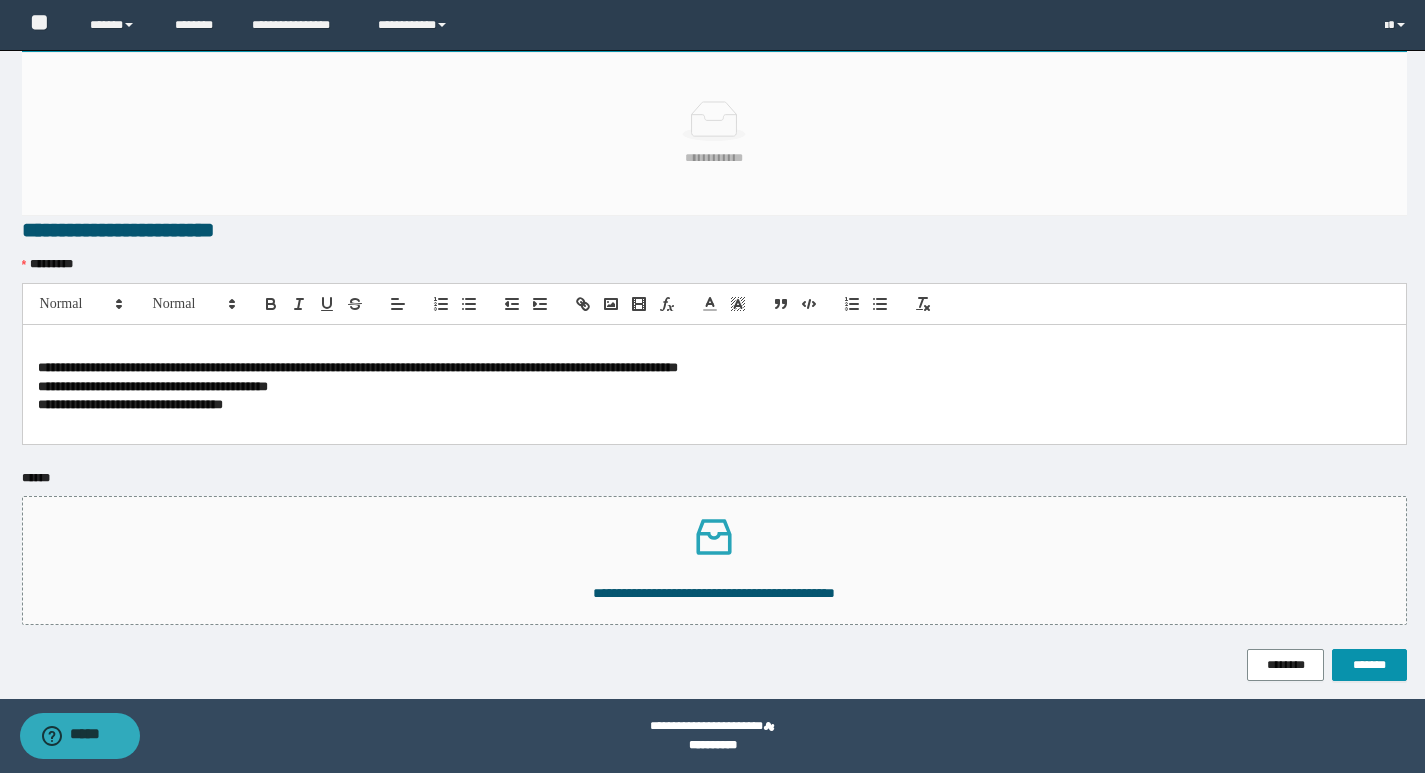 scroll, scrollTop: 430, scrollLeft: 0, axis: vertical 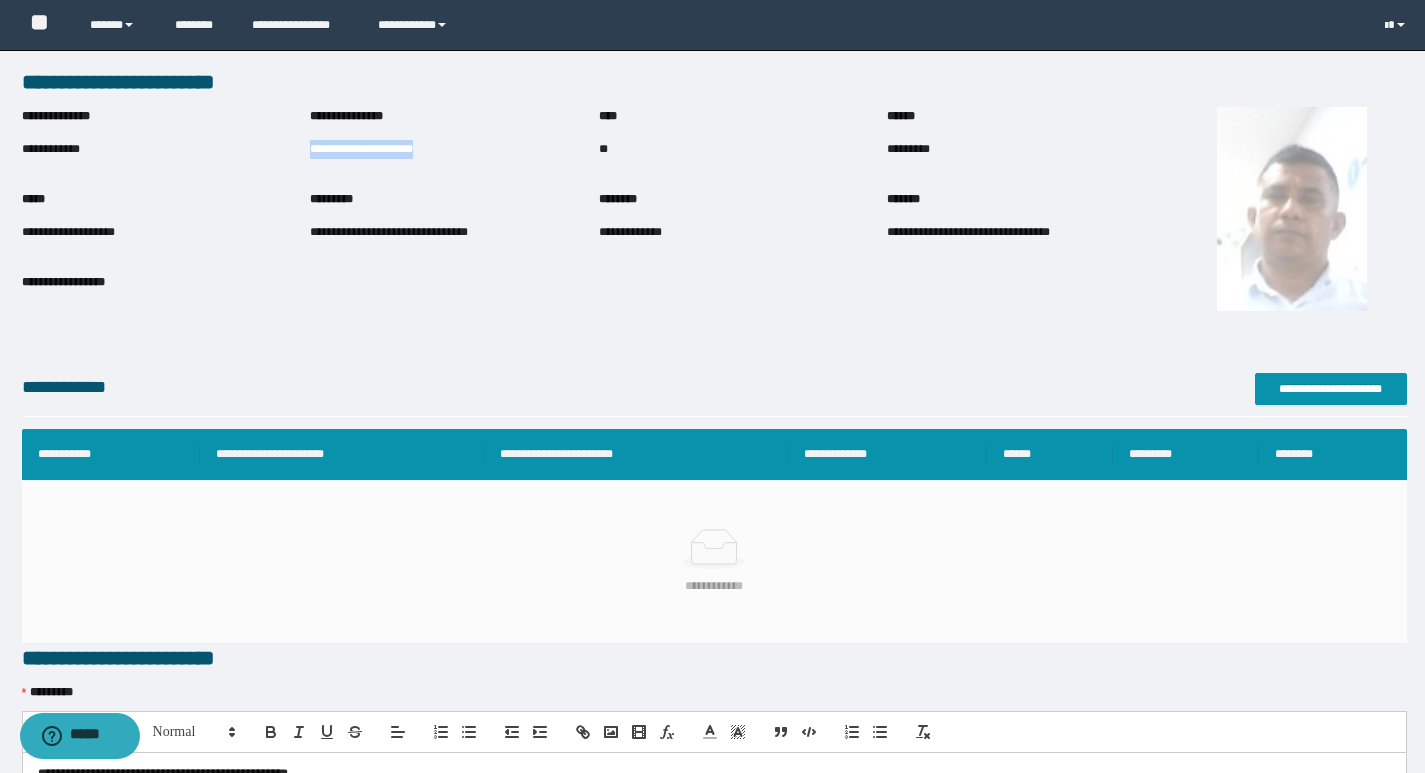 copy on "**********" 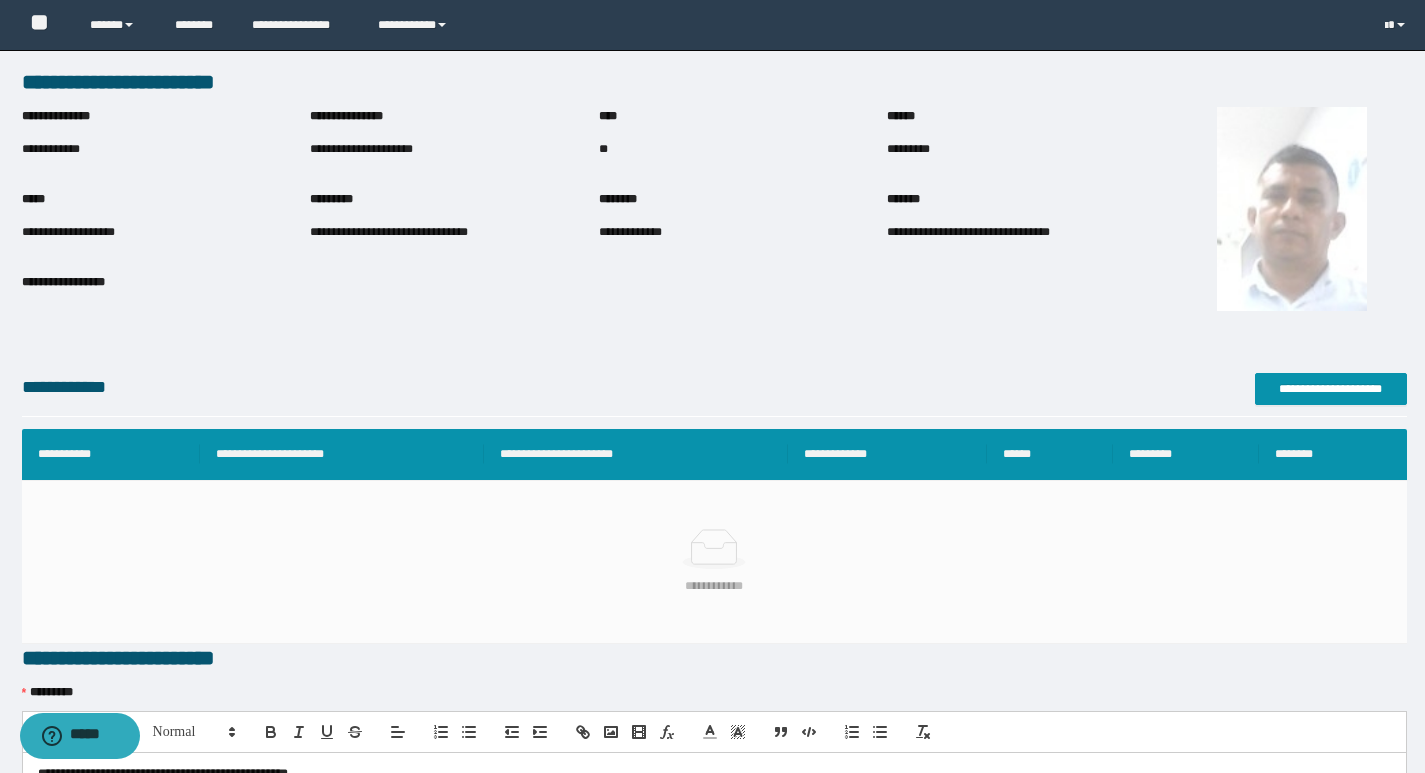click on "**********" at bounding box center (714, 394) 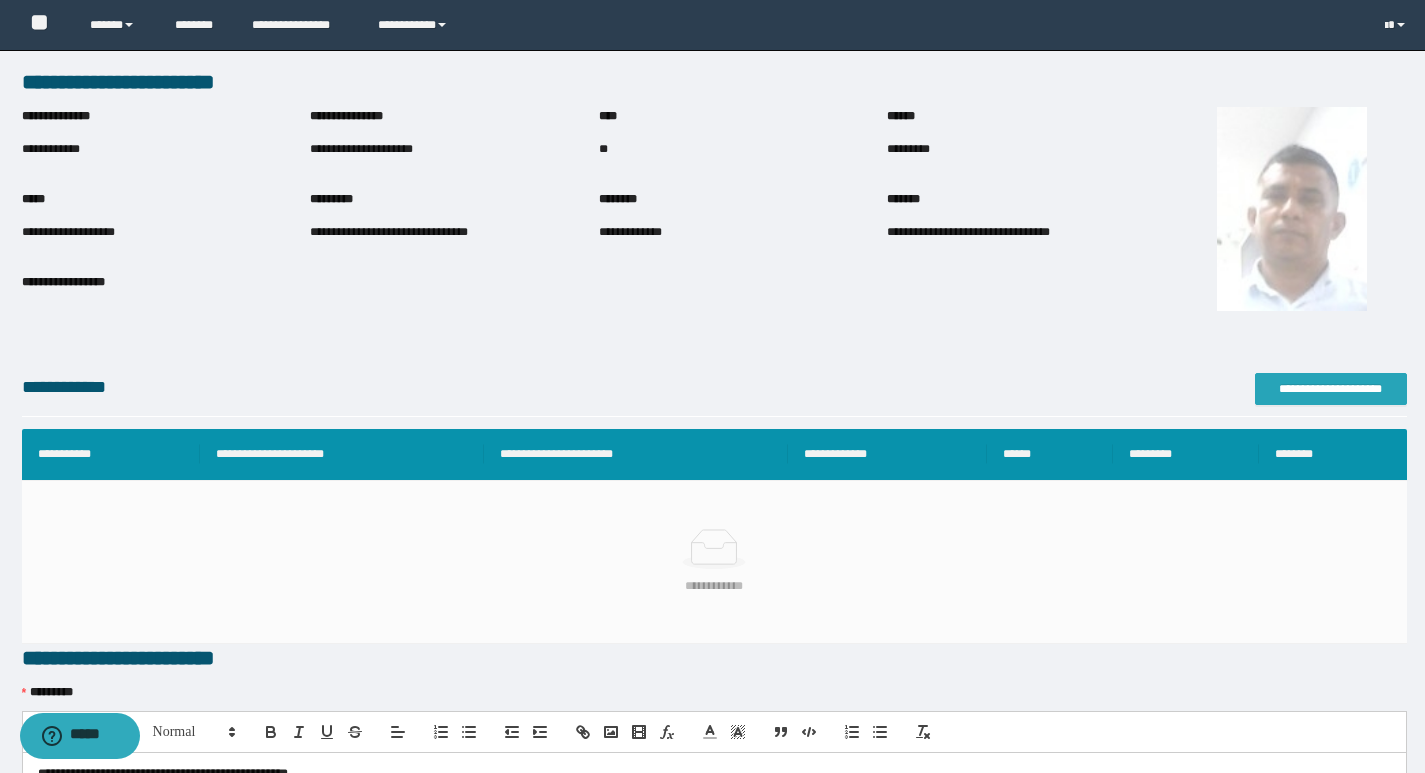 click on "**********" at bounding box center [1331, 389] 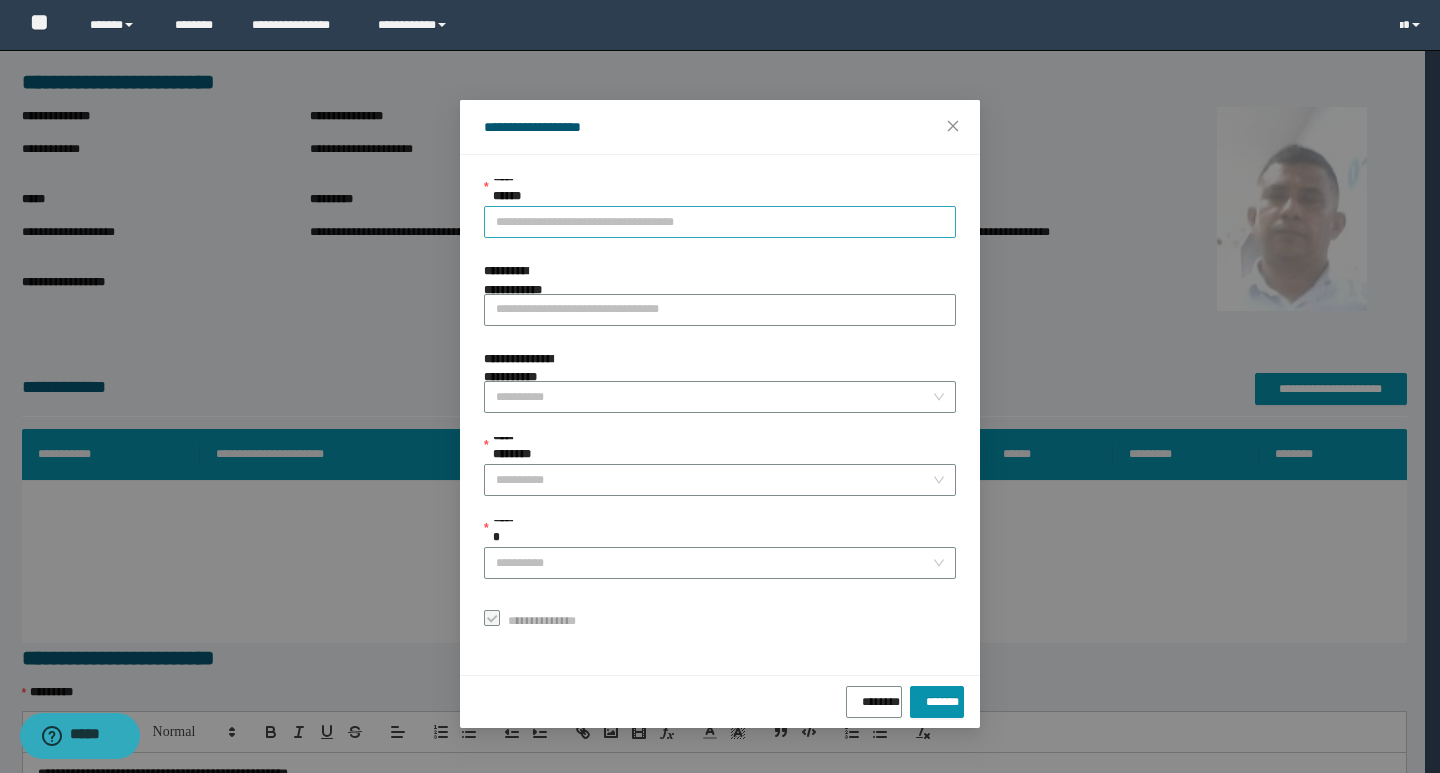 click on "**********" at bounding box center [720, 222] 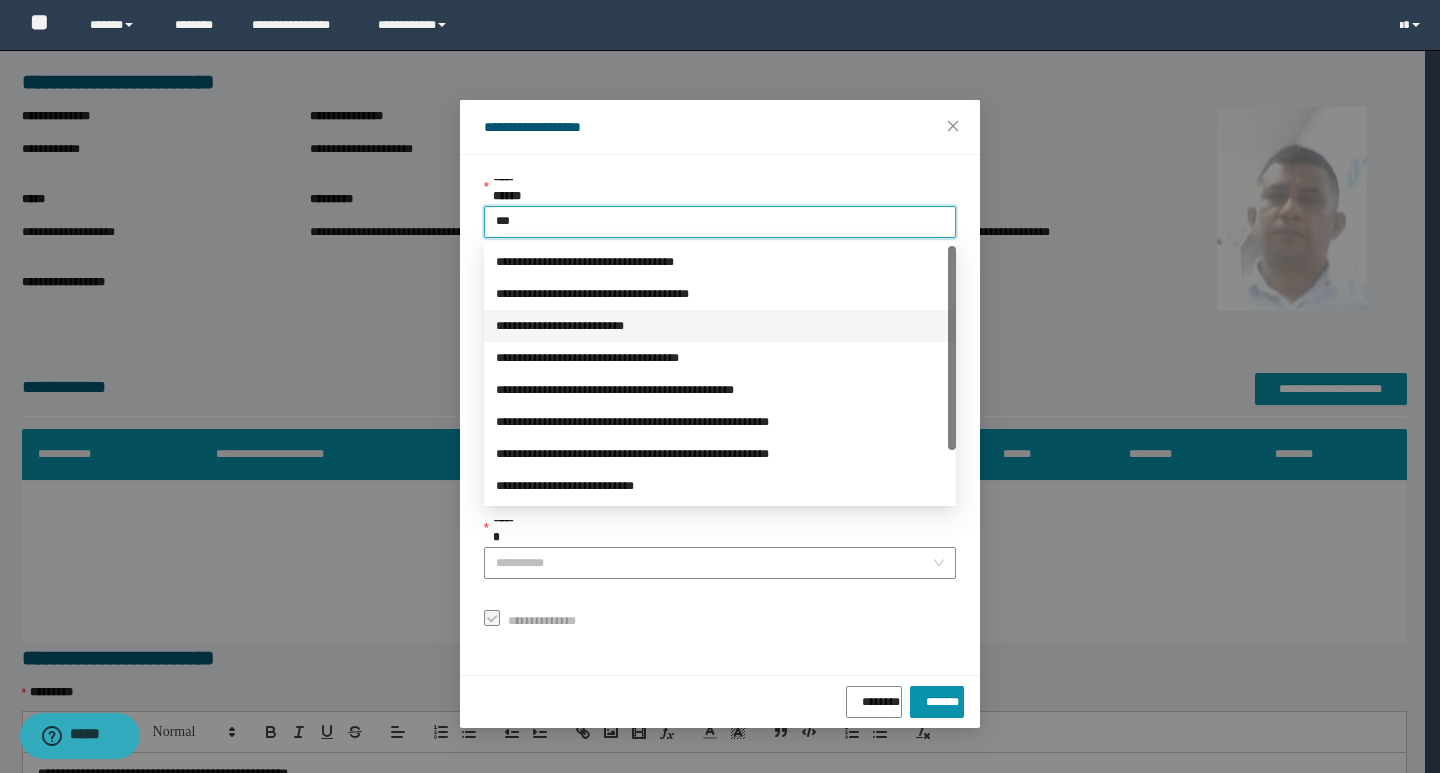 type on "****" 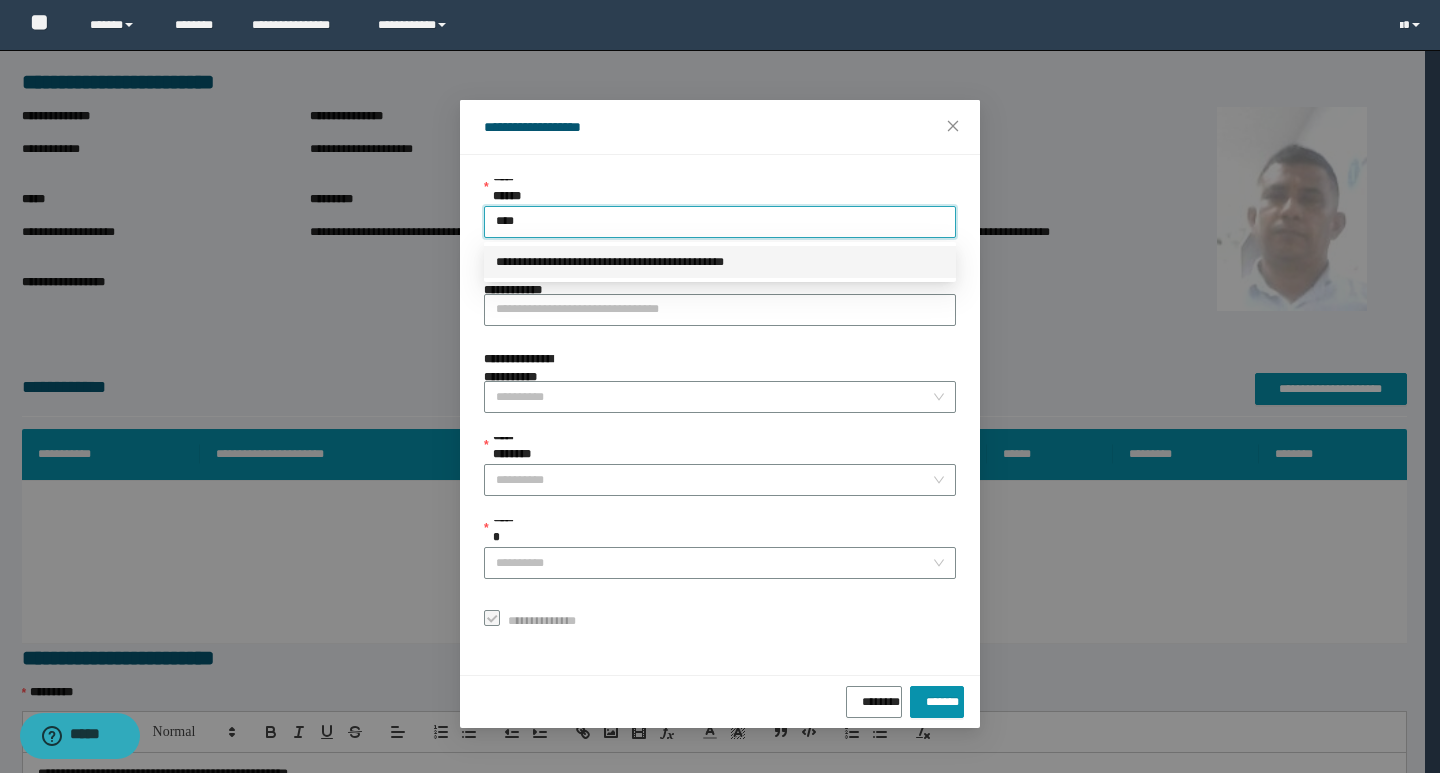 click on "**********" at bounding box center (720, 262) 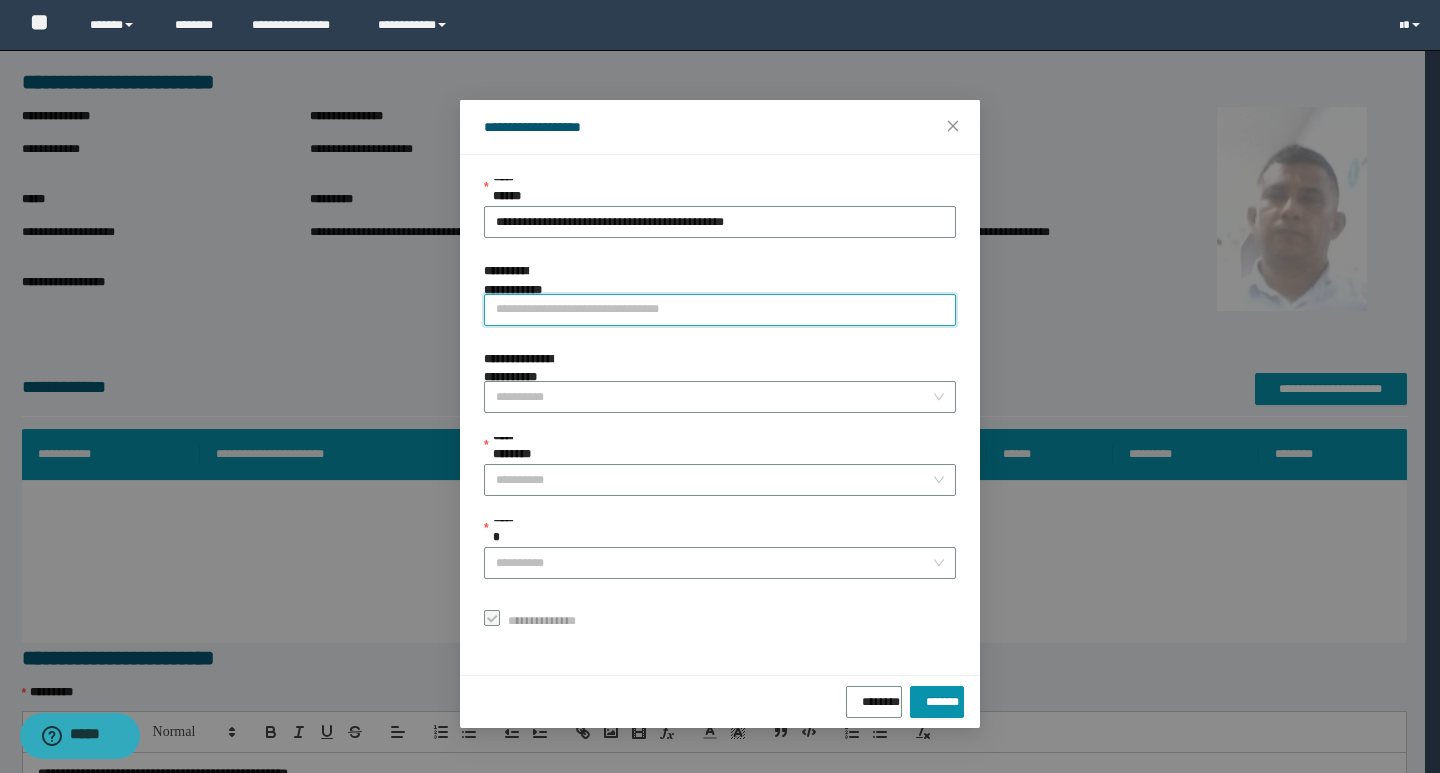 click on "**********" at bounding box center (720, 310) 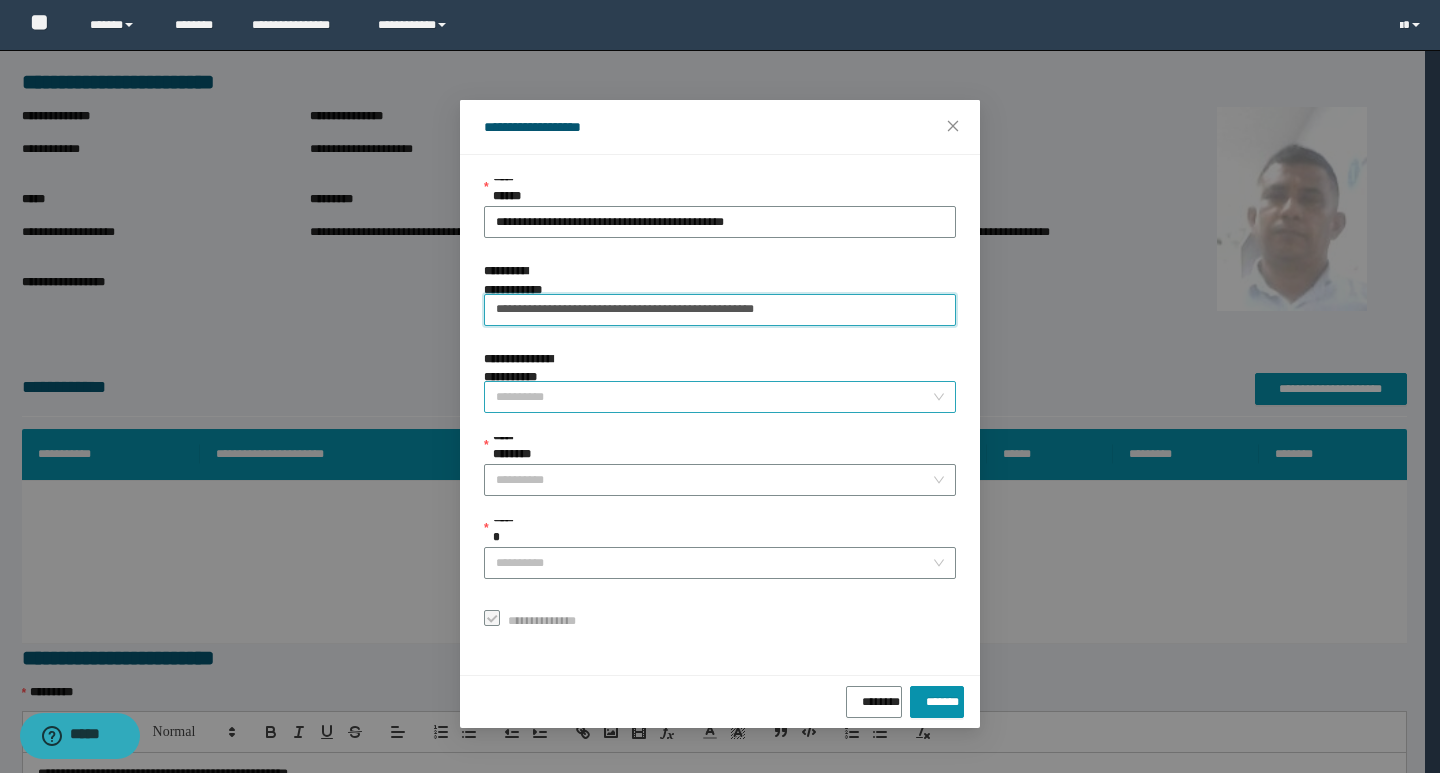 type on "**********" 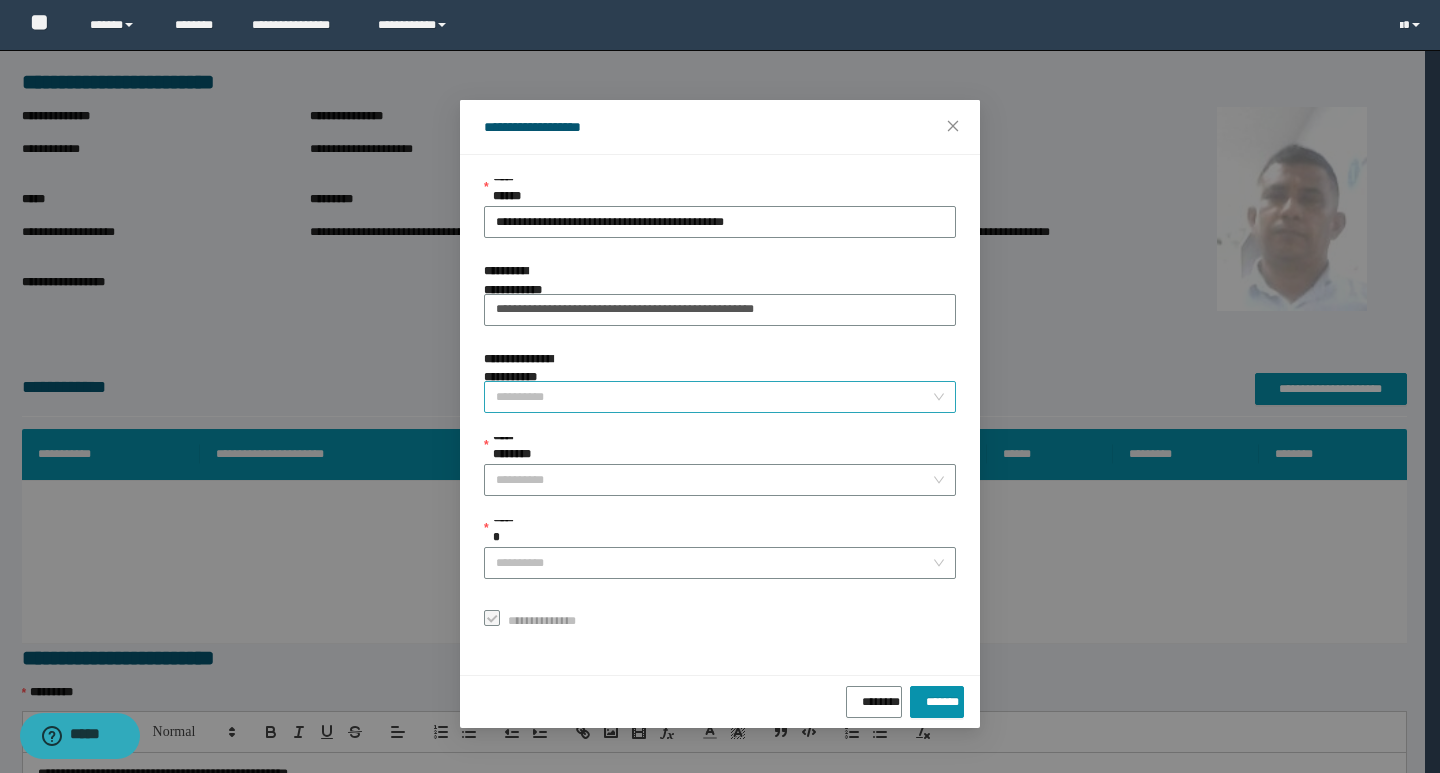 click on "**********" at bounding box center [714, 397] 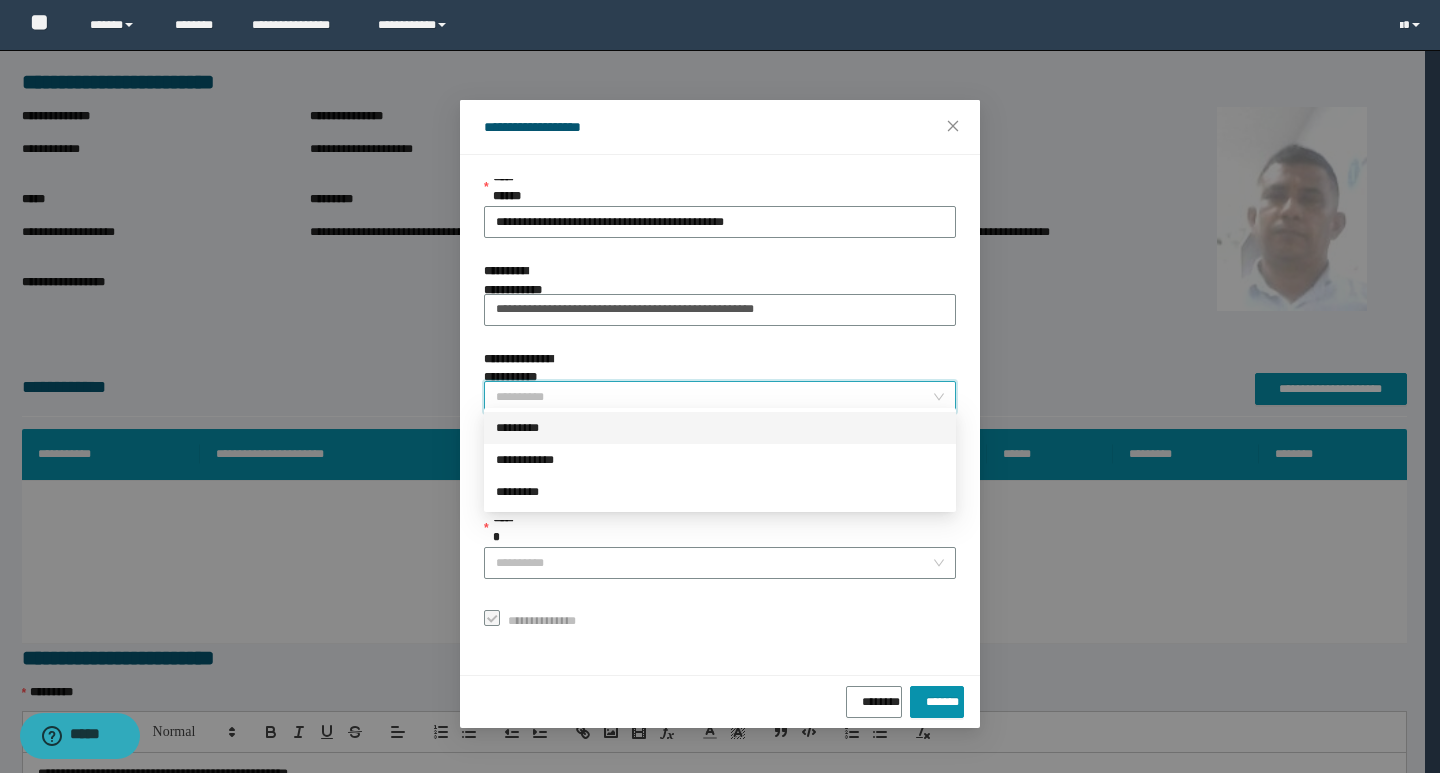 click on "*********" at bounding box center (720, 428) 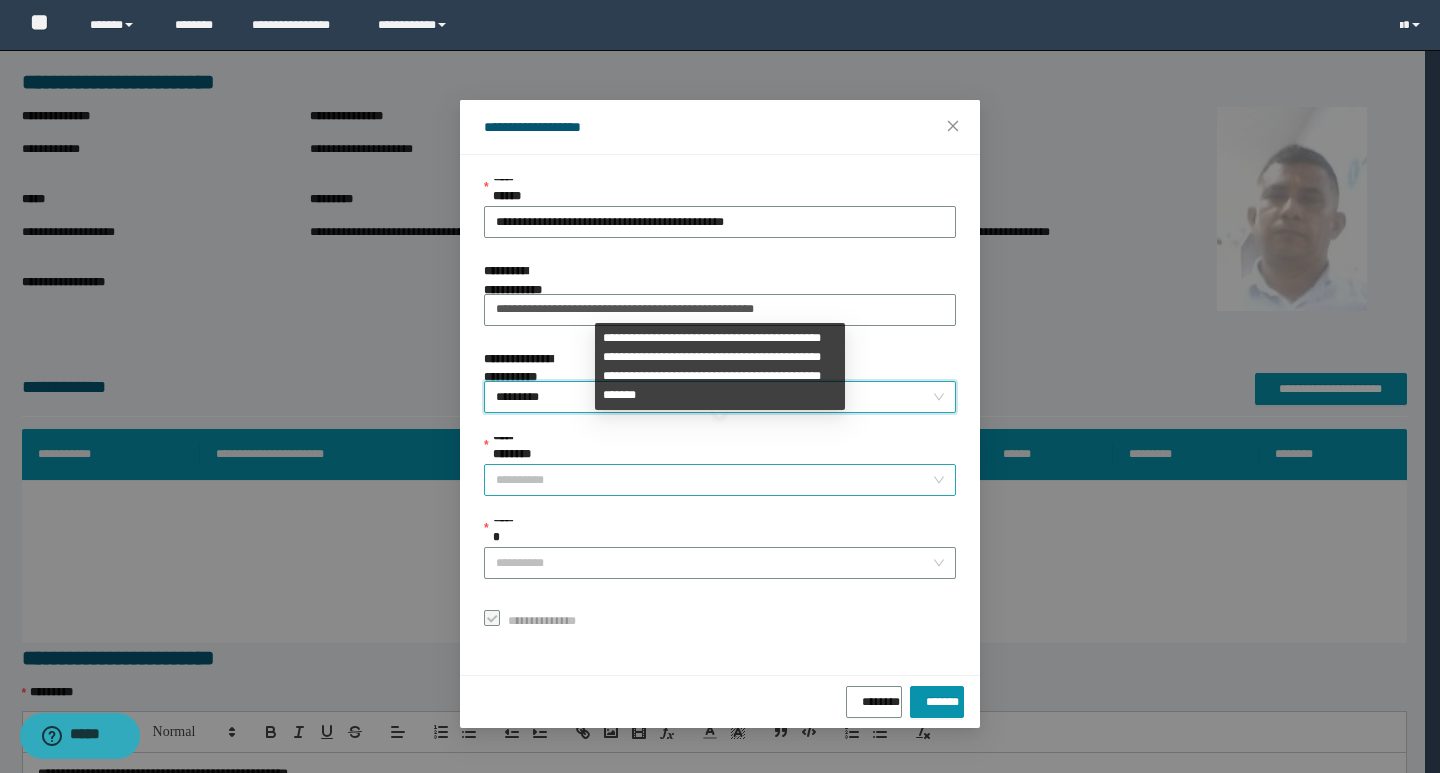 click on "**********" at bounding box center (714, 480) 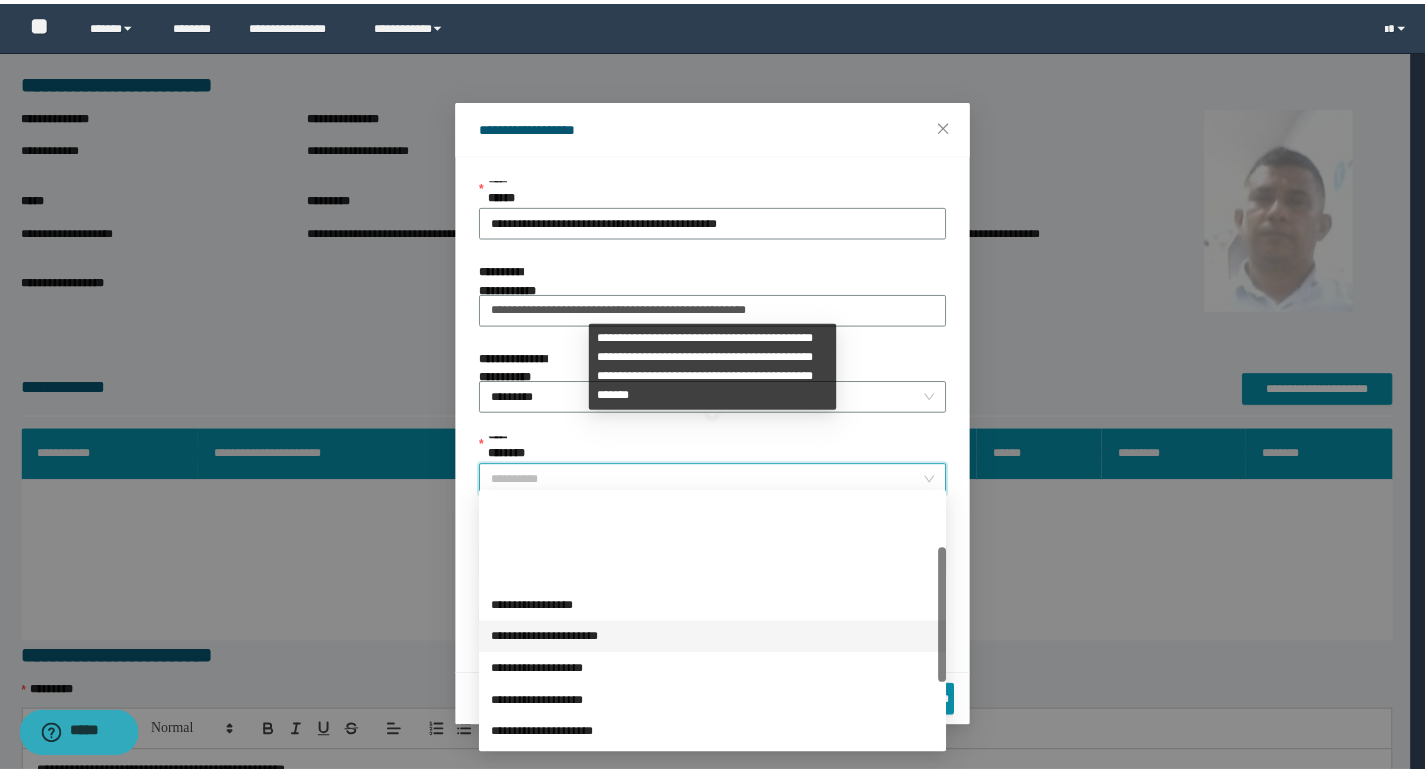 scroll, scrollTop: 224, scrollLeft: 0, axis: vertical 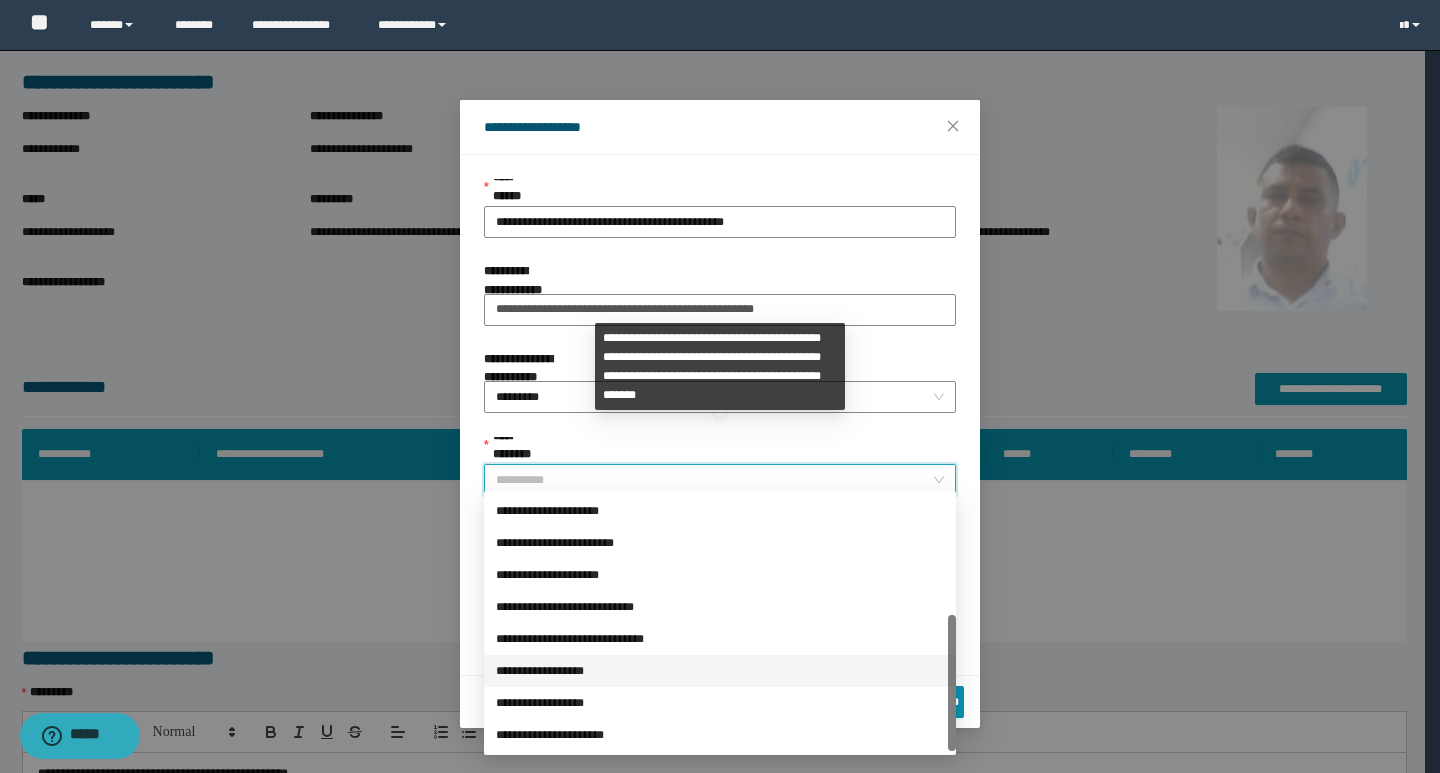 click on "**********" at bounding box center [720, 671] 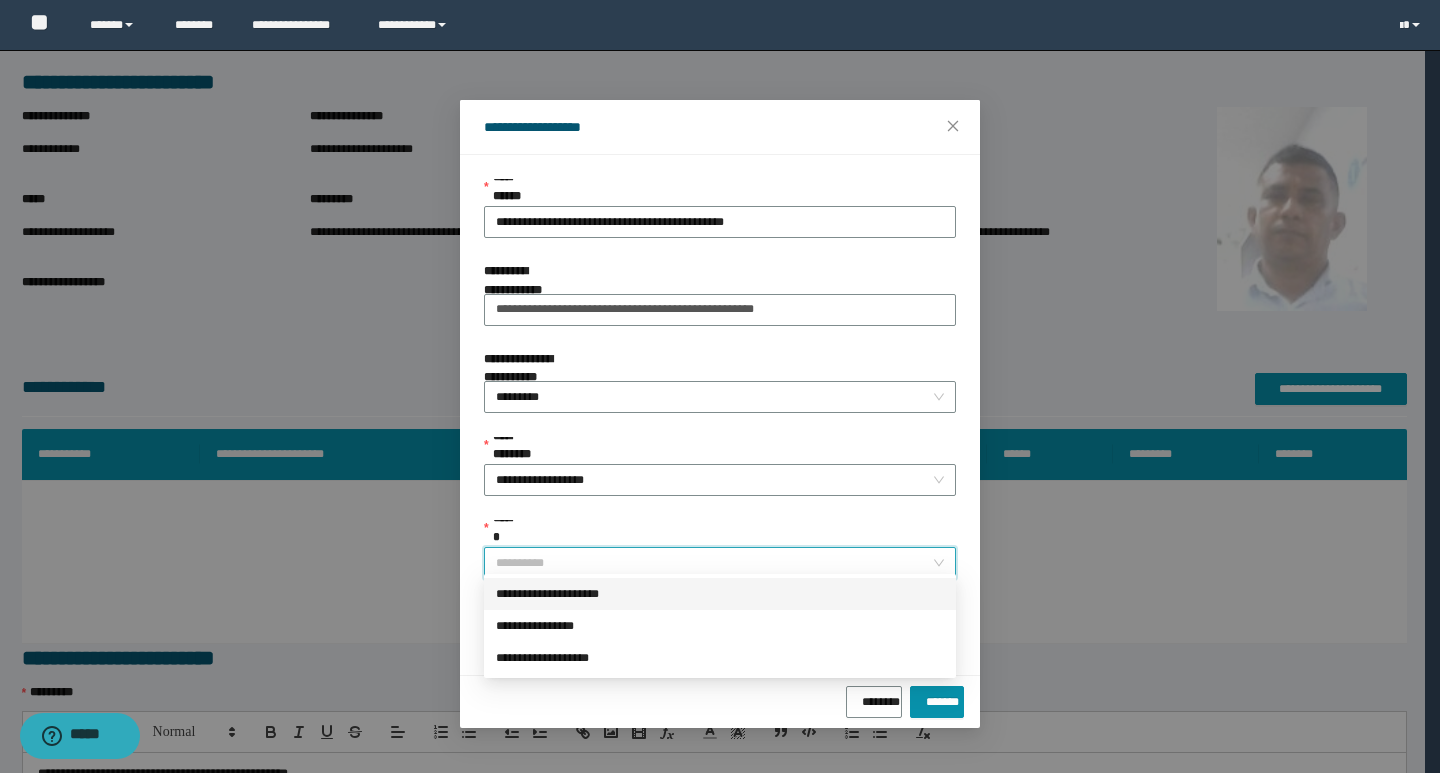 click on "******" at bounding box center (714, 563) 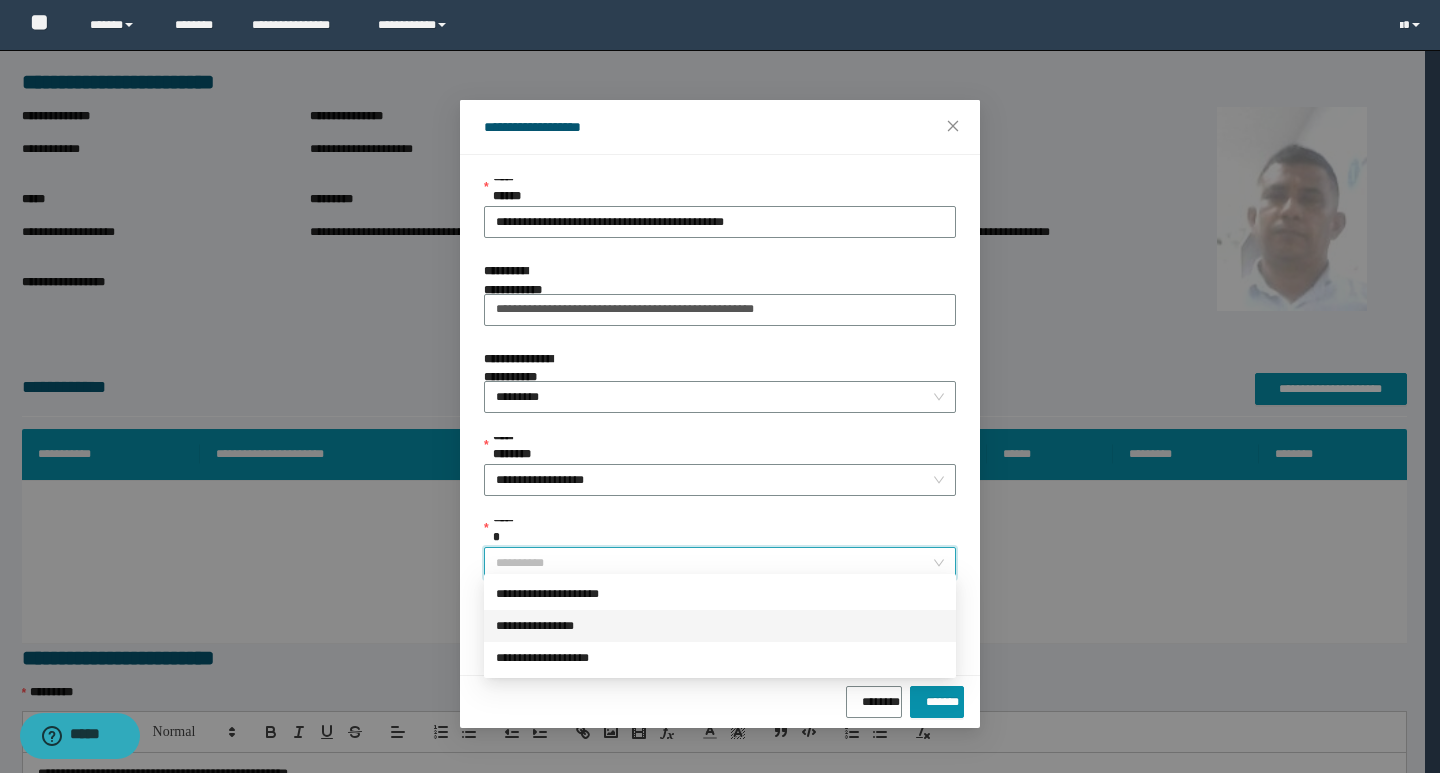 click on "**********" at bounding box center (720, 626) 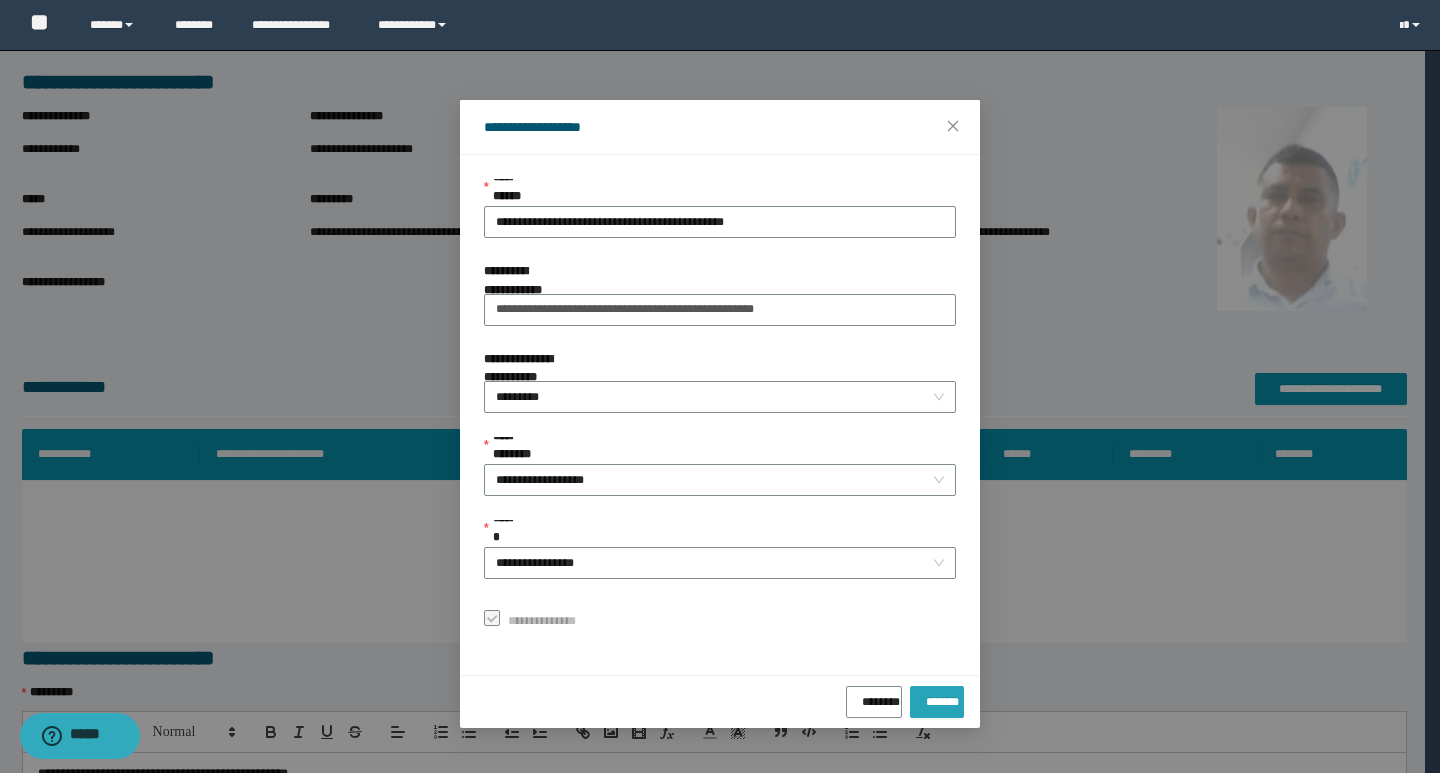 click on "*******" at bounding box center (937, 698) 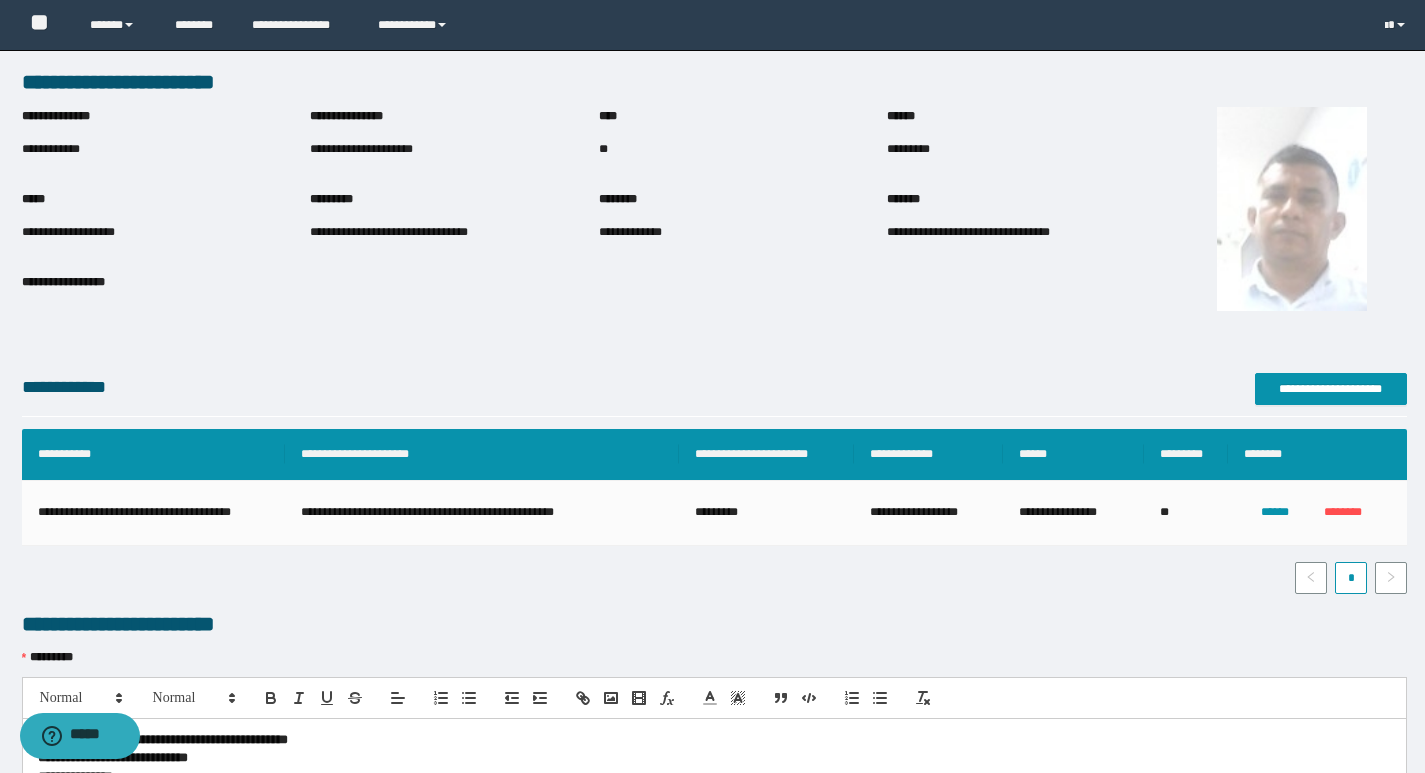click on "**********" at bounding box center [454, 149] 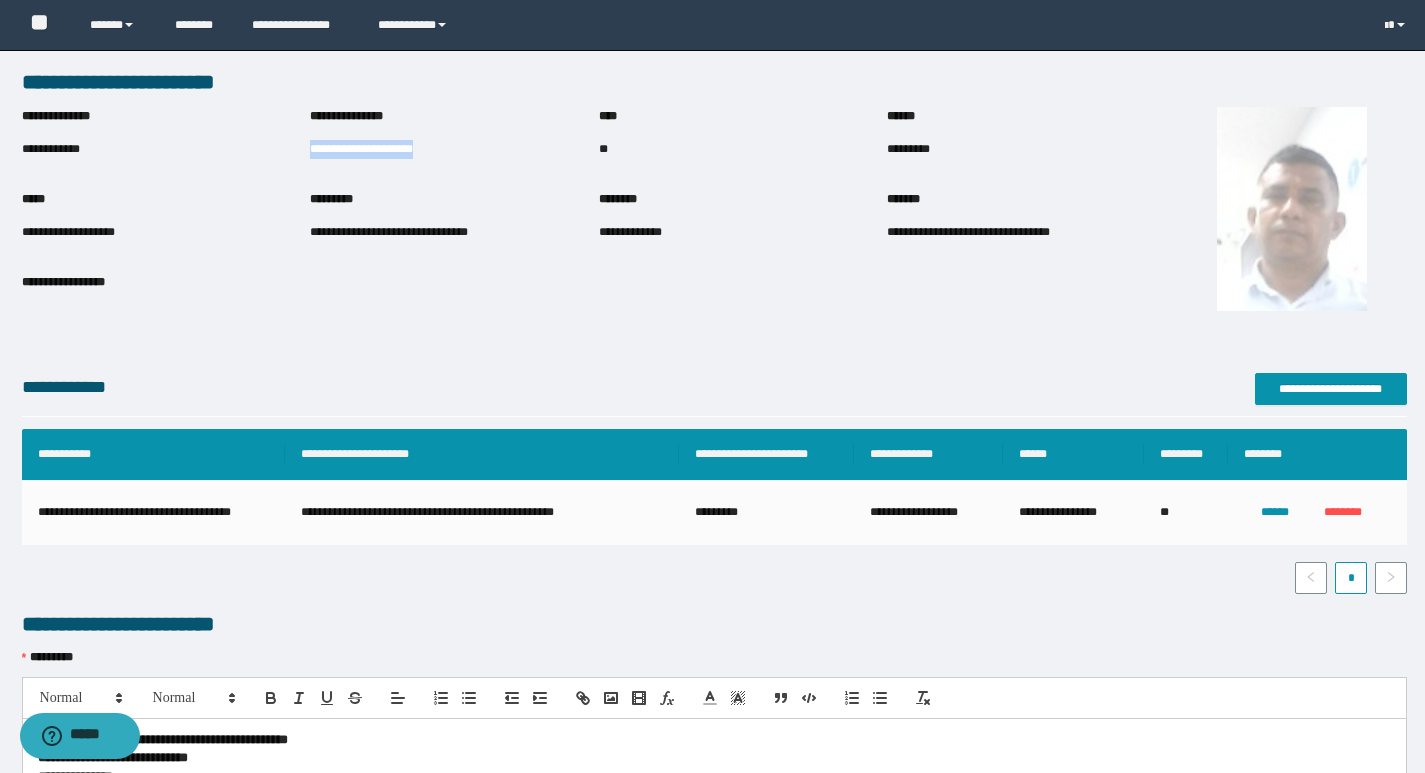 click on "**********" at bounding box center [454, 149] 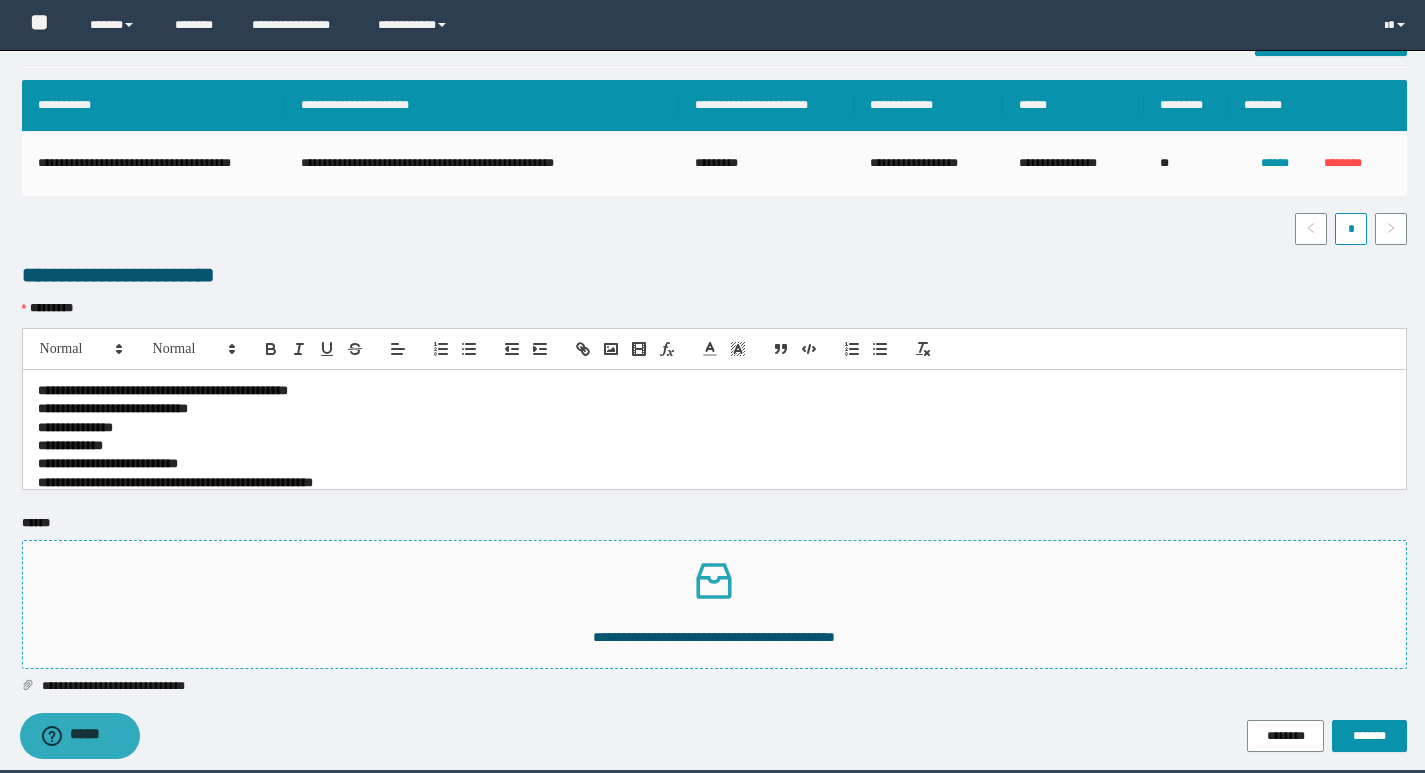 scroll, scrollTop: 422, scrollLeft: 0, axis: vertical 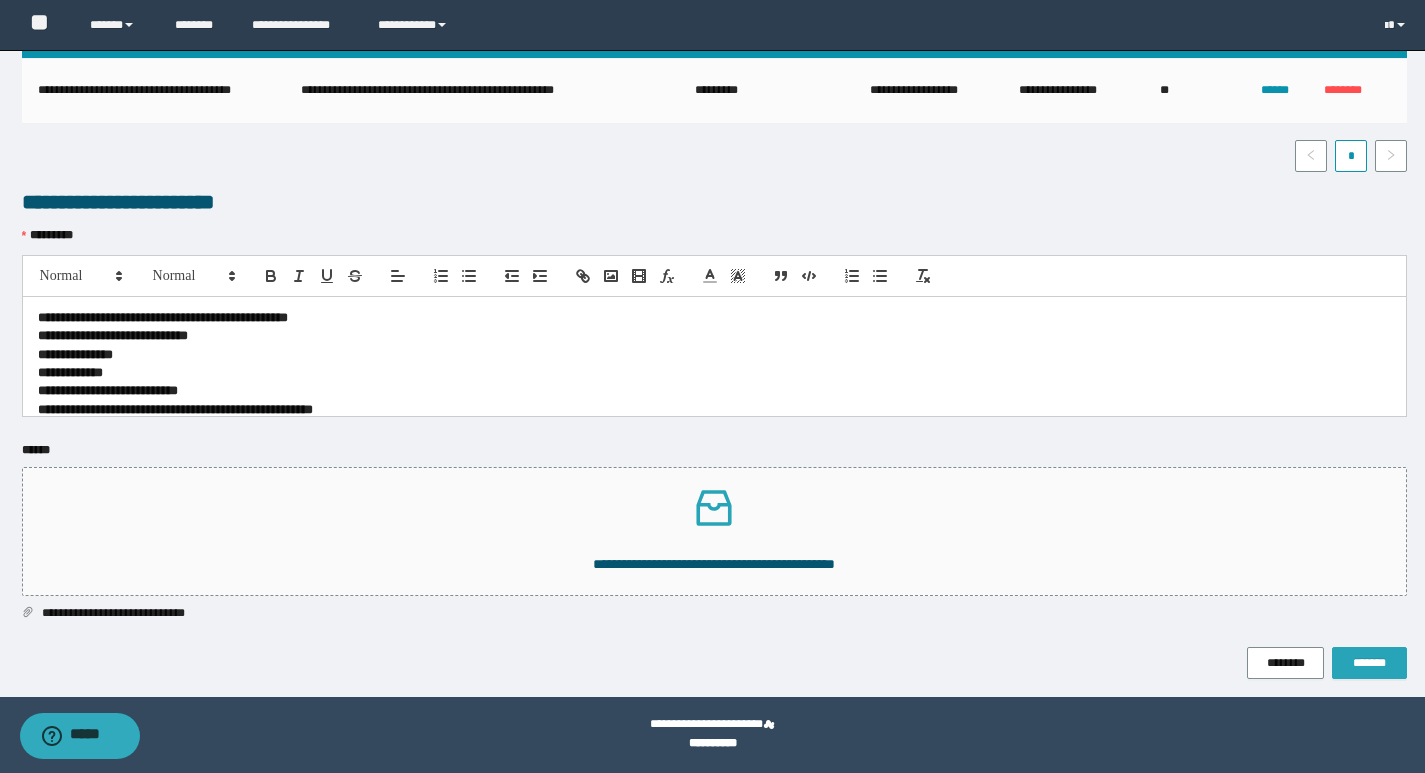 click on "*******" at bounding box center (1369, 663) 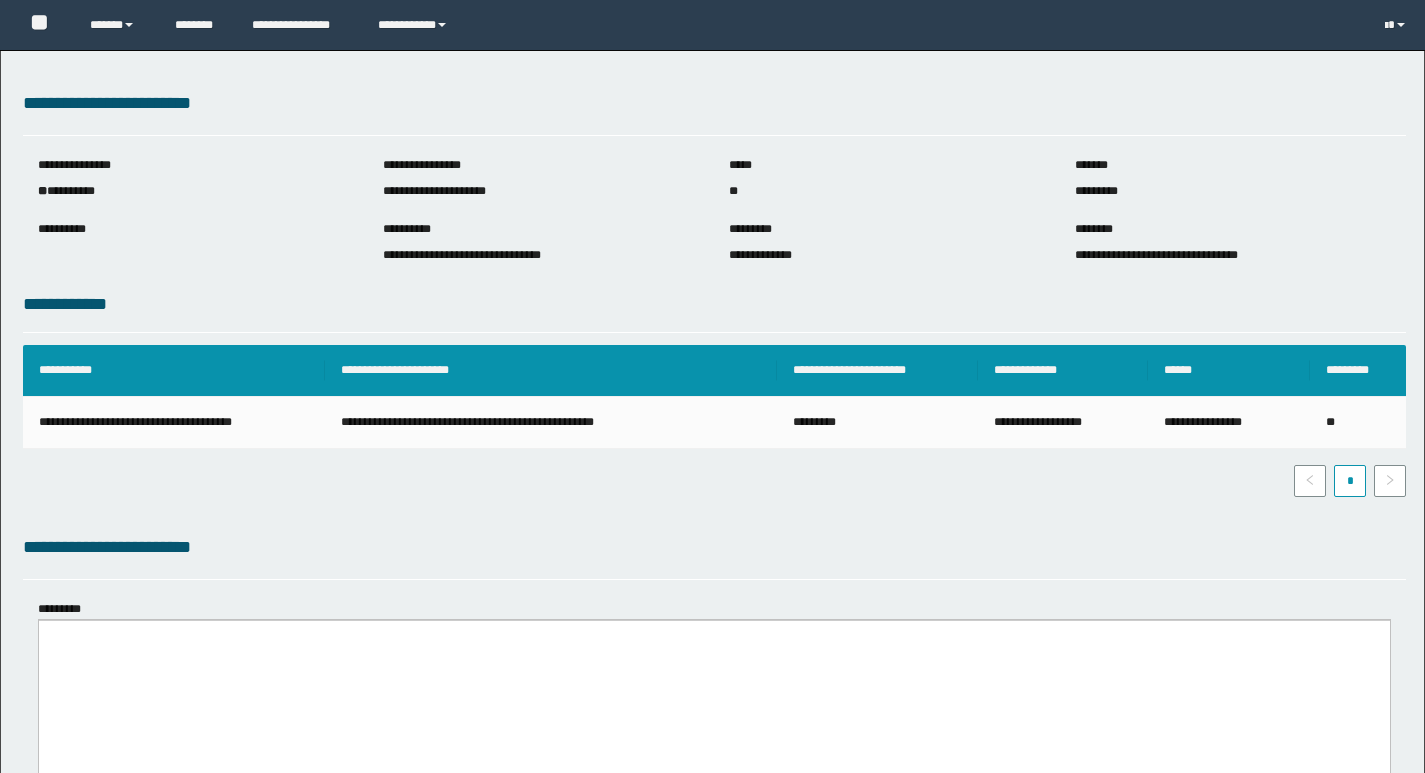 scroll, scrollTop: 0, scrollLeft: 0, axis: both 